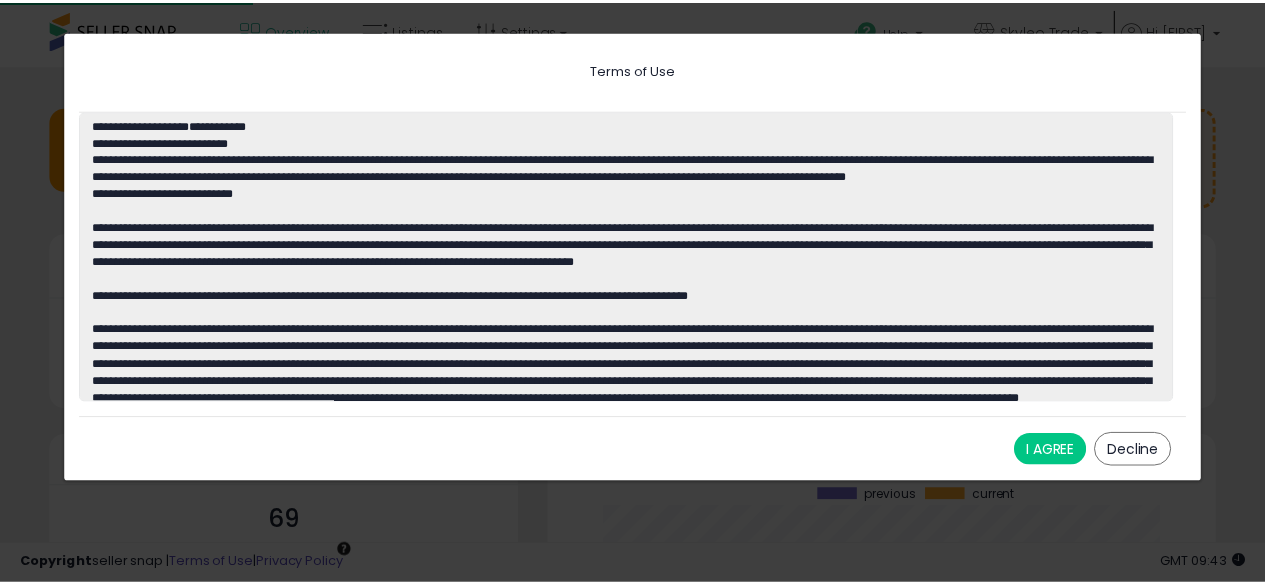 scroll, scrollTop: 0, scrollLeft: 0, axis: both 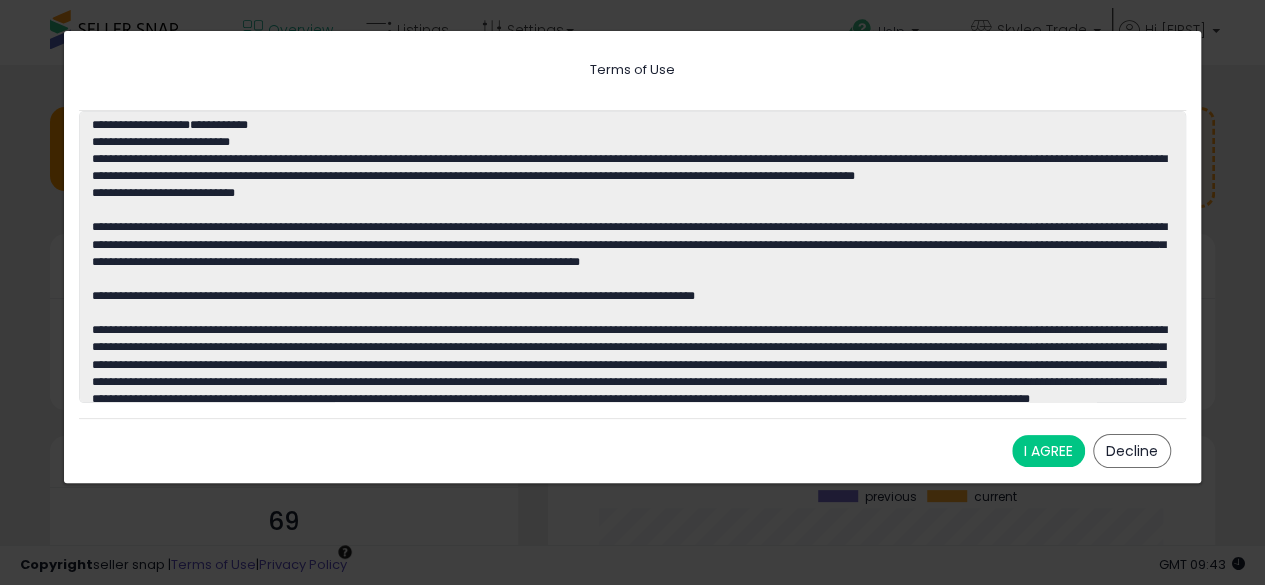 click on "I AGREE
Decline" at bounding box center [632, 450] 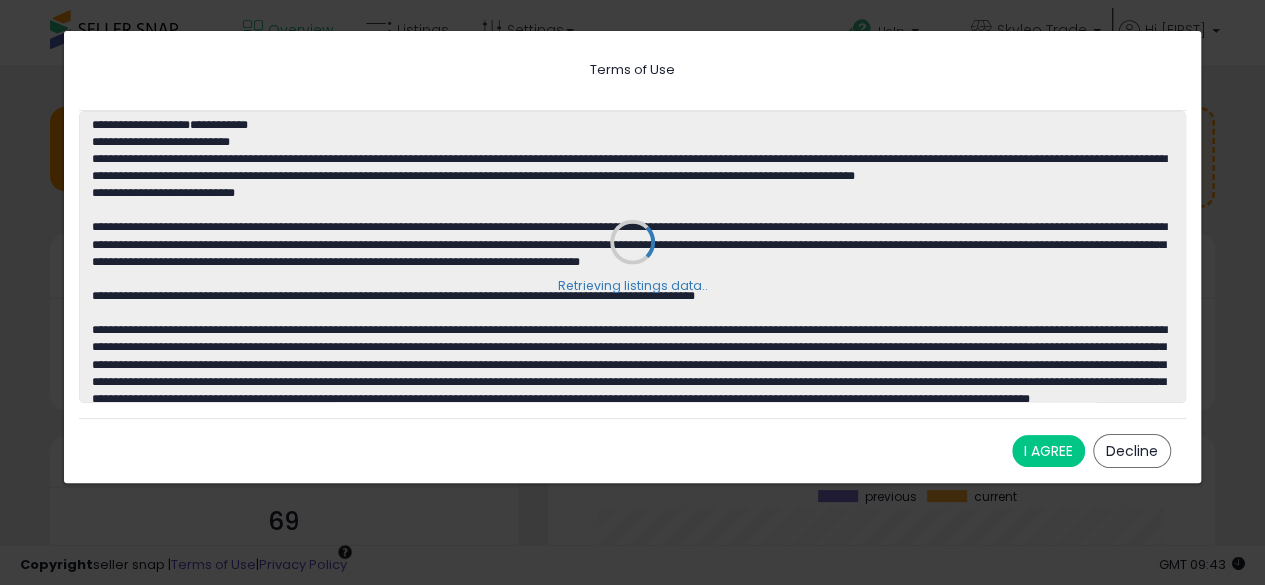 scroll, scrollTop: 999800, scrollLeft: 999771, axis: both 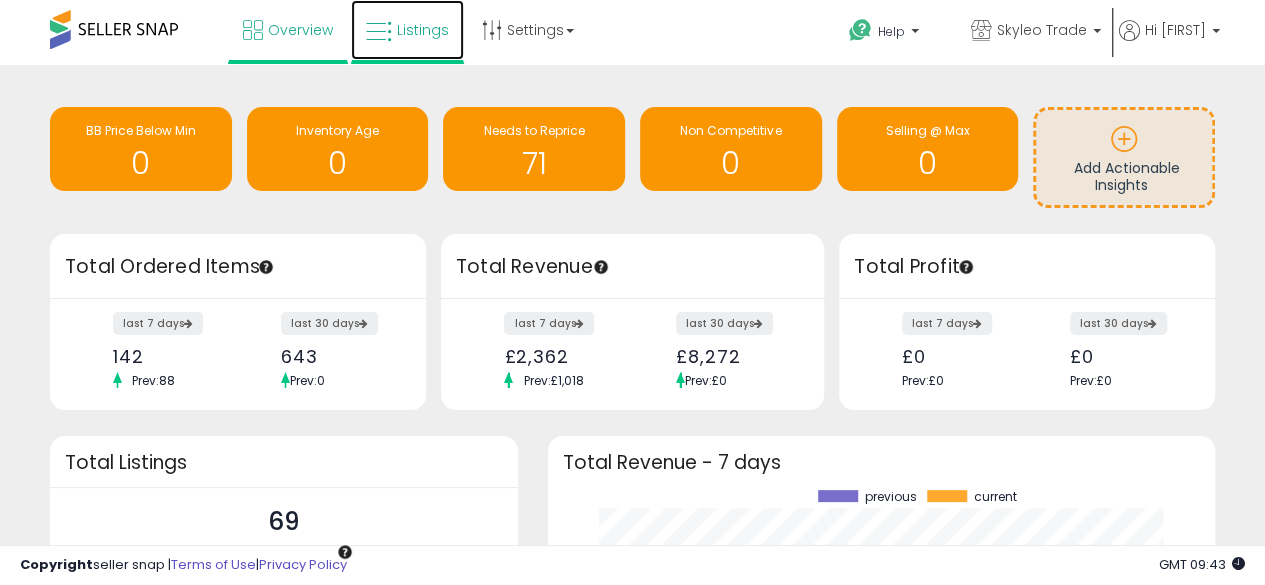 click on "Listings" at bounding box center (423, 30) 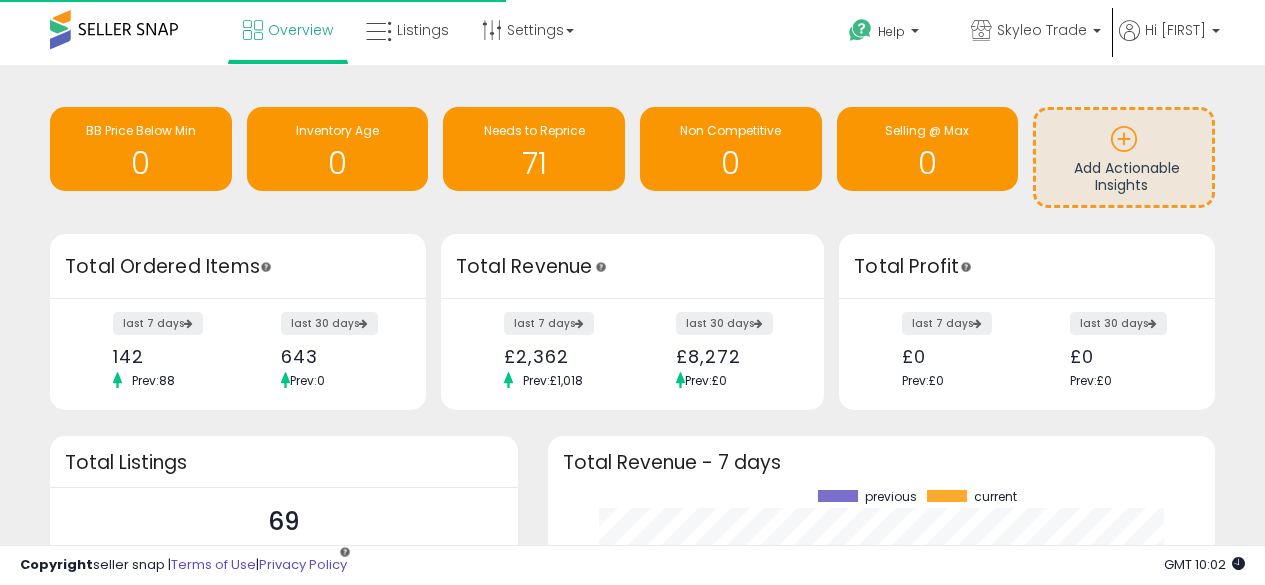 scroll, scrollTop: 0, scrollLeft: 0, axis: both 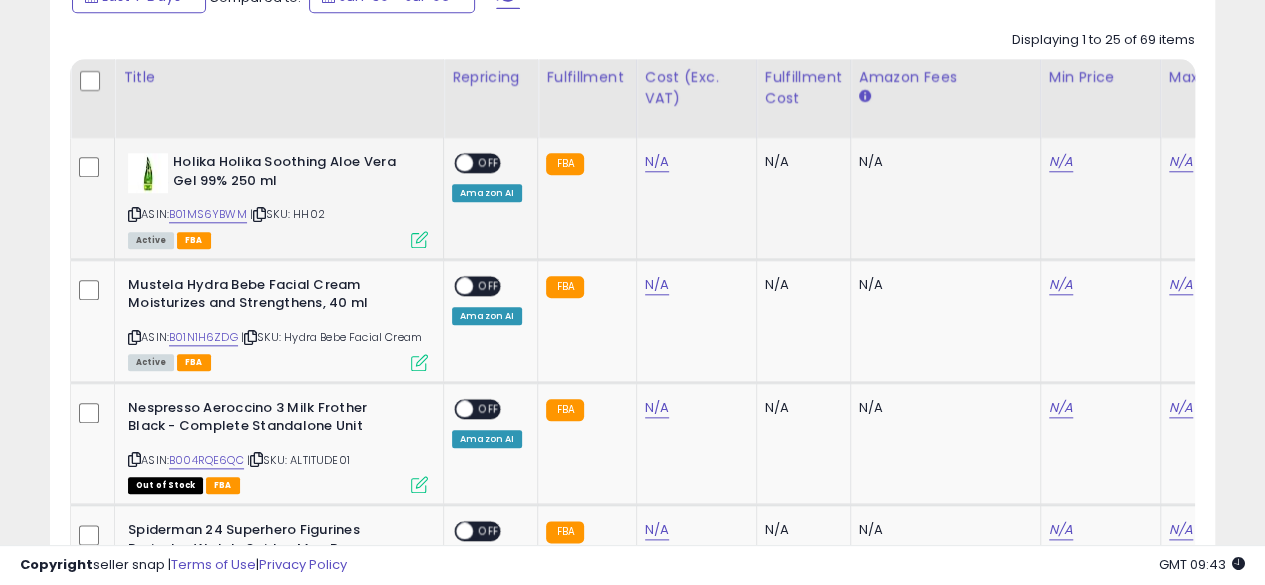 click on "OFF" at bounding box center (489, 163) 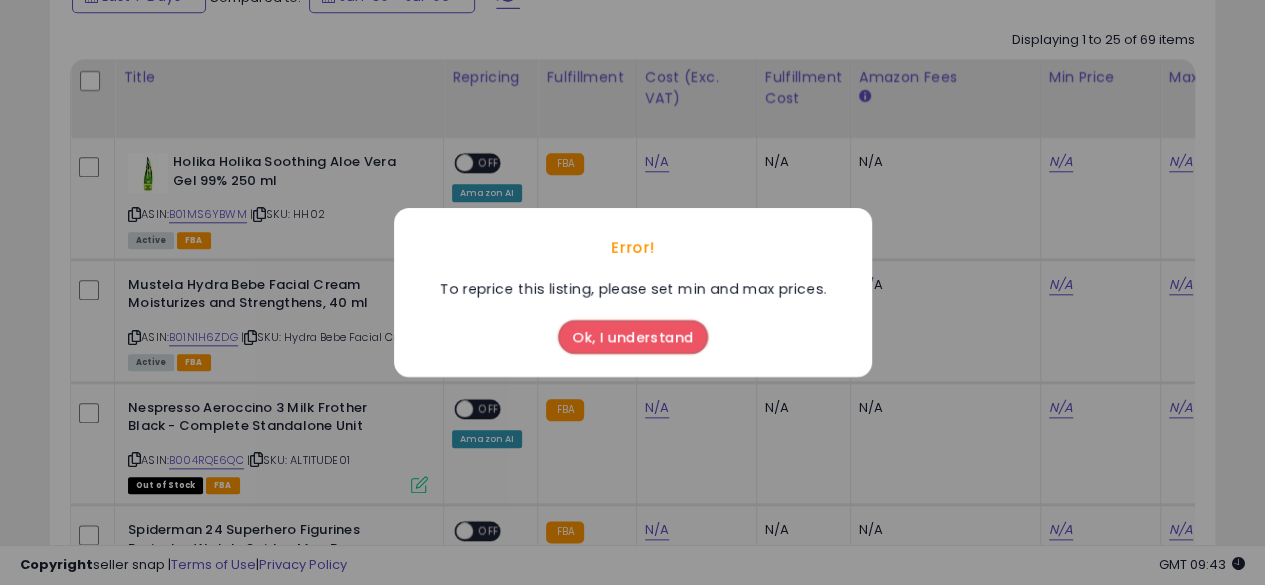 click on "Ok, I understand" at bounding box center [633, 337] 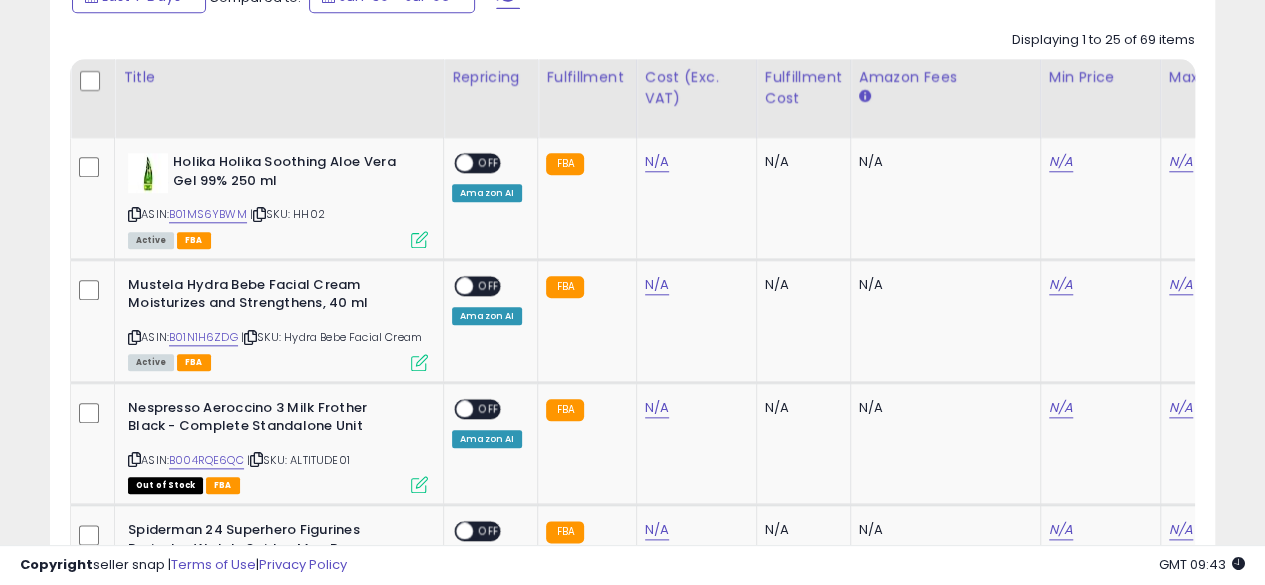 scroll, scrollTop: 0, scrollLeft: 311, axis: horizontal 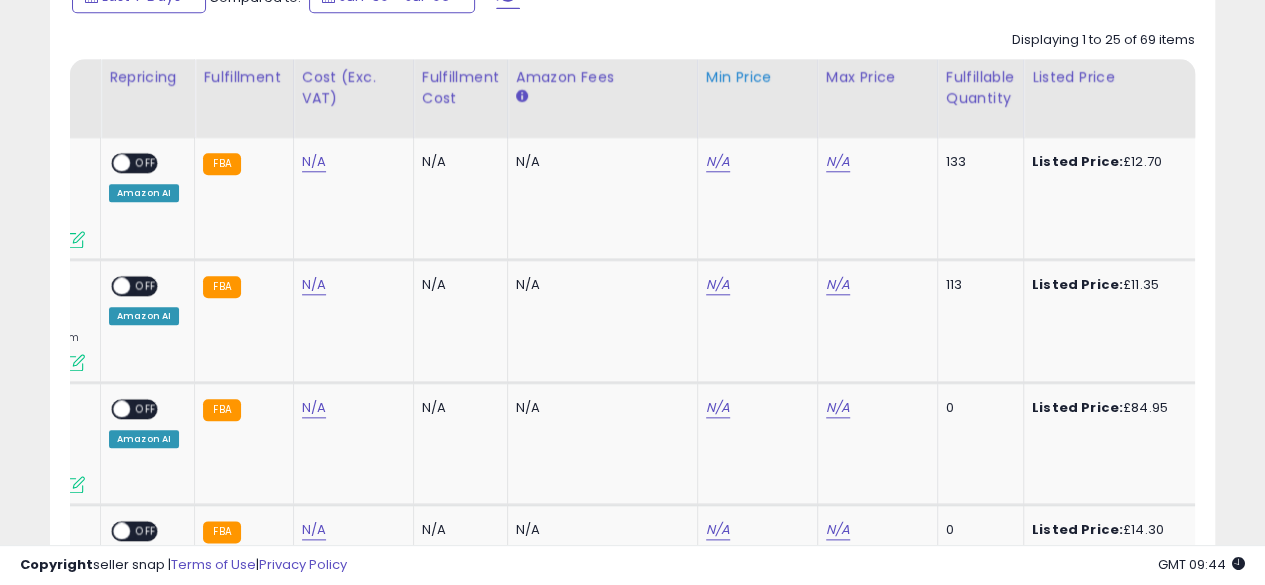 type 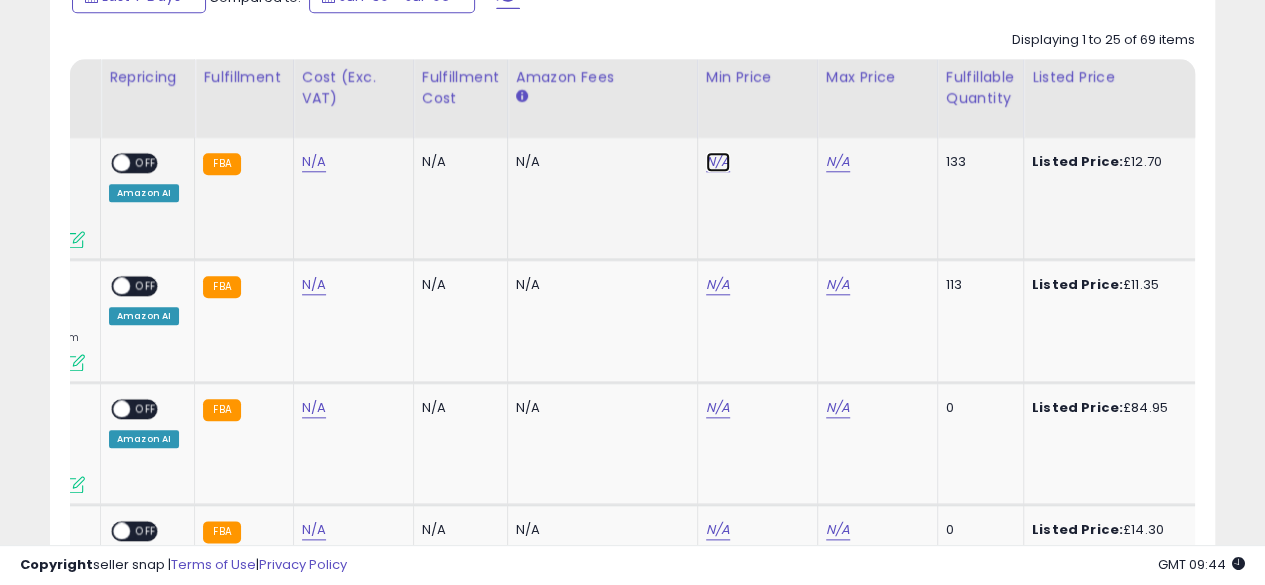 click on "N/A" at bounding box center (718, 162) 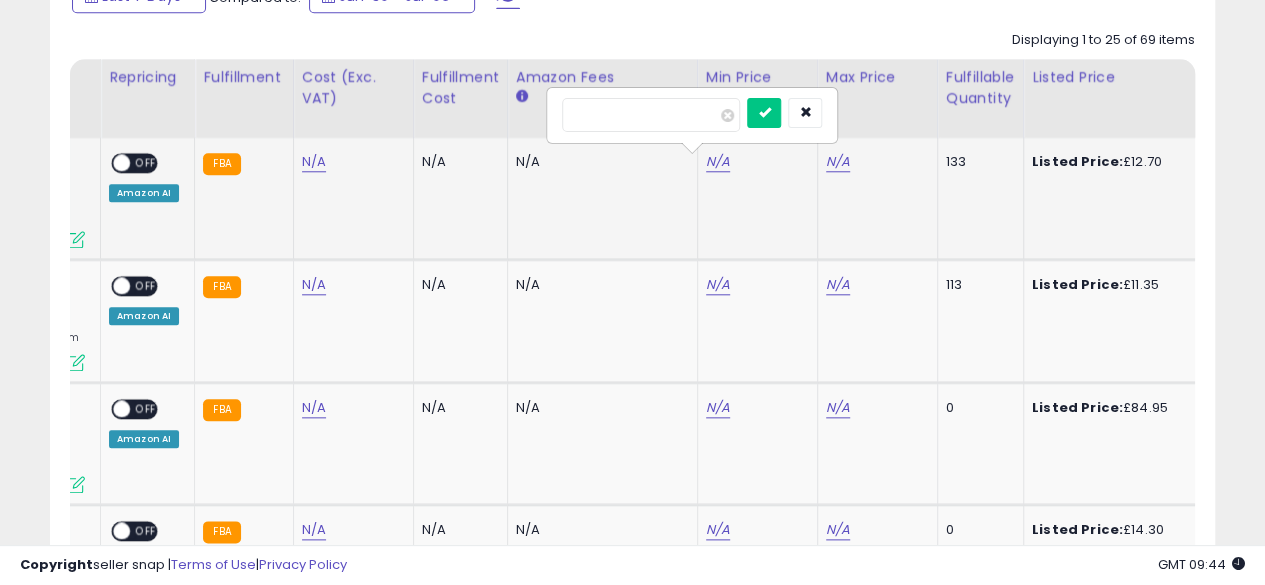 type on "*****" 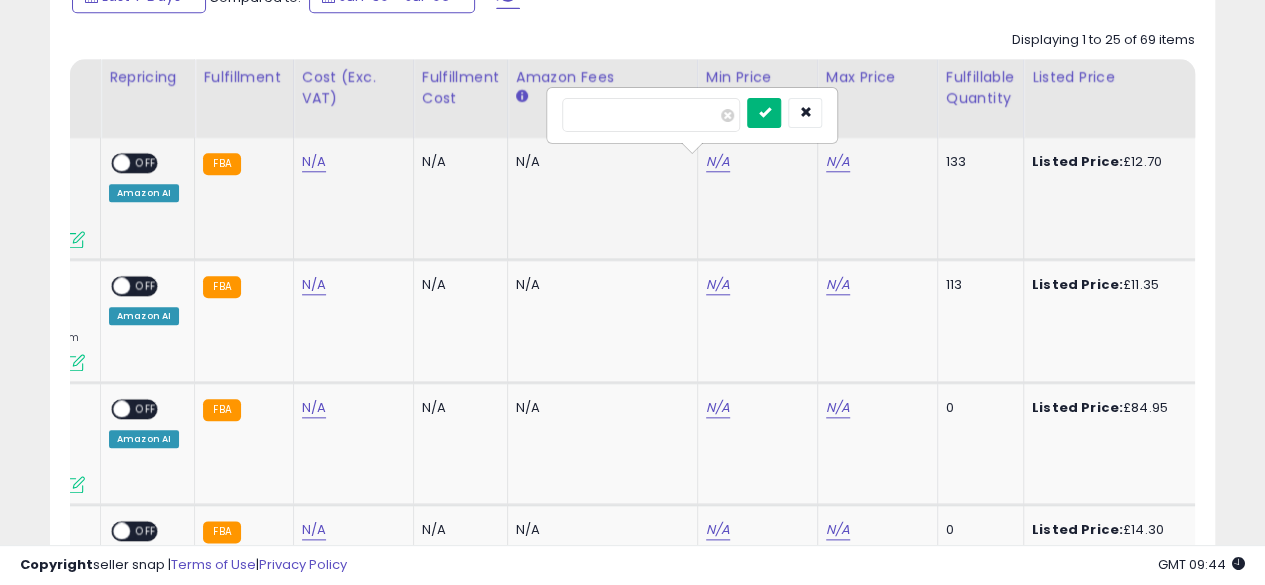 click at bounding box center (764, 112) 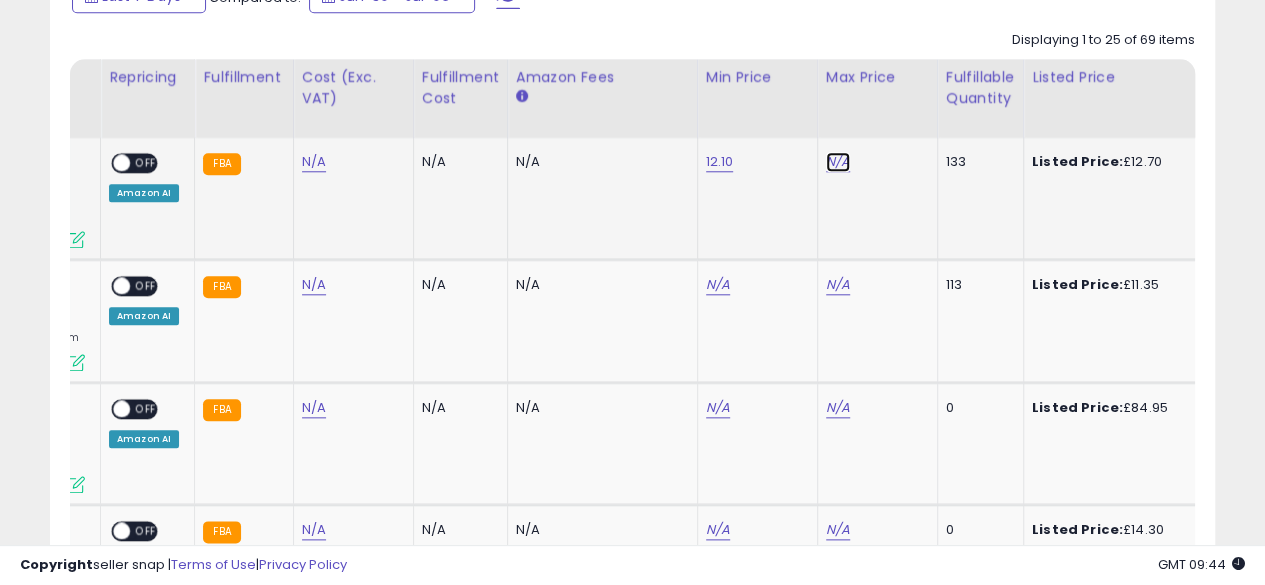 click on "N/A" at bounding box center [838, 162] 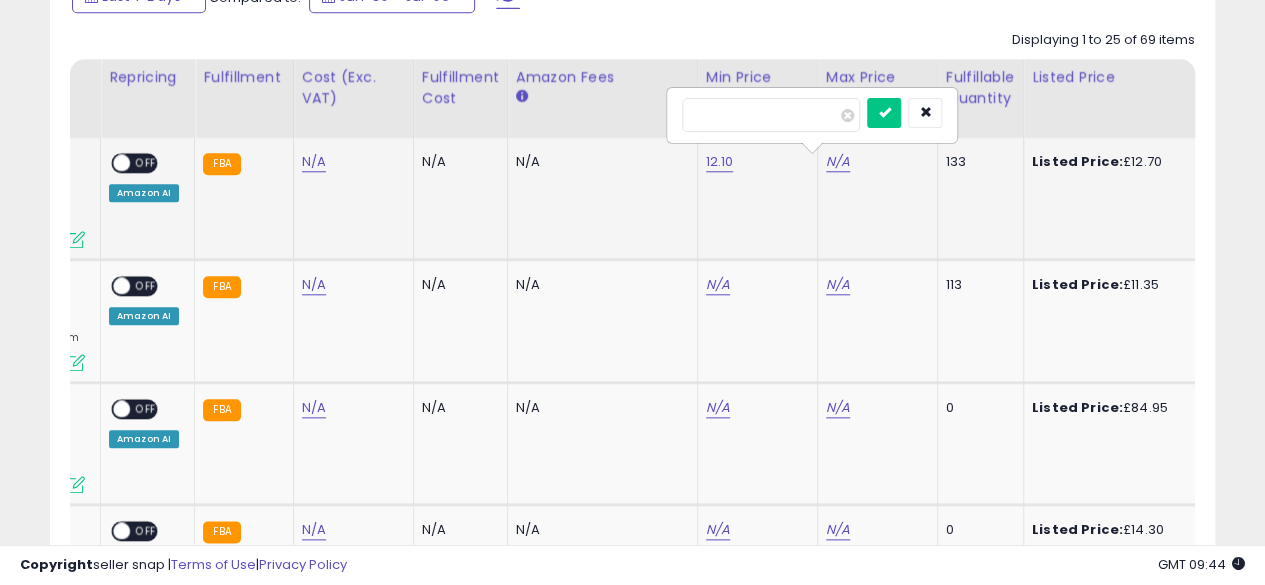 type on "*****" 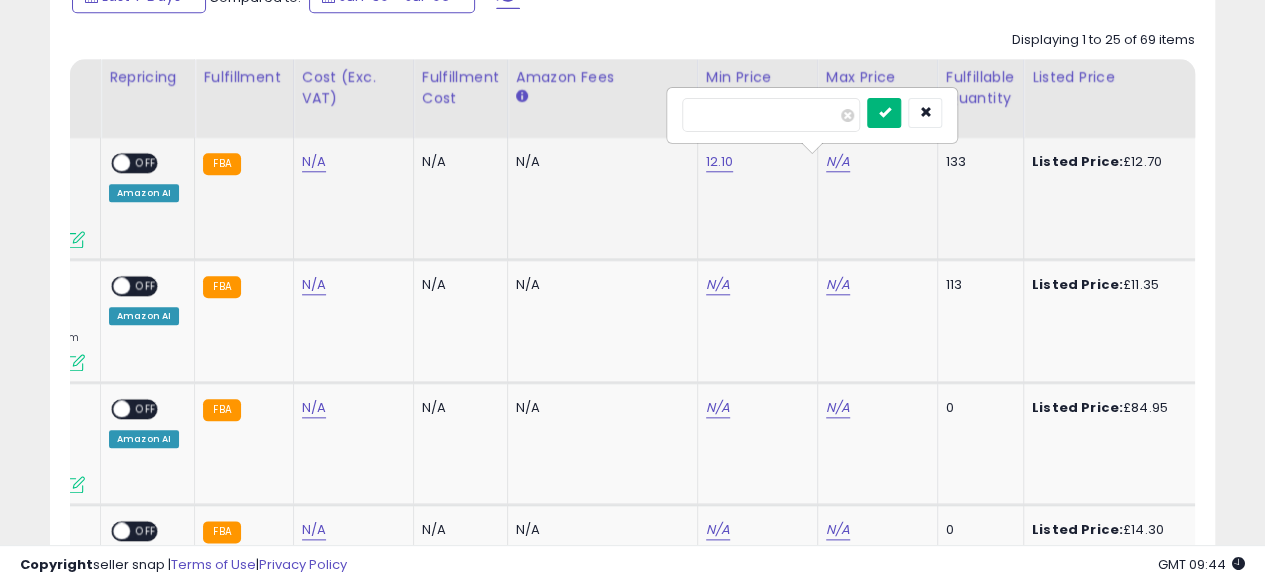 click at bounding box center (884, 113) 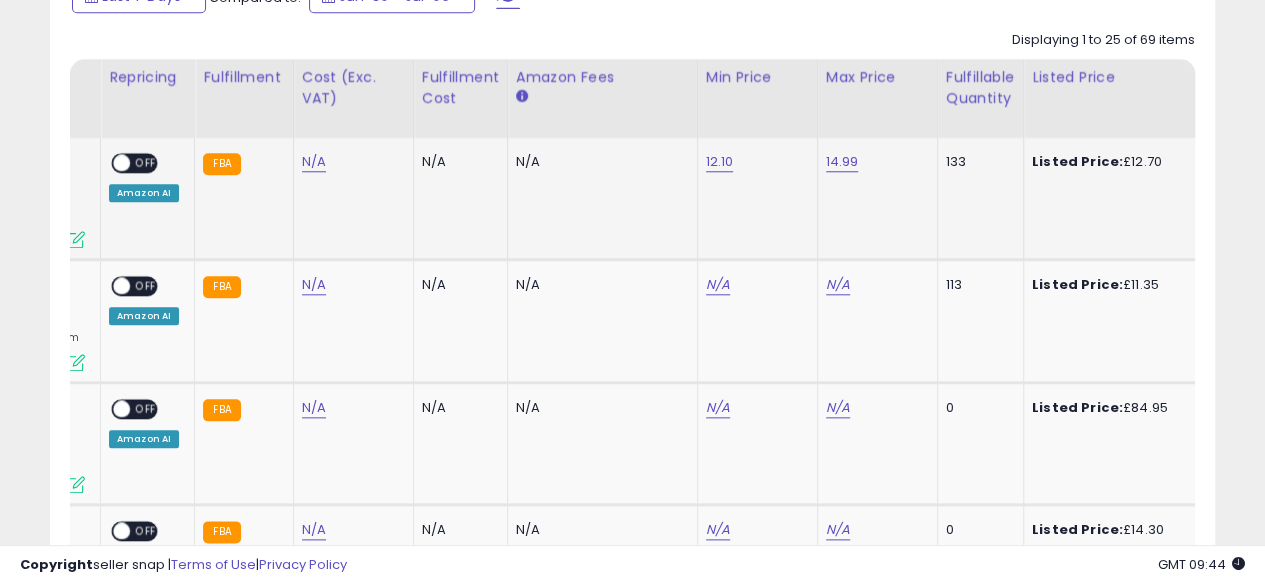 click on "ON   OFF" at bounding box center (112, 163) 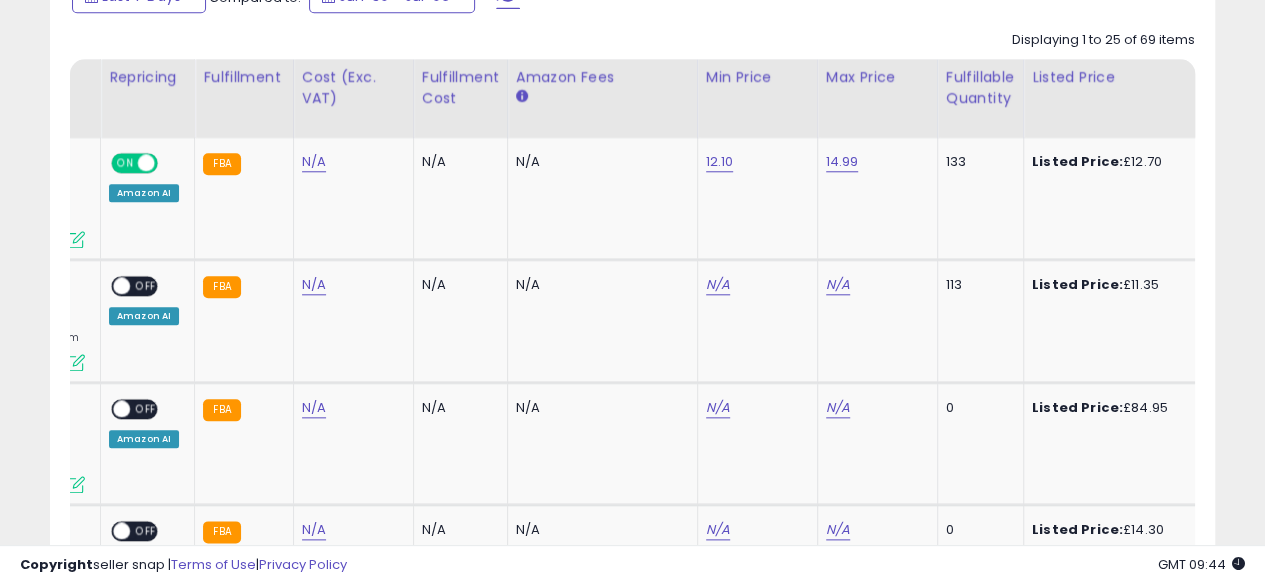scroll, scrollTop: 0, scrollLeft: 0, axis: both 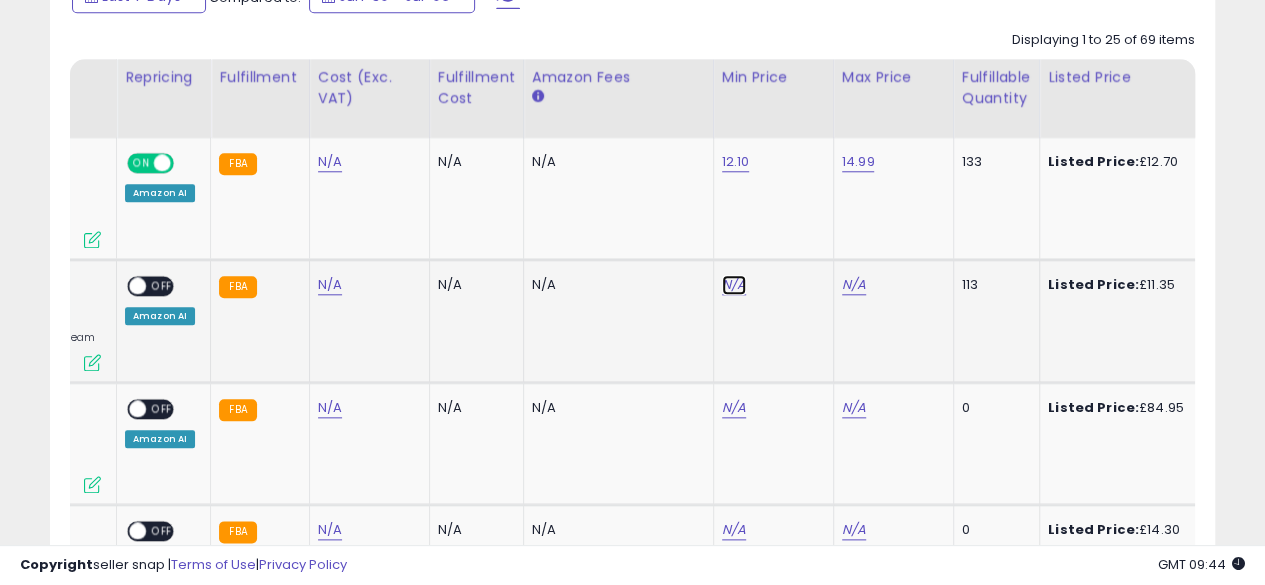 click on "N/A" at bounding box center [734, 285] 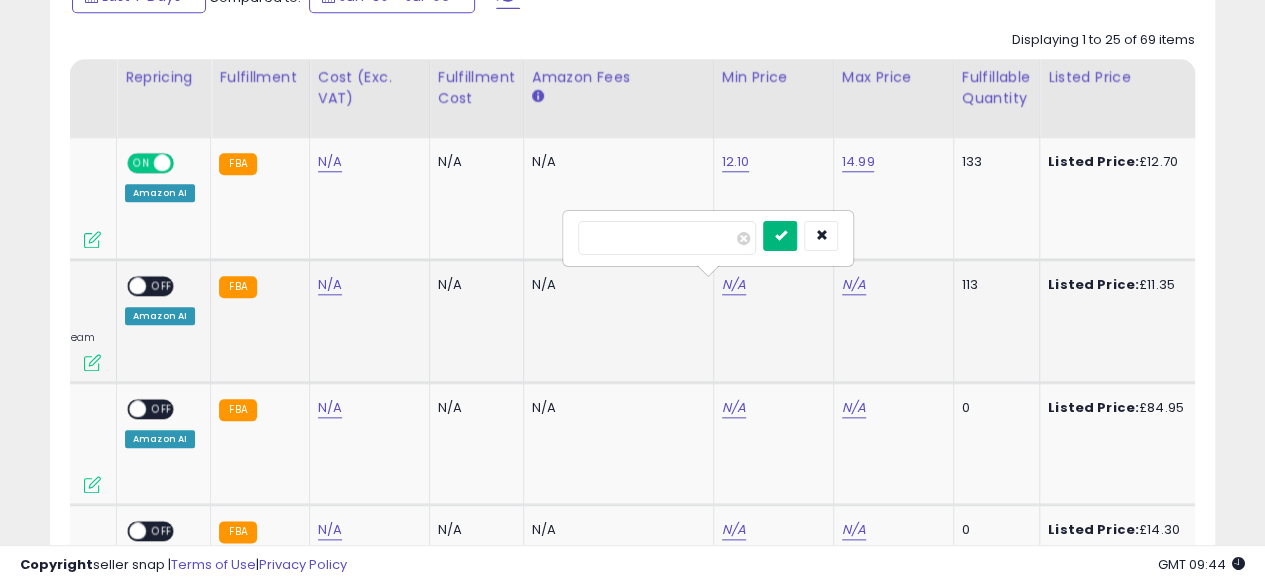 type on "*****" 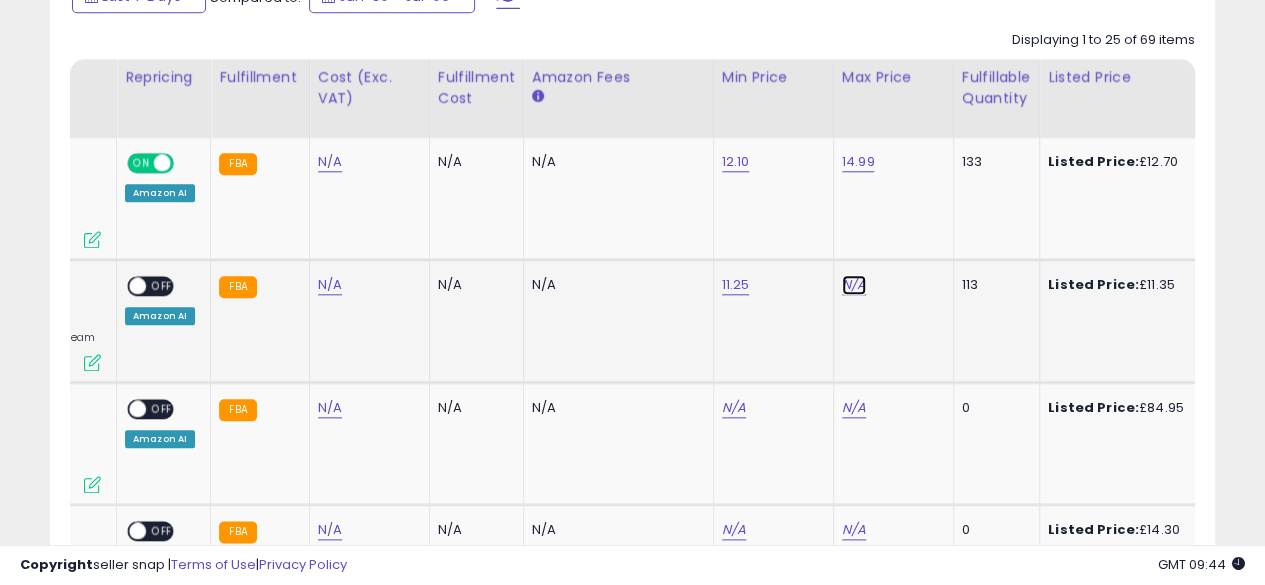click on "N/A" at bounding box center (854, 285) 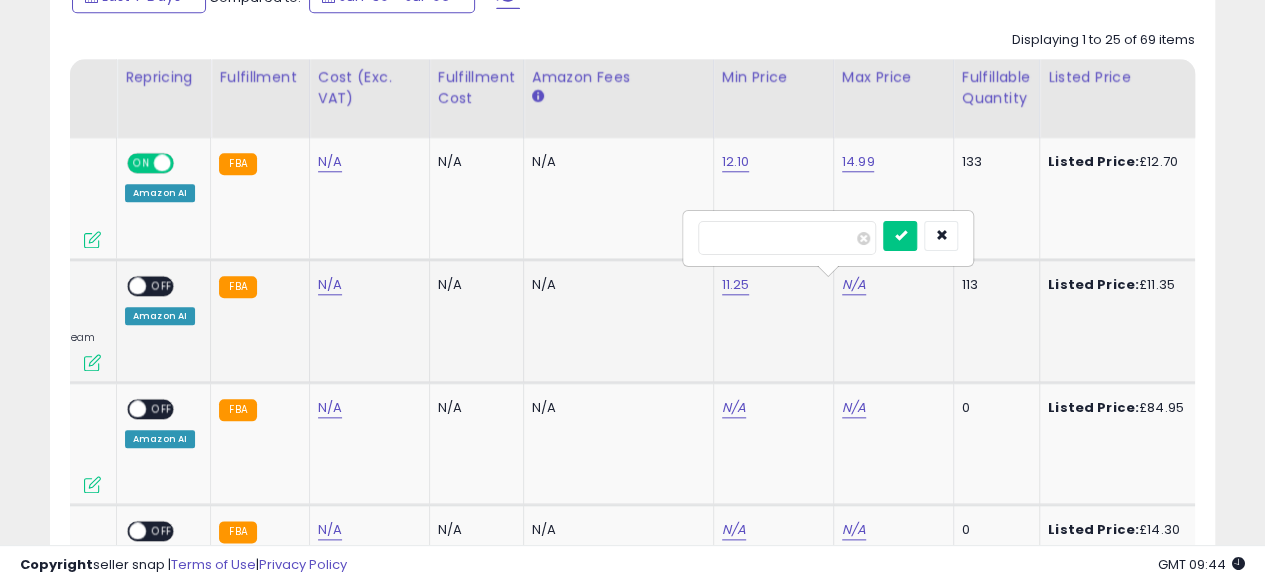 type on "*****" 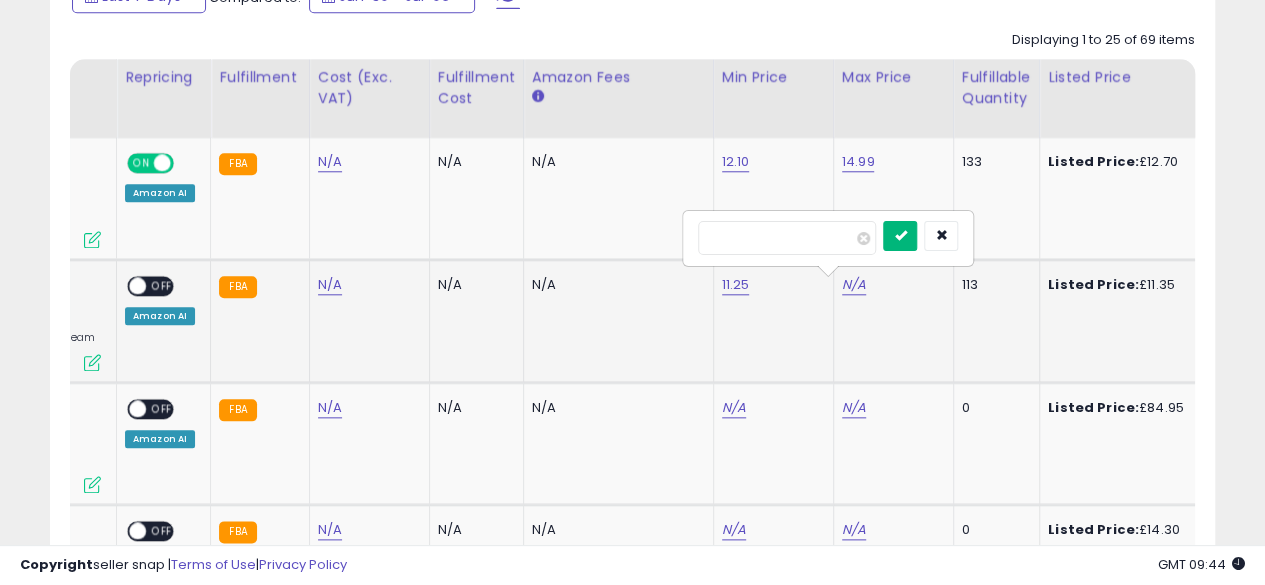 click at bounding box center (900, 235) 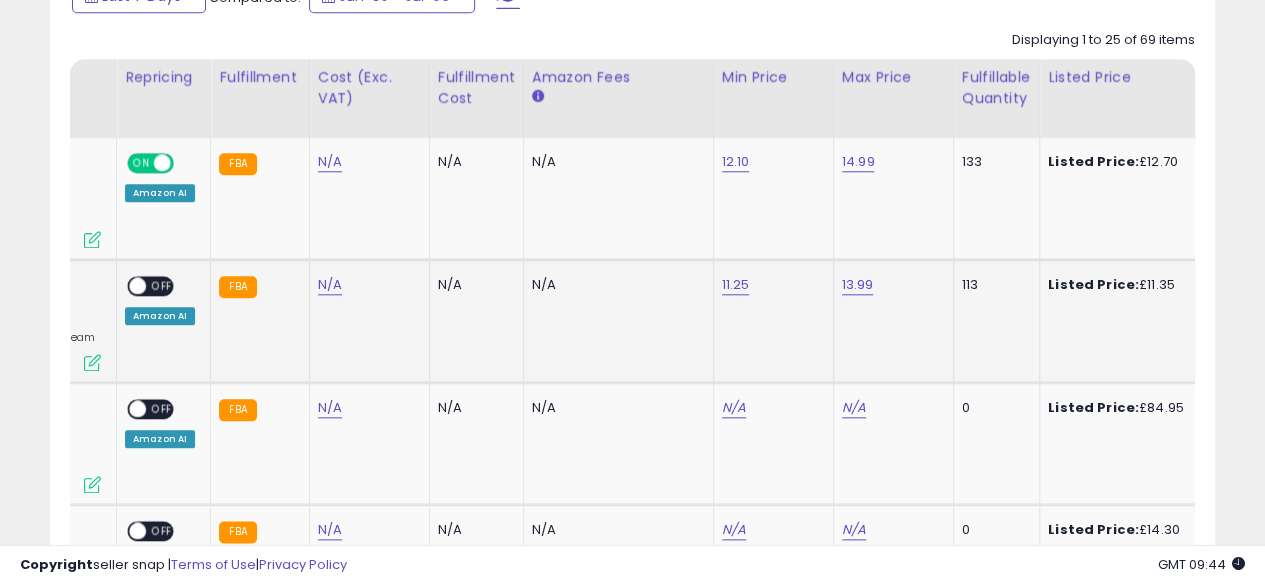 click on "ON   OFF" at bounding box center (150, 285) 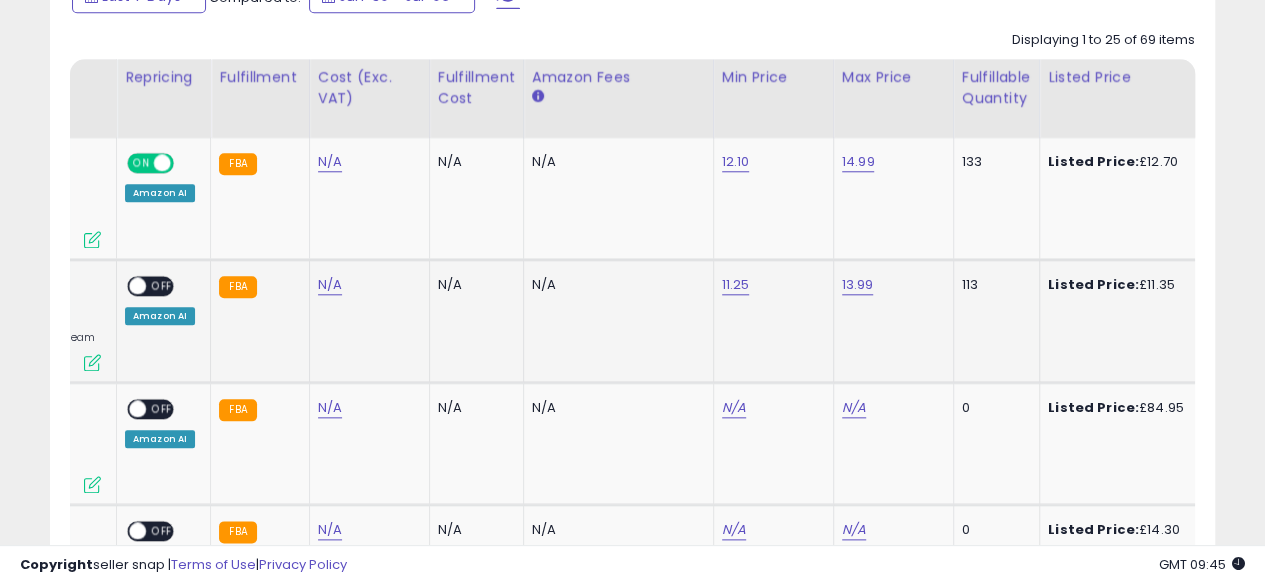 click at bounding box center (137, 285) 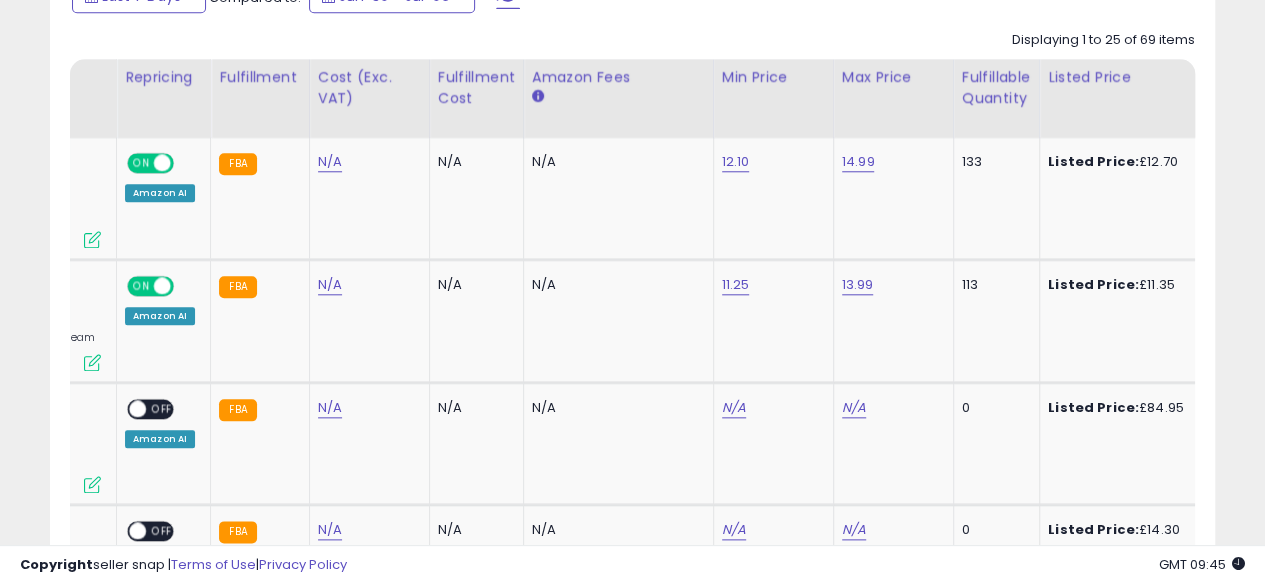 scroll, scrollTop: 0, scrollLeft: 0, axis: both 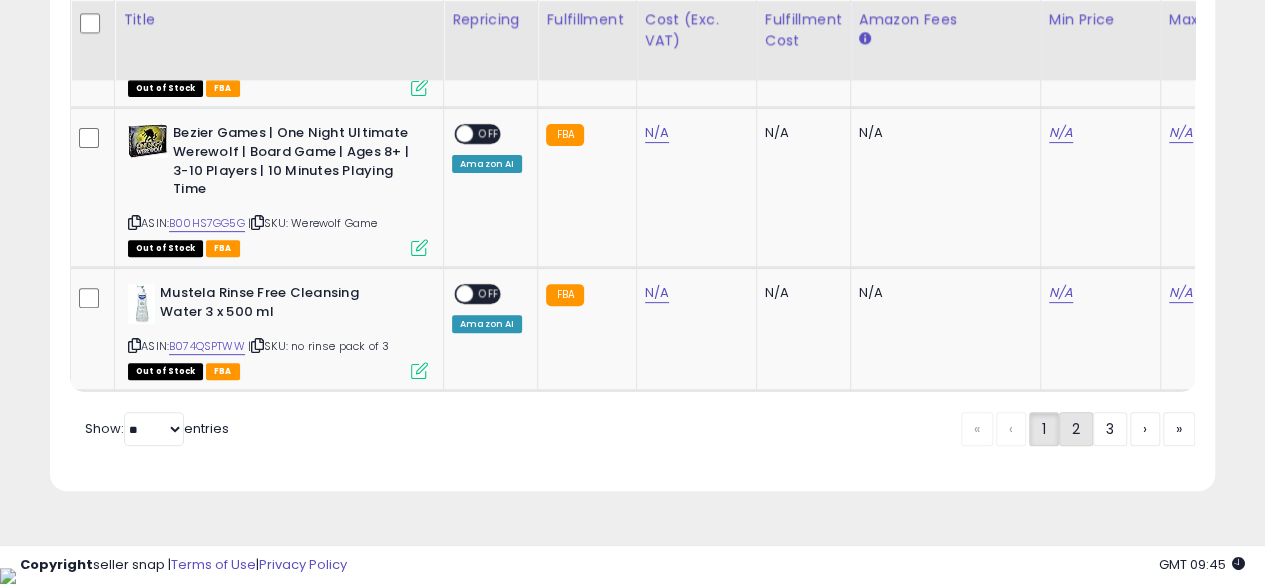 click on "2" 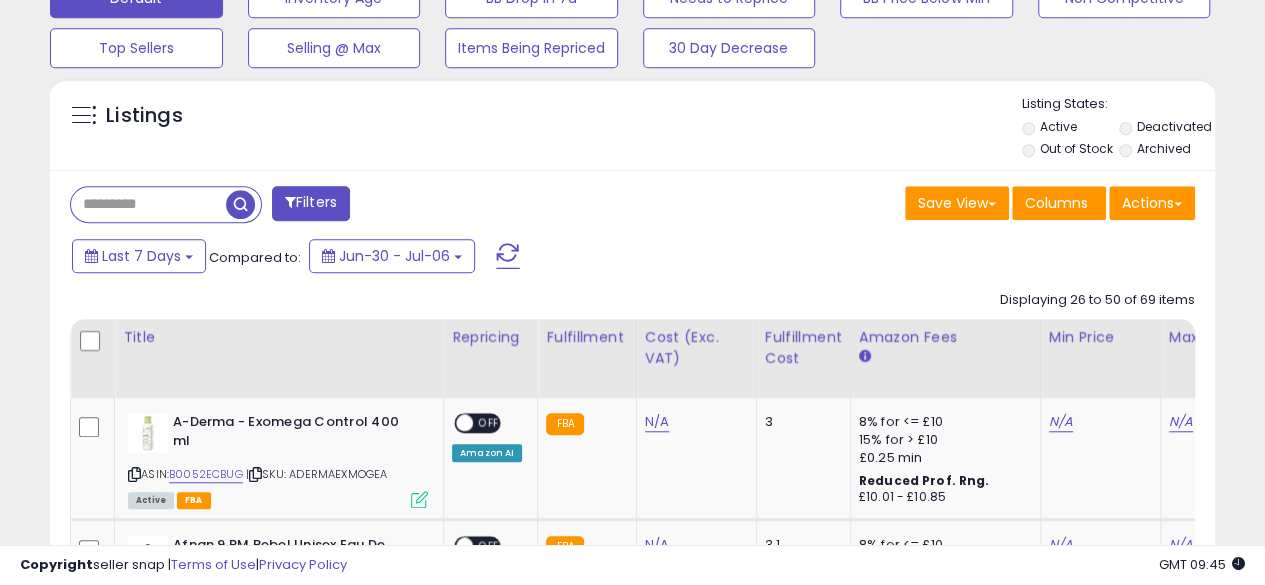 scroll, scrollTop: 932, scrollLeft: 0, axis: vertical 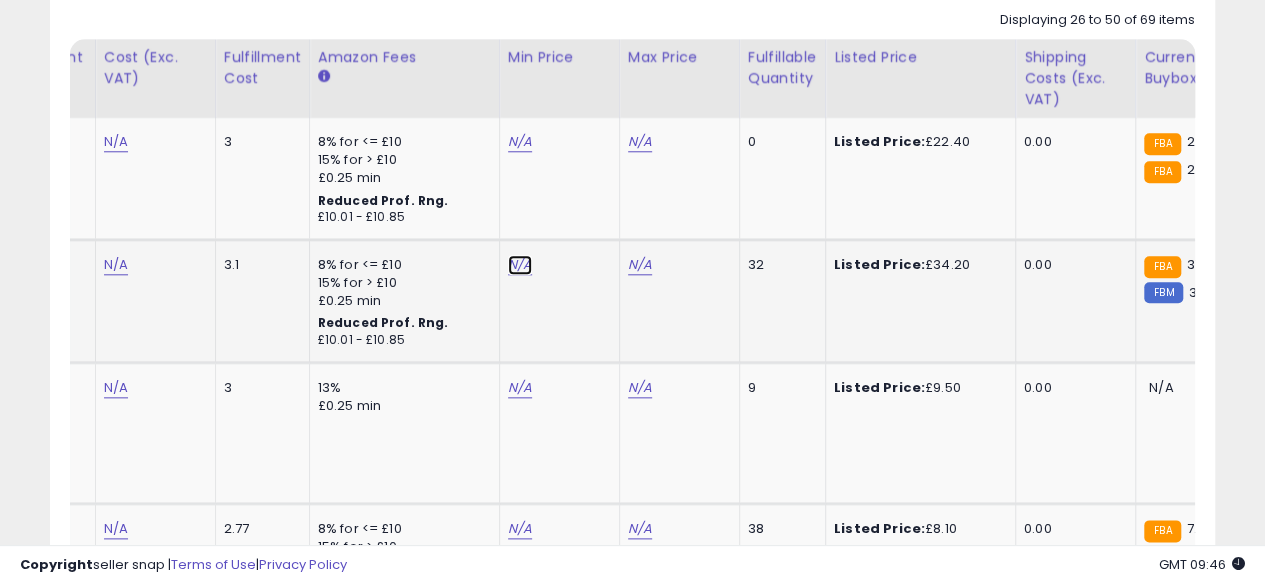 click on "N/A" at bounding box center [520, 142] 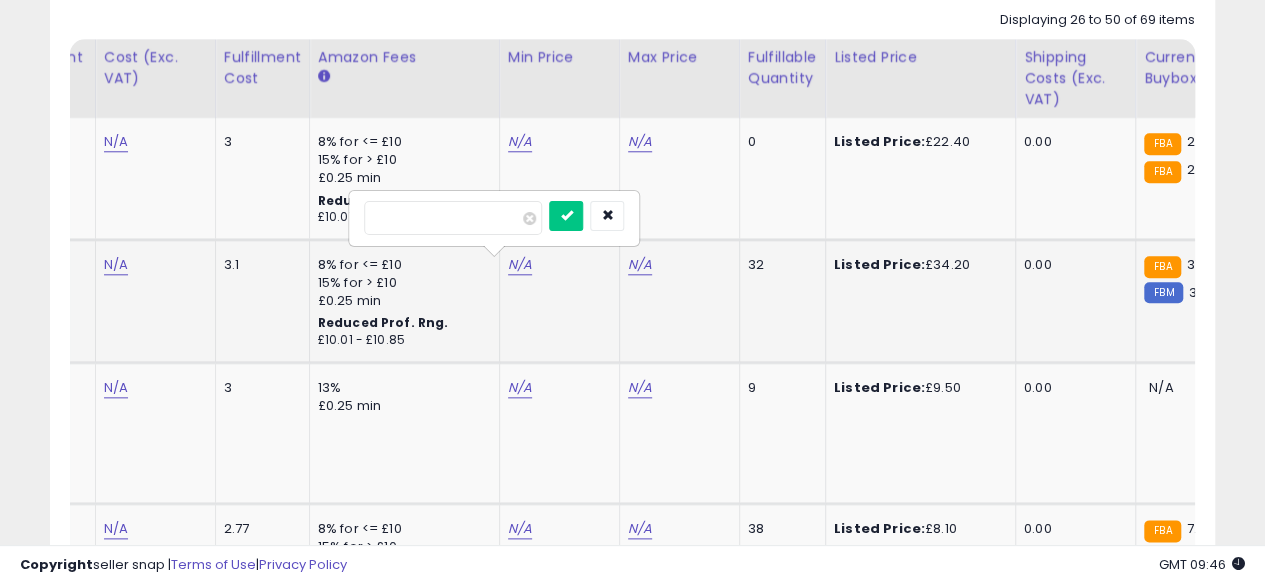 type on "*****" 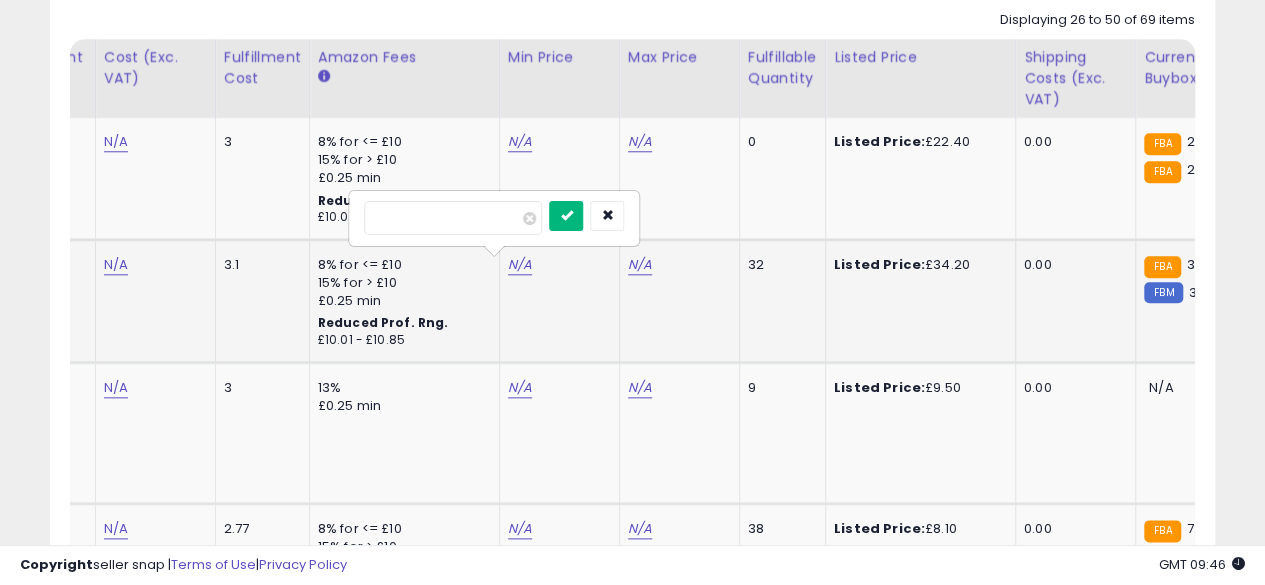 type 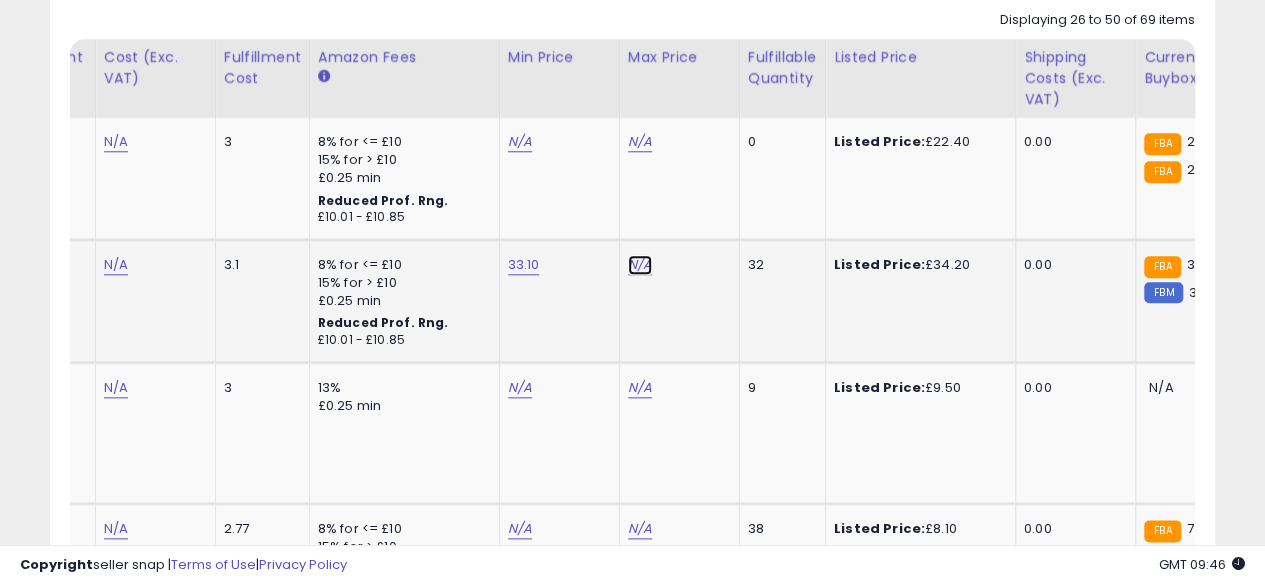 click on "N/A" at bounding box center [640, 142] 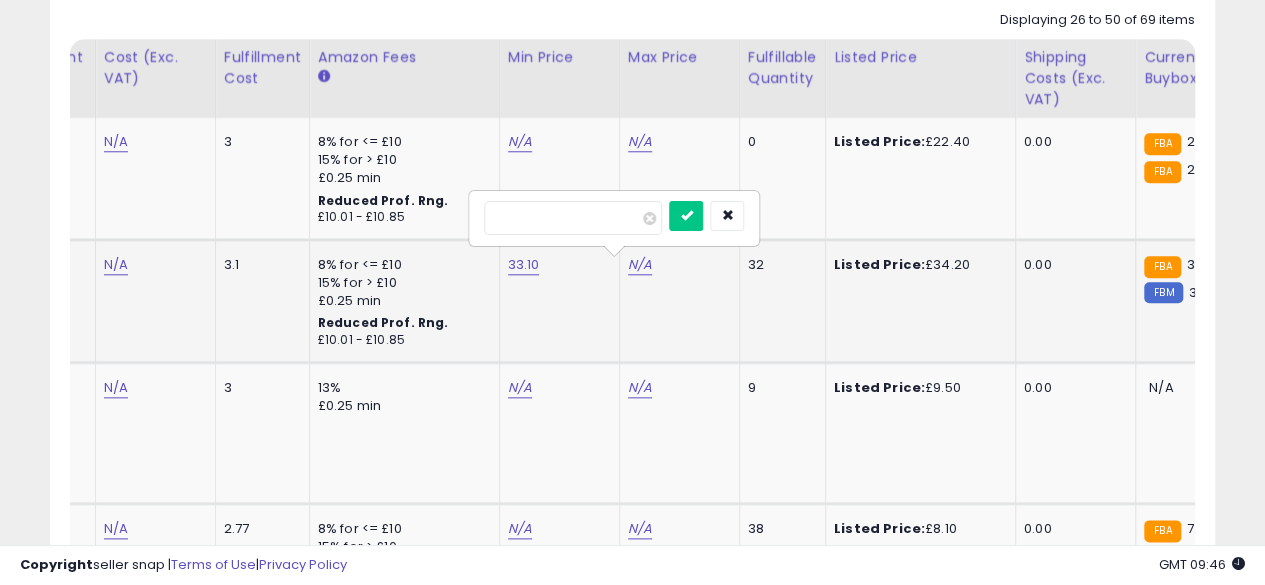 type on "**" 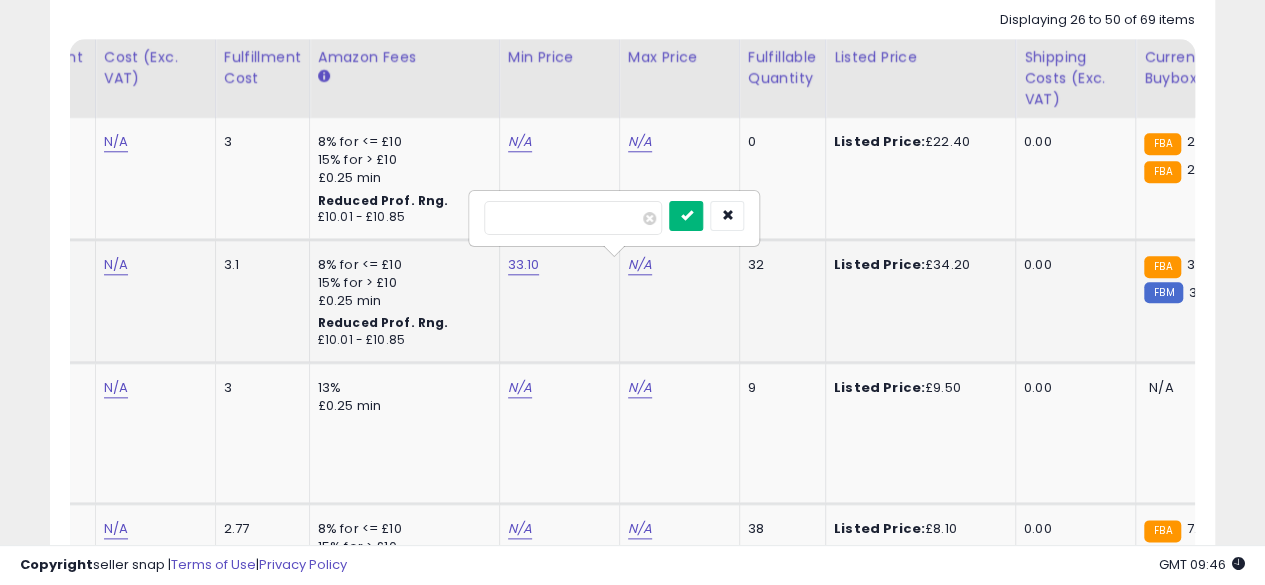 click at bounding box center (686, 215) 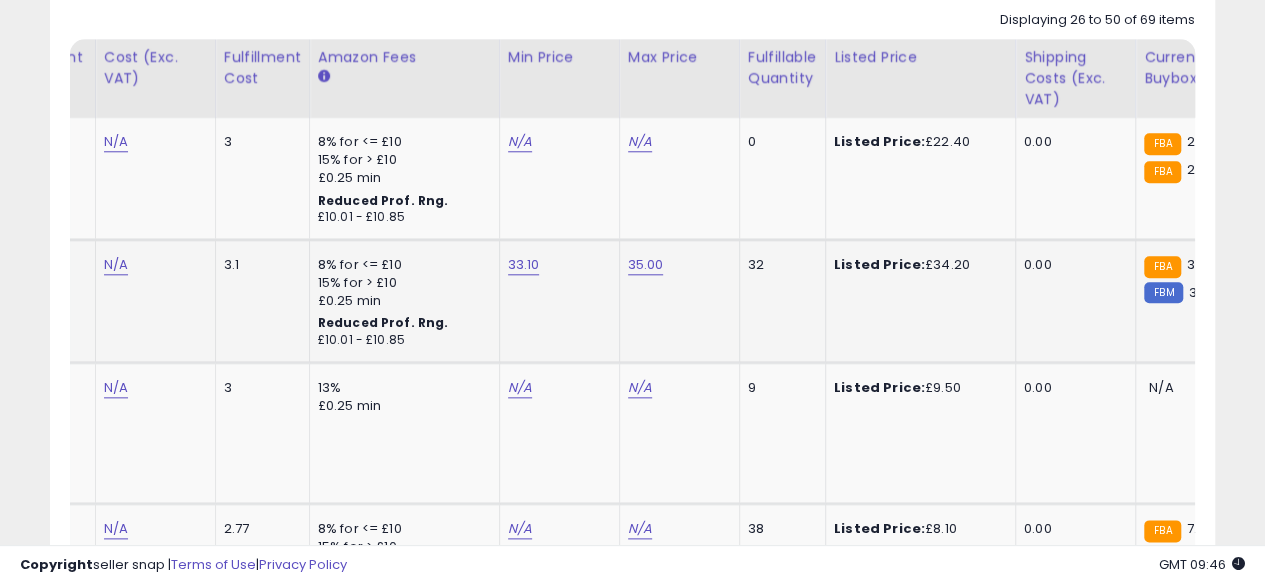 scroll, scrollTop: 0, scrollLeft: 0, axis: both 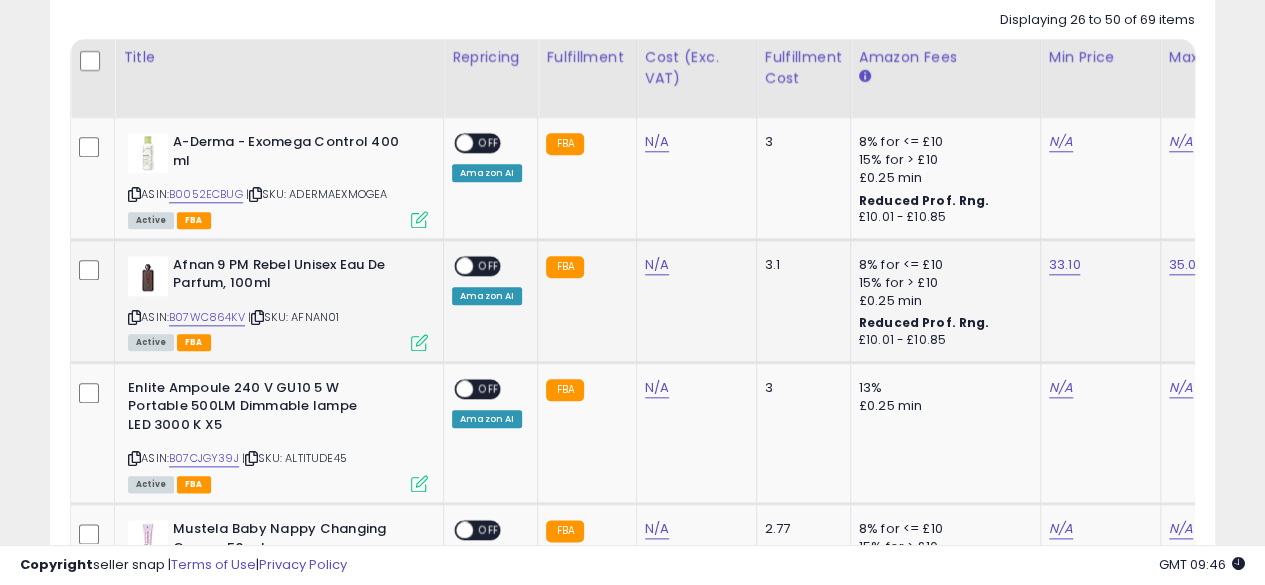 click on "OFF" at bounding box center [489, 265] 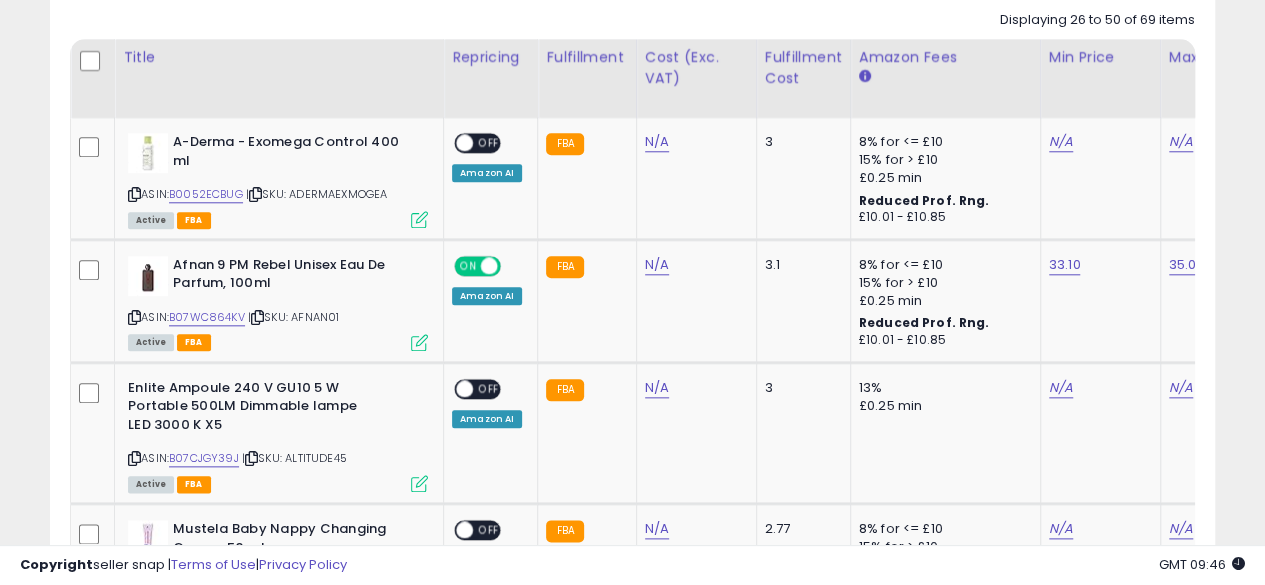 click on "**********" at bounding box center [632, 1430] 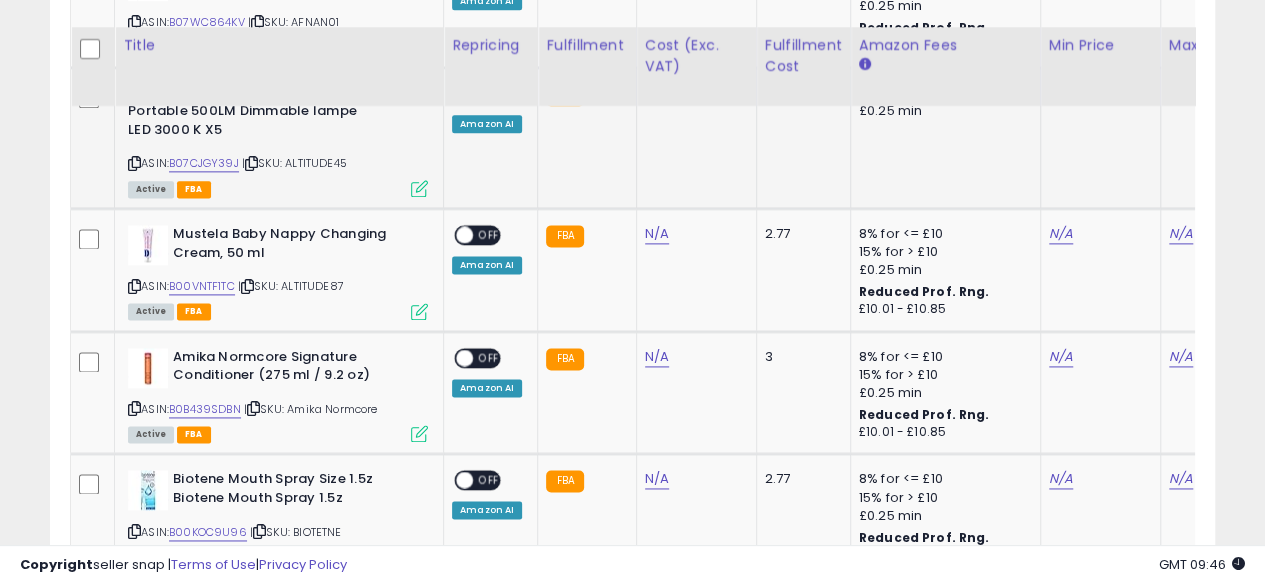 scroll, scrollTop: 1252, scrollLeft: 0, axis: vertical 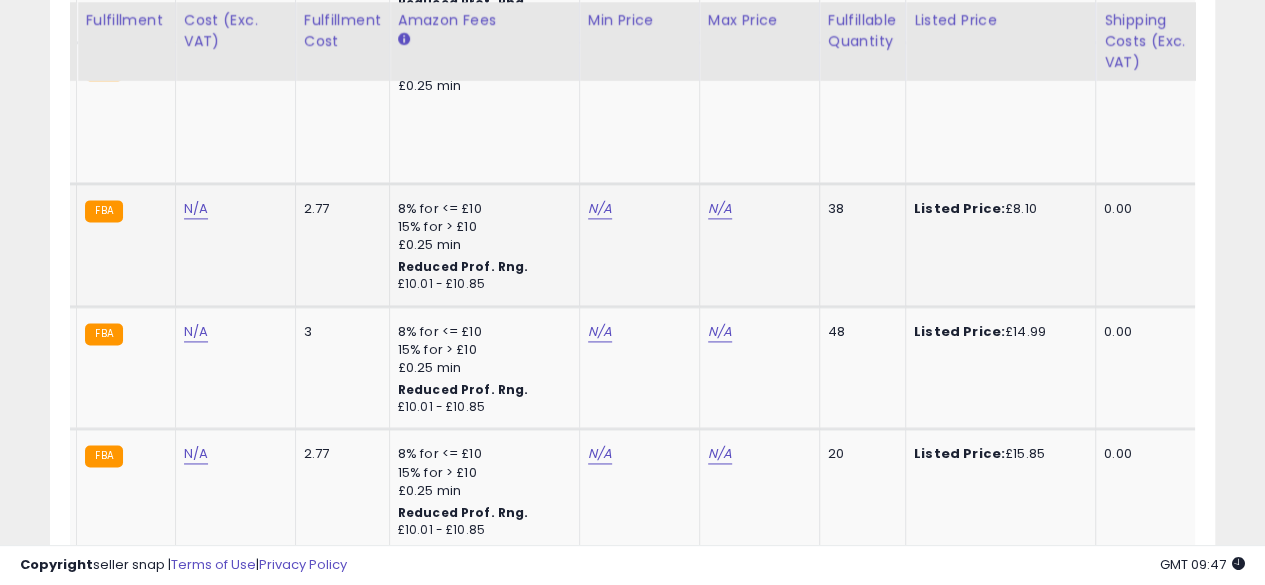 click on "N/A" at bounding box center [636, 209] 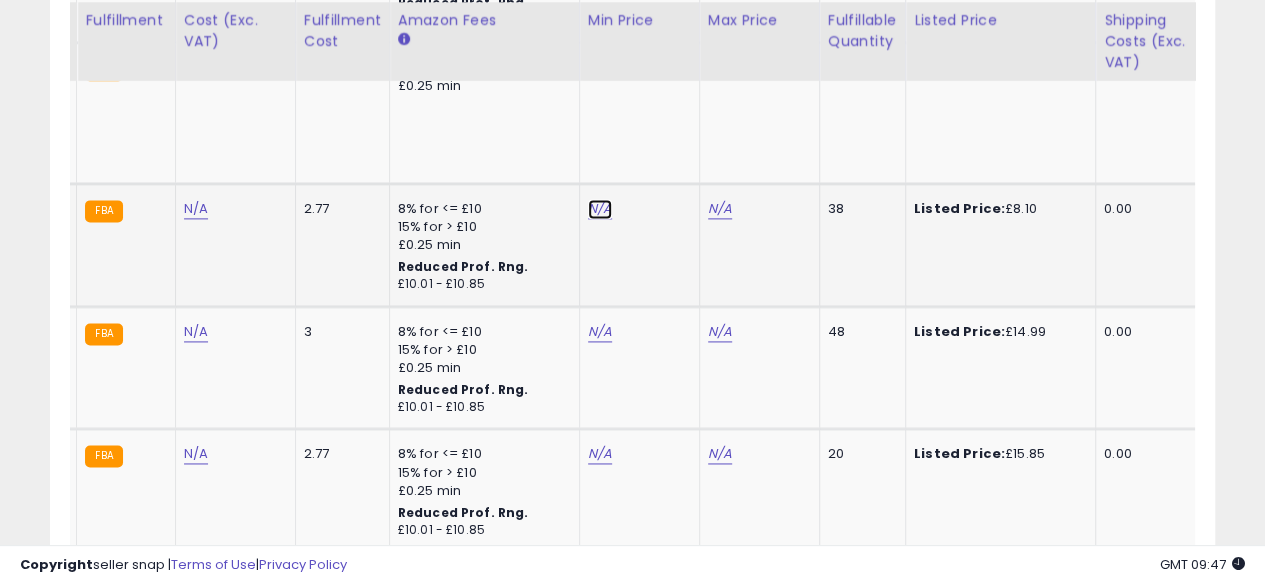 click on "N/A" at bounding box center [600, -178] 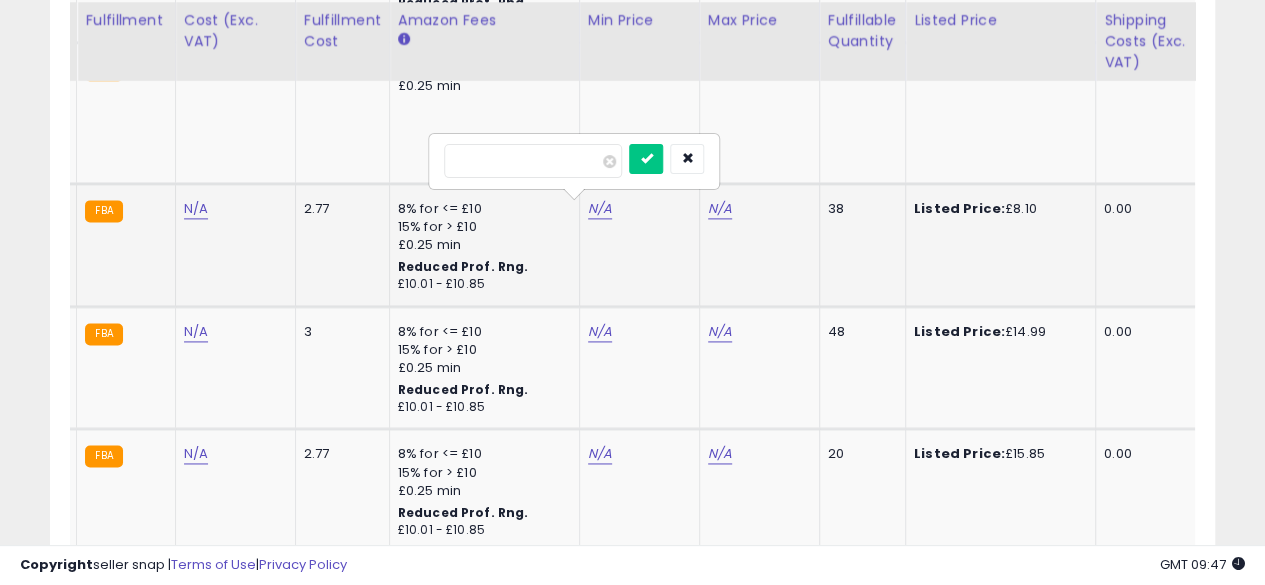 type on "****" 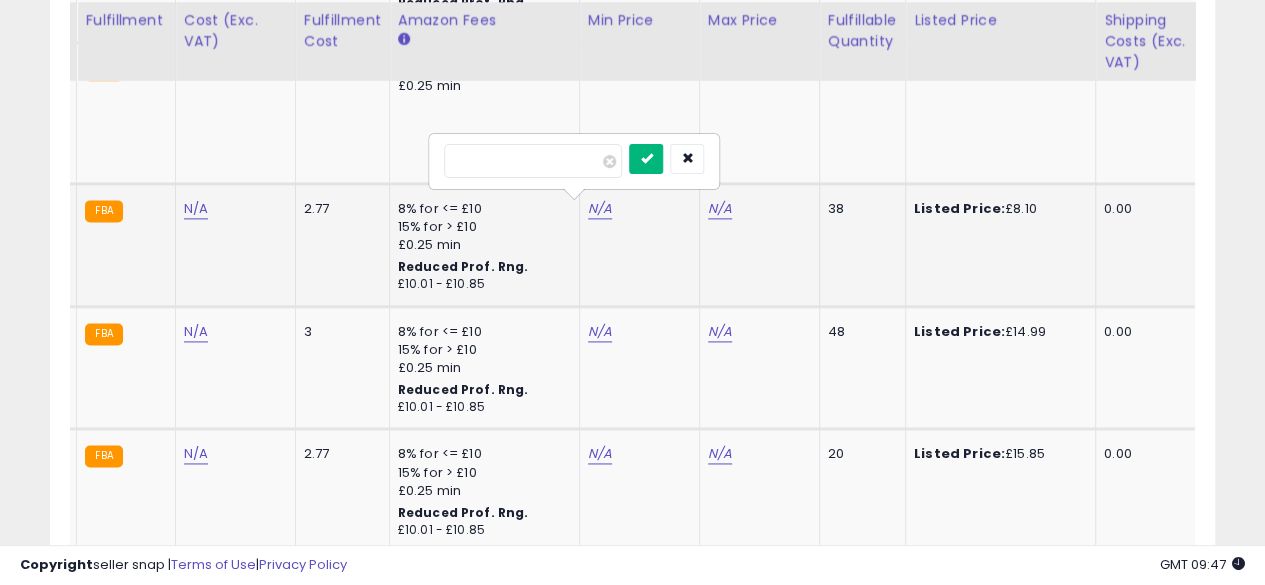click at bounding box center (646, 159) 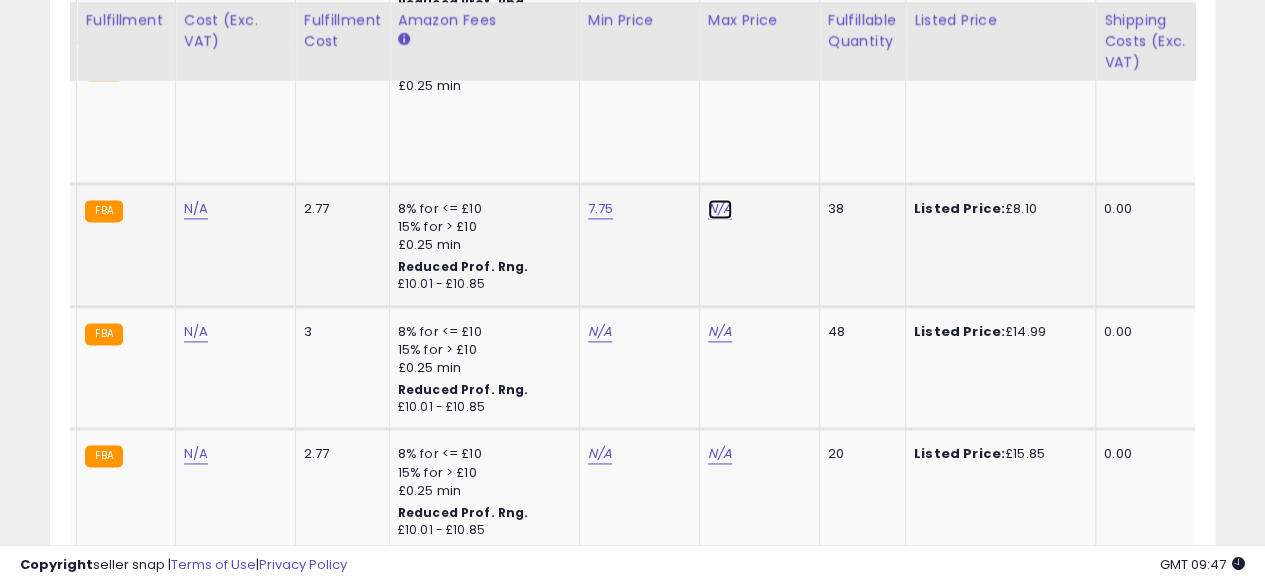 click on "N/A" at bounding box center (720, -178) 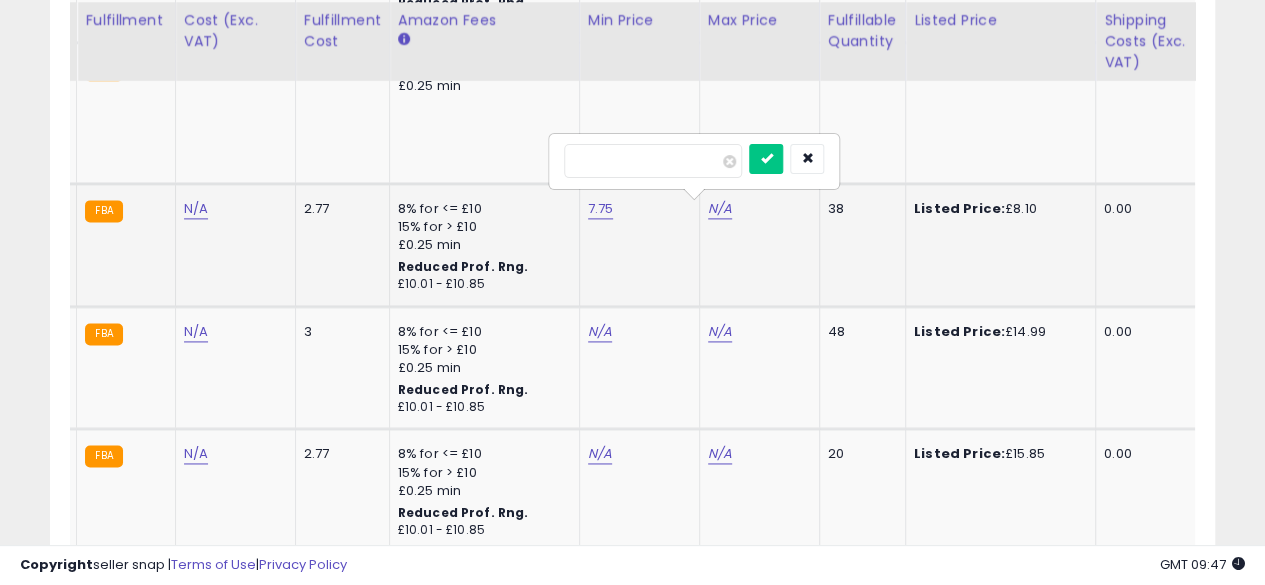 type on "****" 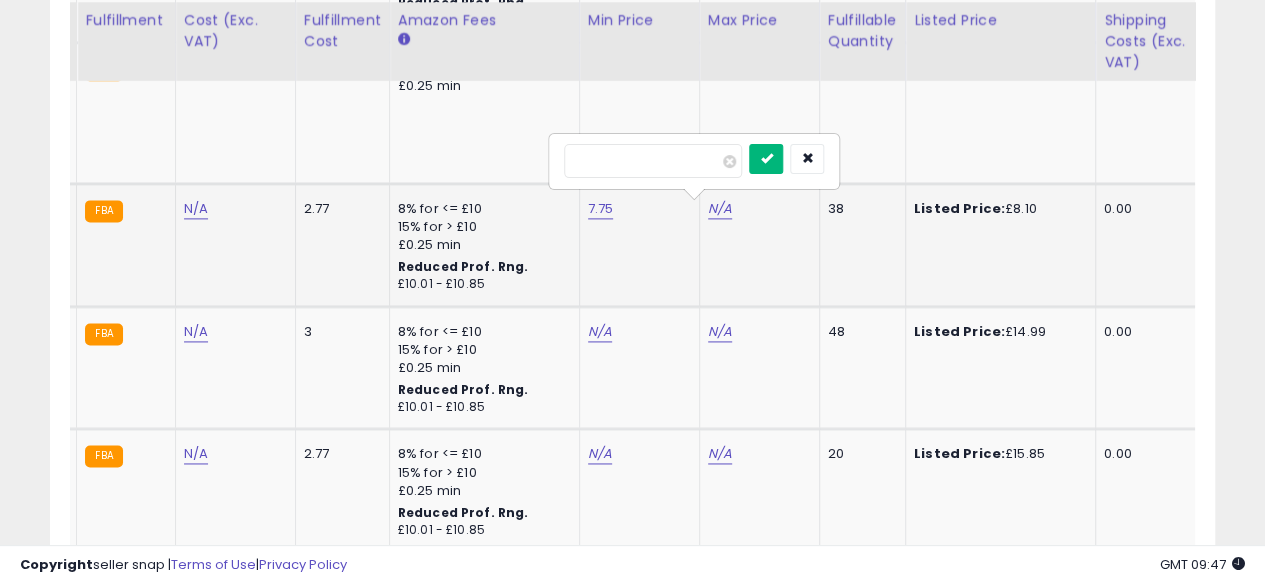 click at bounding box center (766, 159) 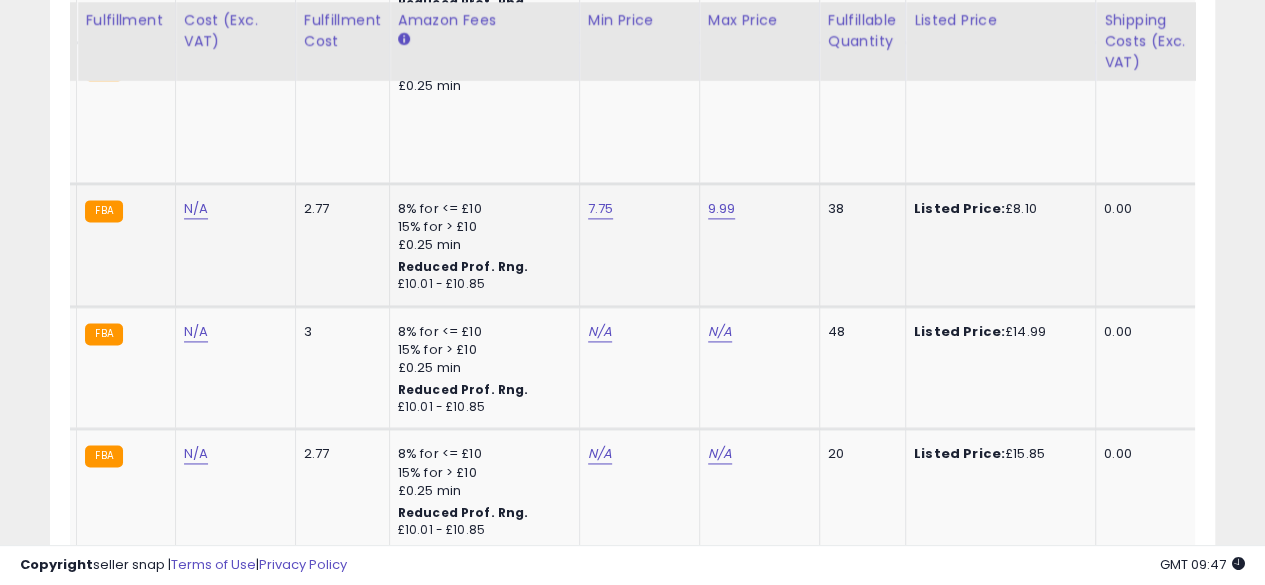 scroll, scrollTop: 0, scrollLeft: 21, axis: horizontal 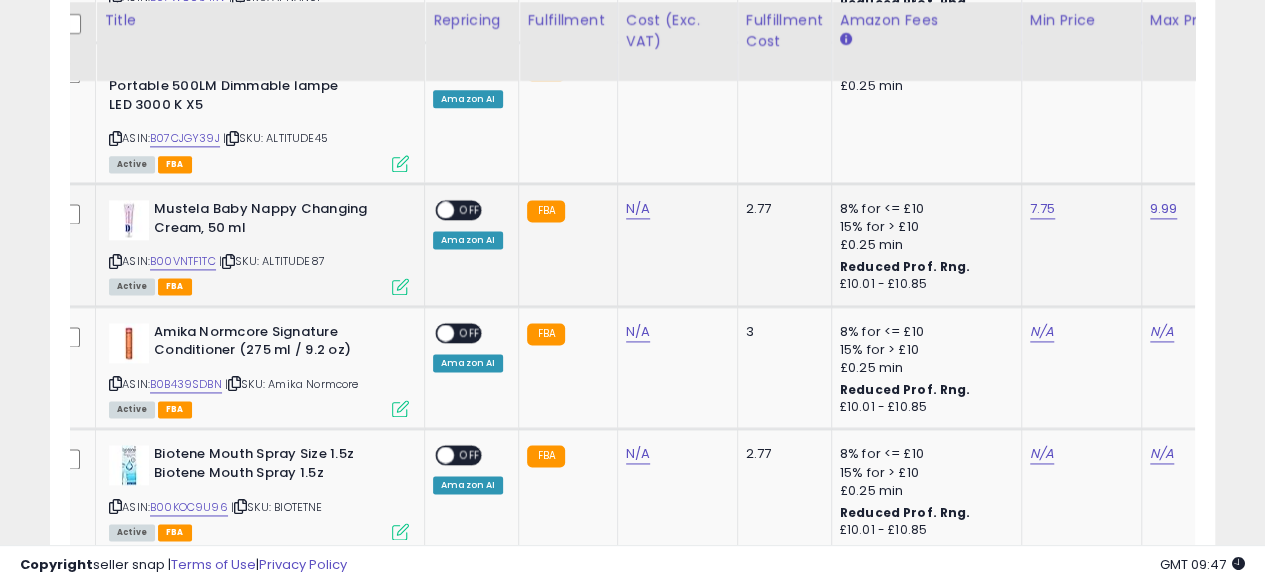 click at bounding box center (445, 210) 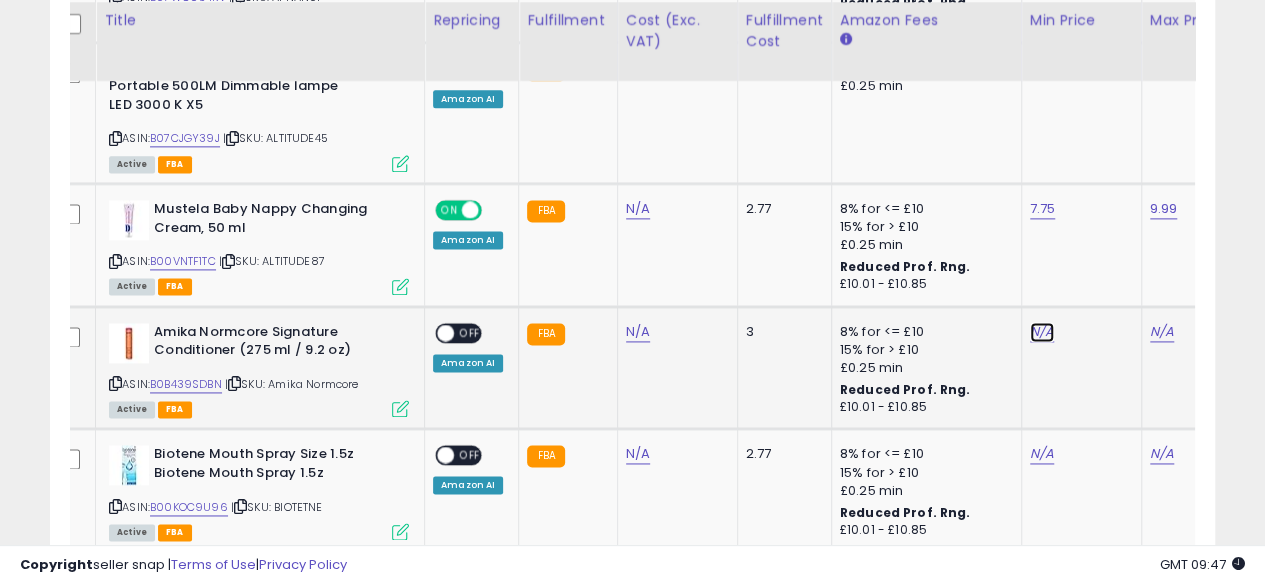 click on "N/A" at bounding box center [1042, -178] 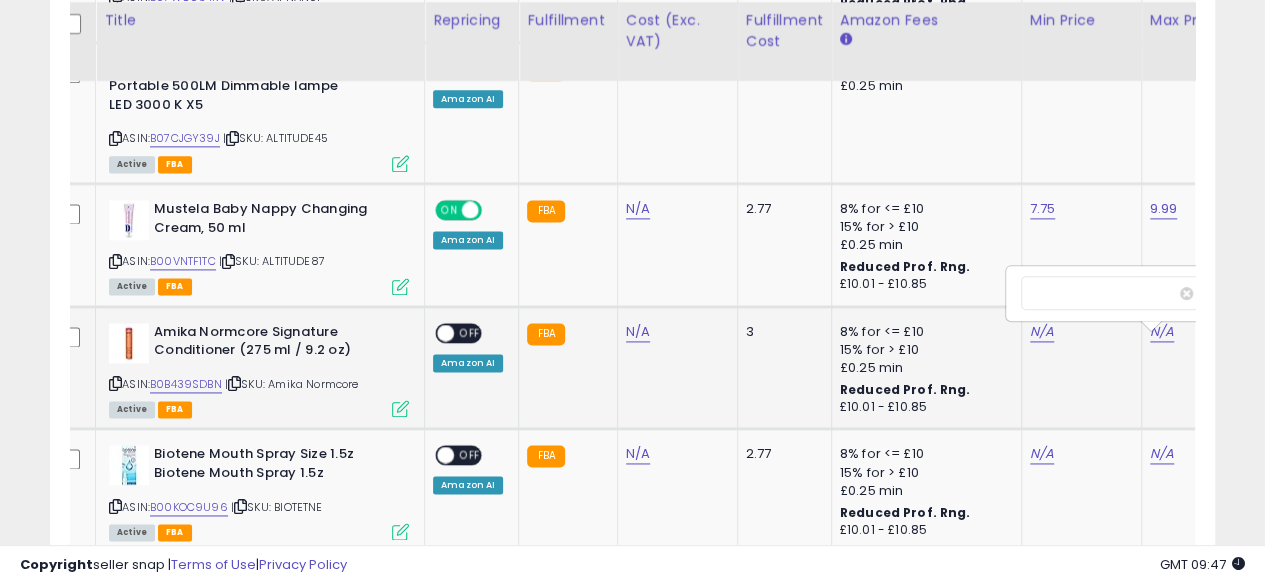 scroll, scrollTop: 0, scrollLeft: 59, axis: horizontal 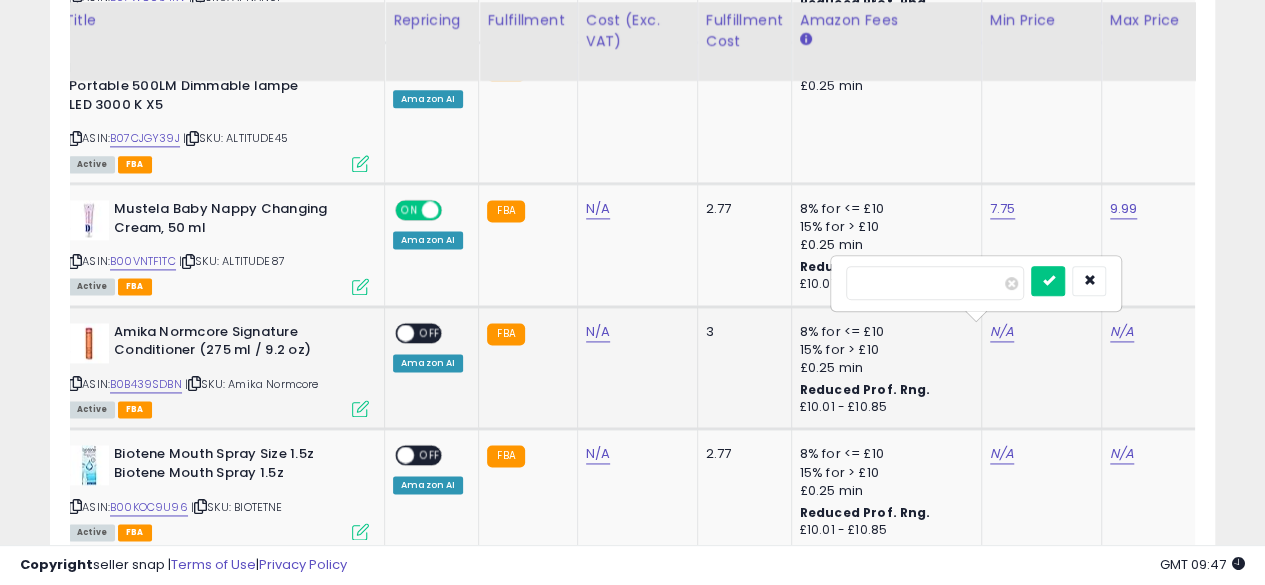 type on "*****" 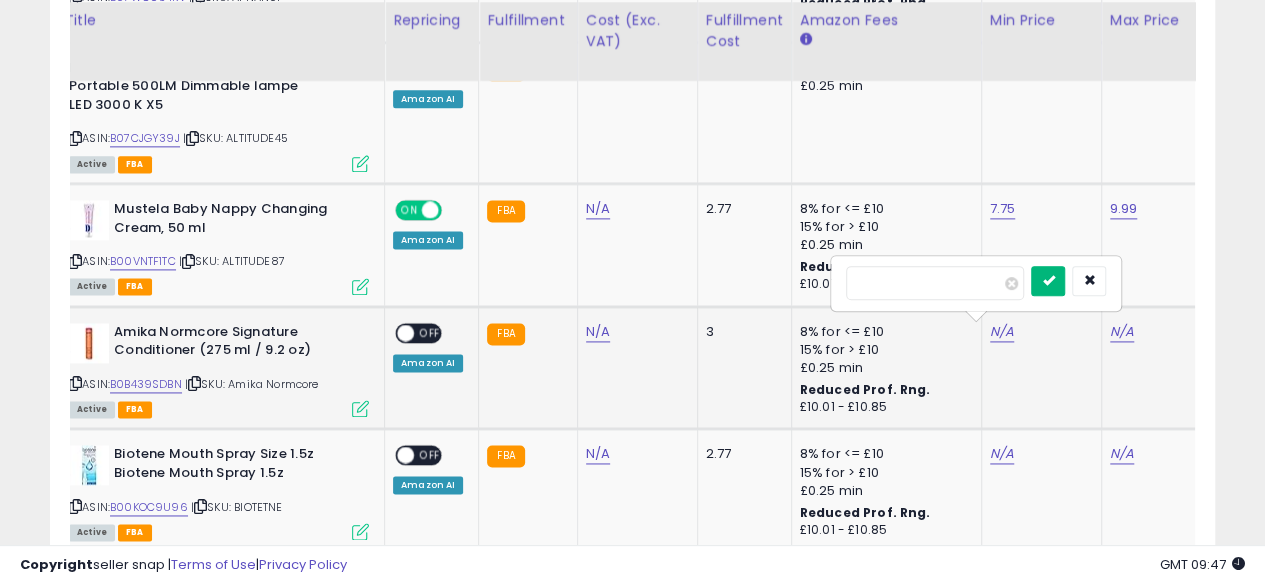 type 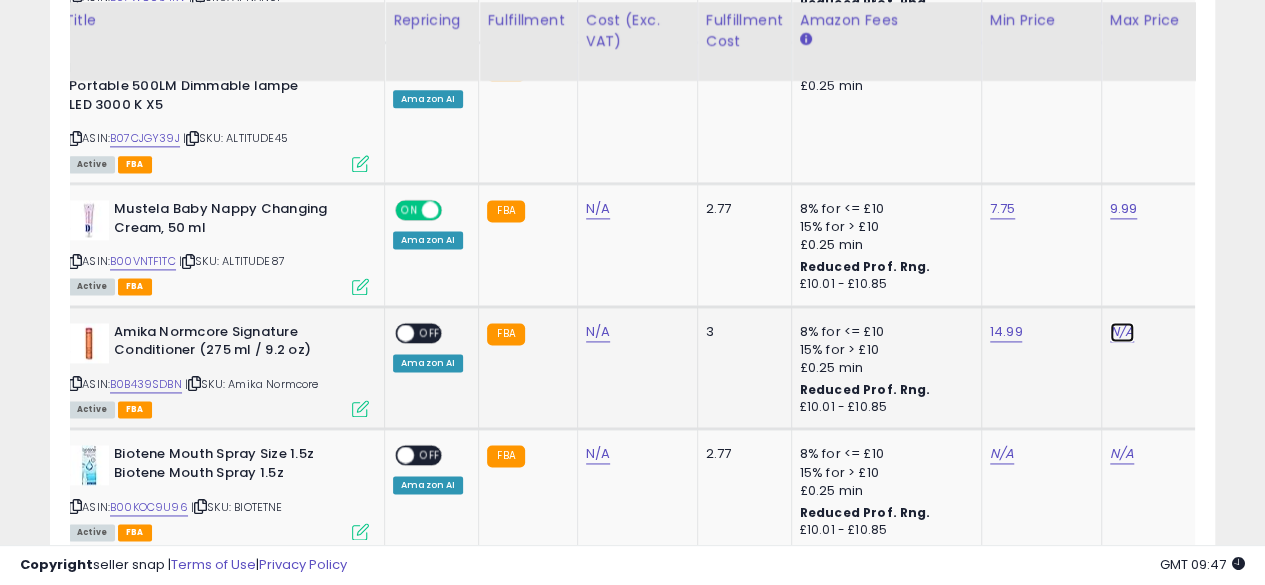 click on "N/A" at bounding box center (1122, -178) 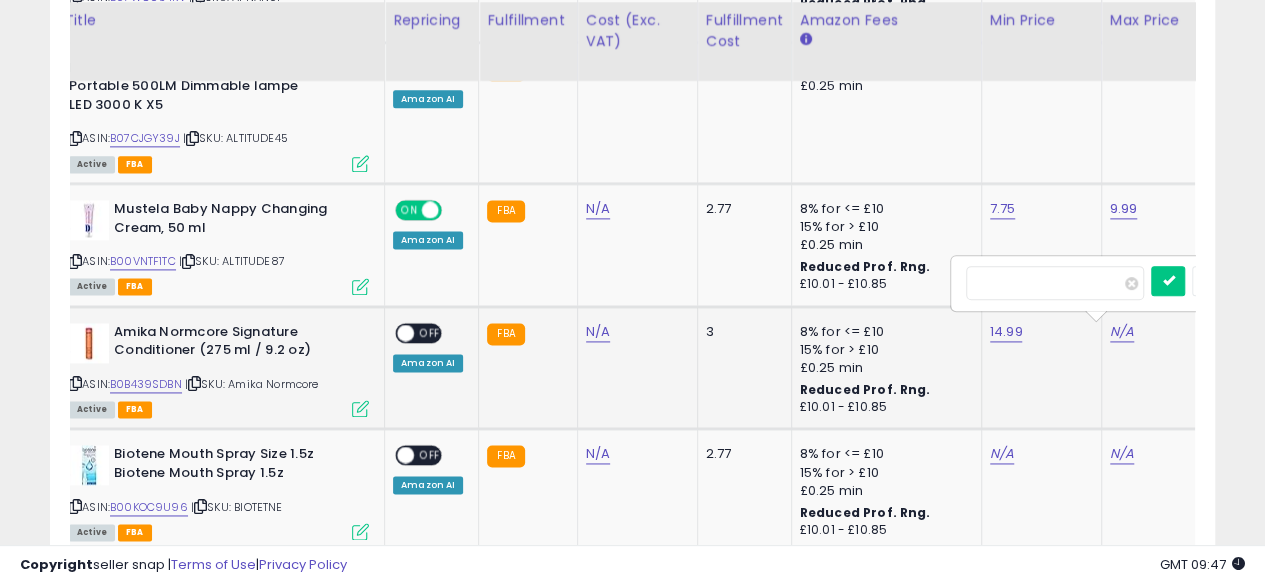 scroll, scrollTop: 0, scrollLeft: 179, axis: horizontal 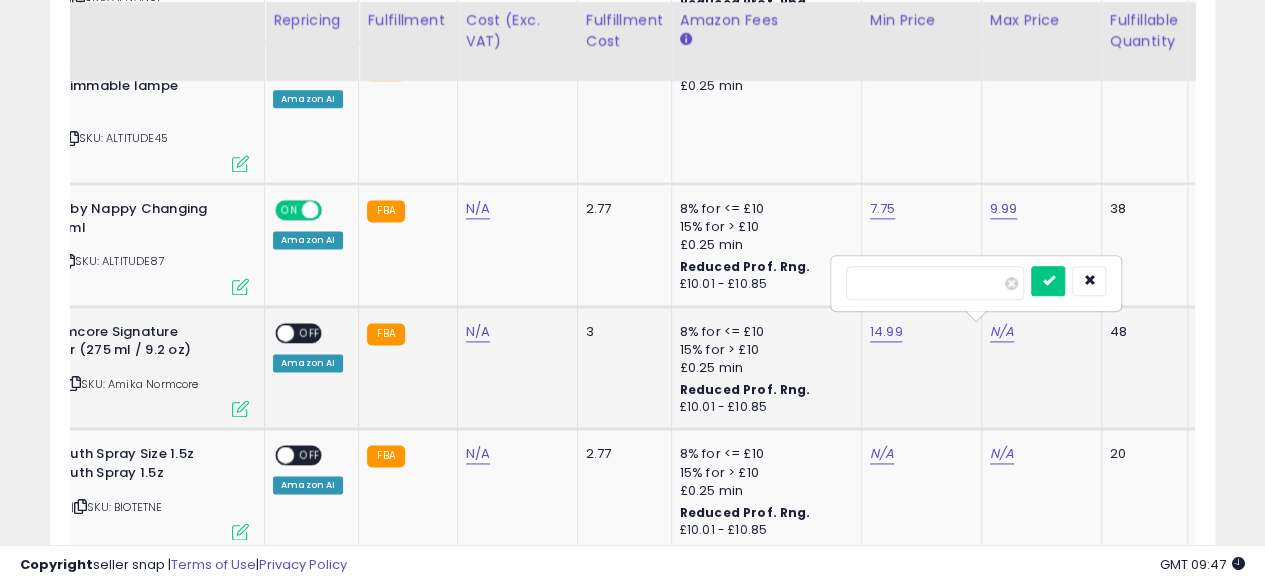 type on "**" 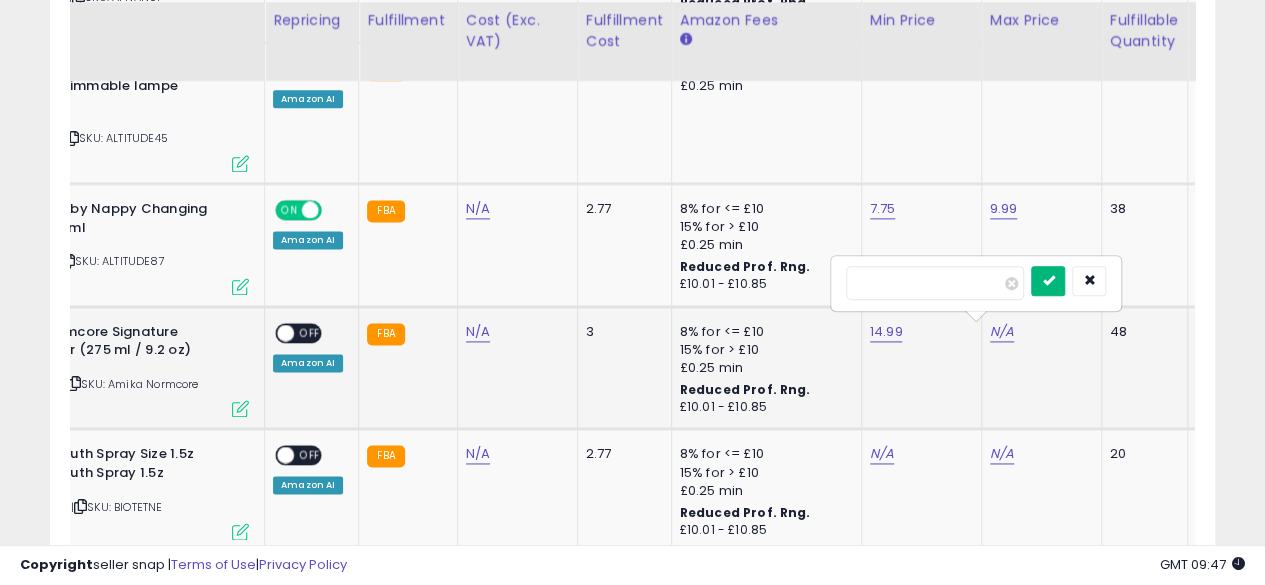 click at bounding box center [1048, 280] 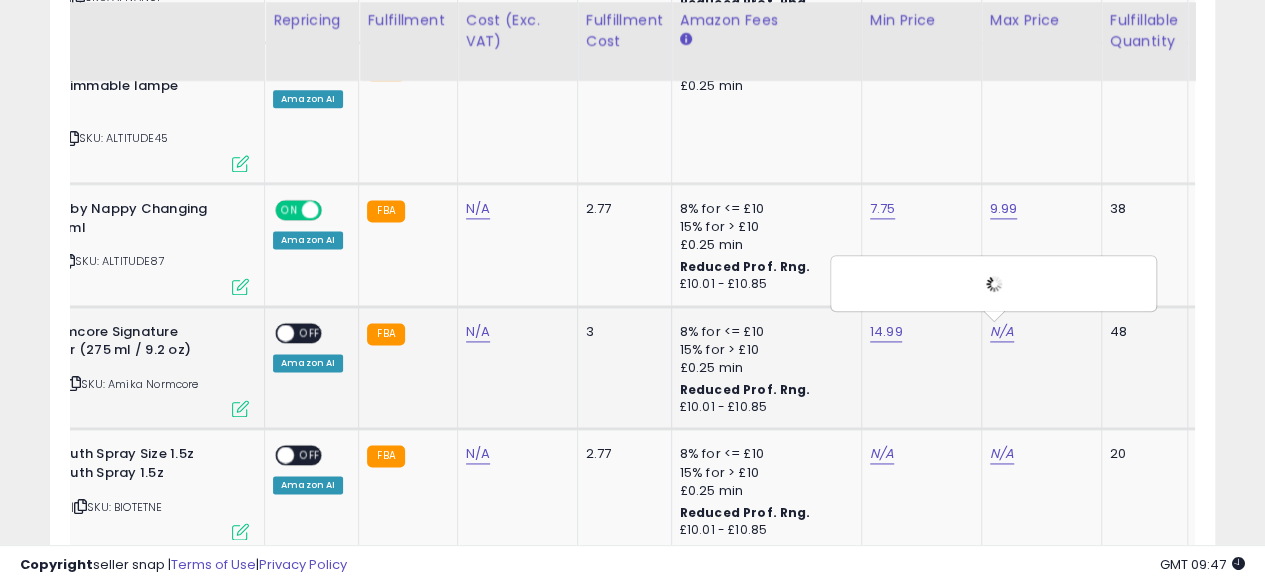 click on "OFF" at bounding box center (310, 332) 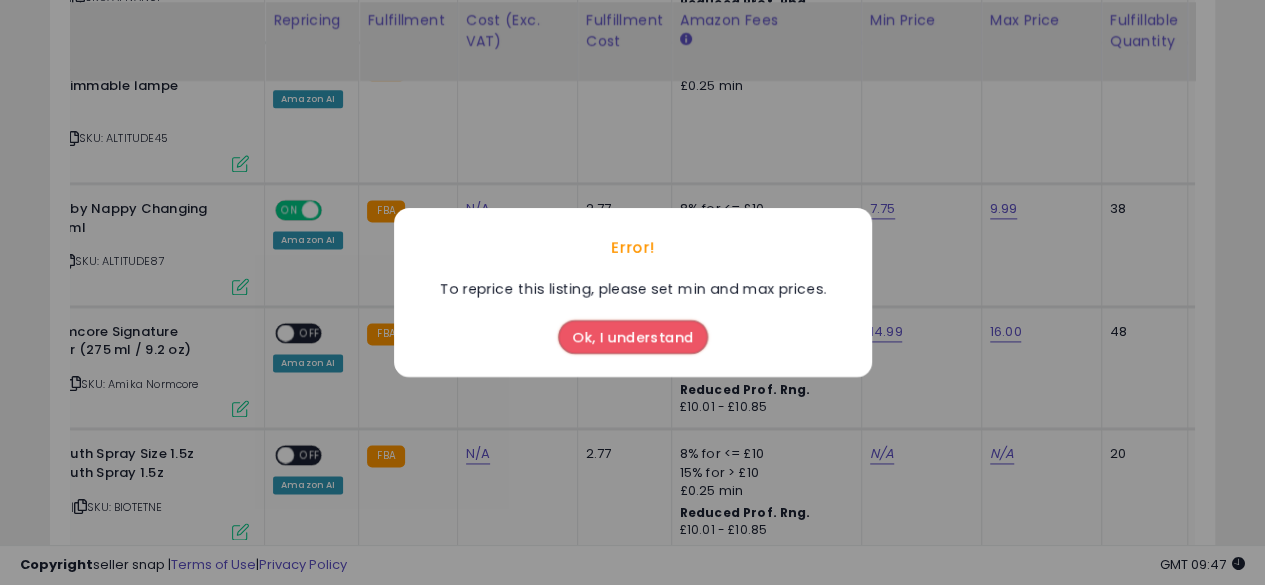 click on "Ok, I understand" at bounding box center [633, 337] 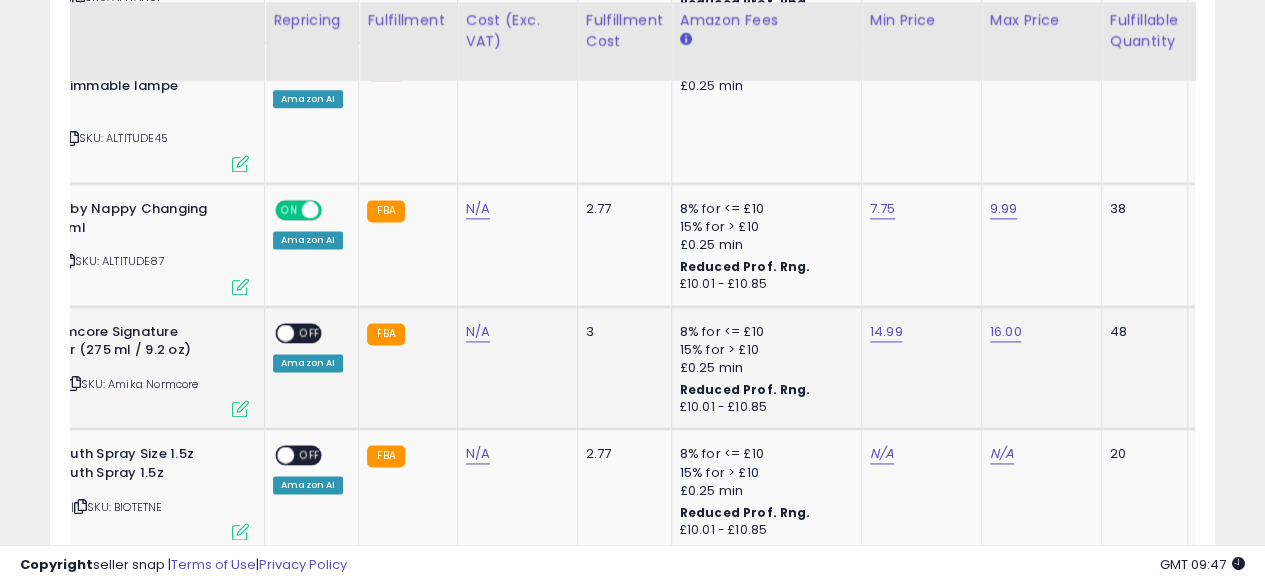 click on "OFF" at bounding box center (310, 332) 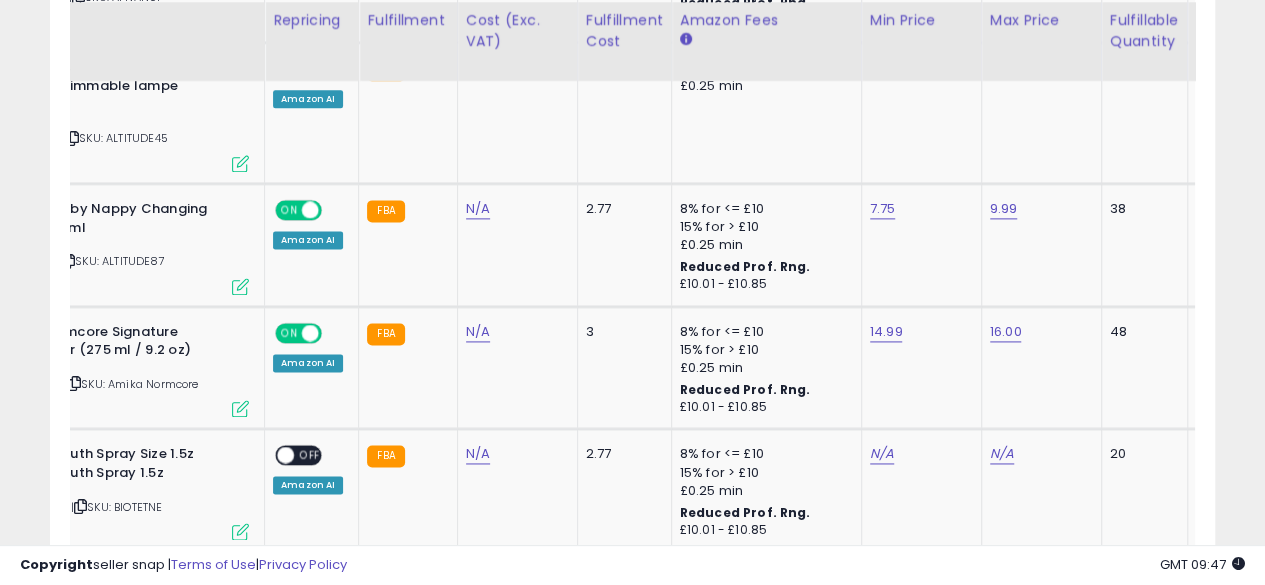 scroll, scrollTop: 0, scrollLeft: 0, axis: both 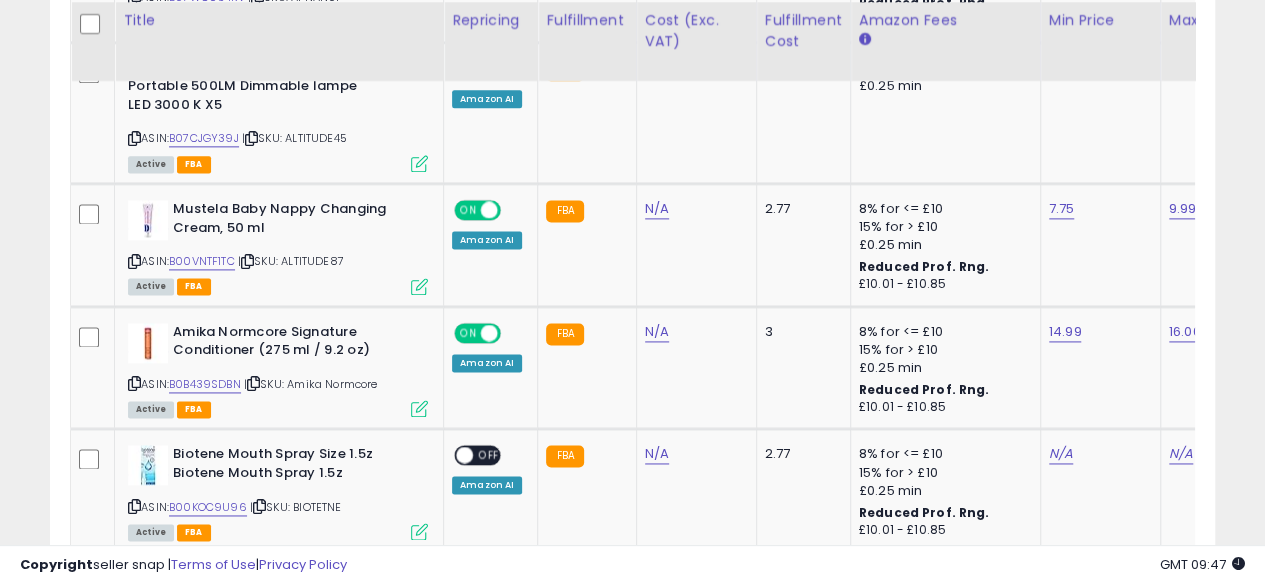 click on "**********" at bounding box center [632, 1095] 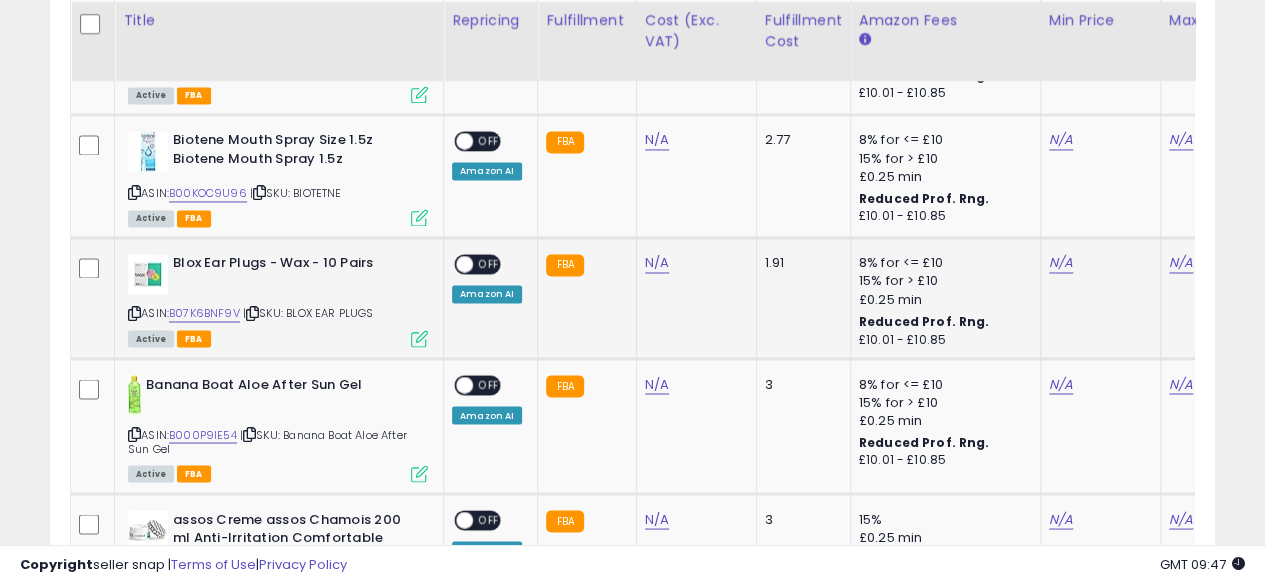 scroll, scrollTop: 1572, scrollLeft: 0, axis: vertical 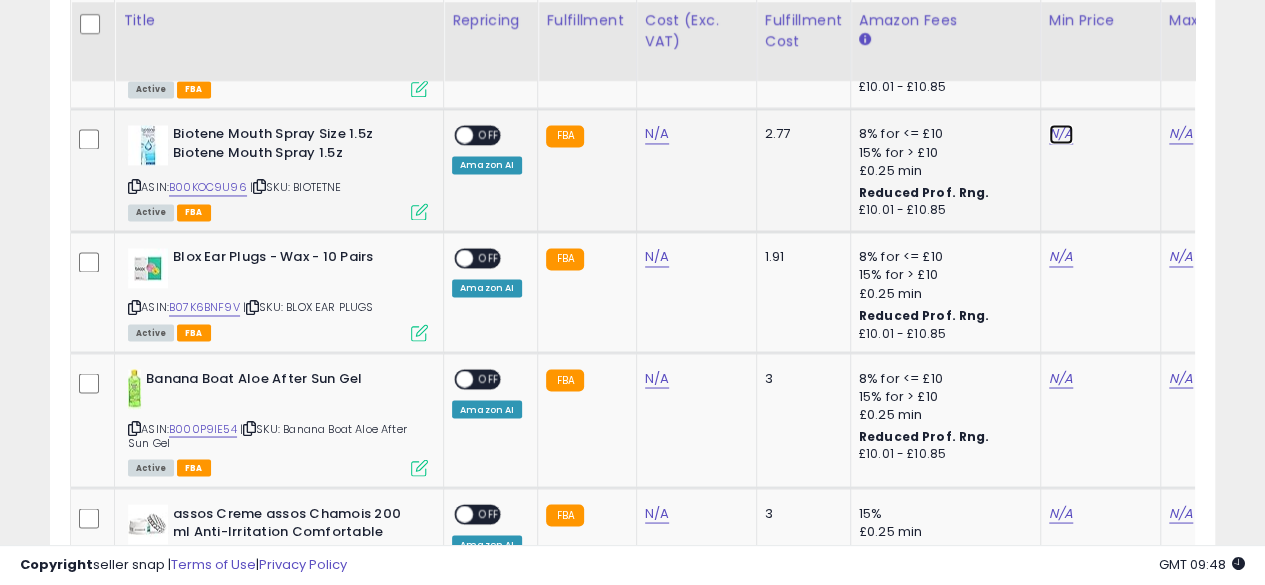 click on "N/A" at bounding box center (1061, -498) 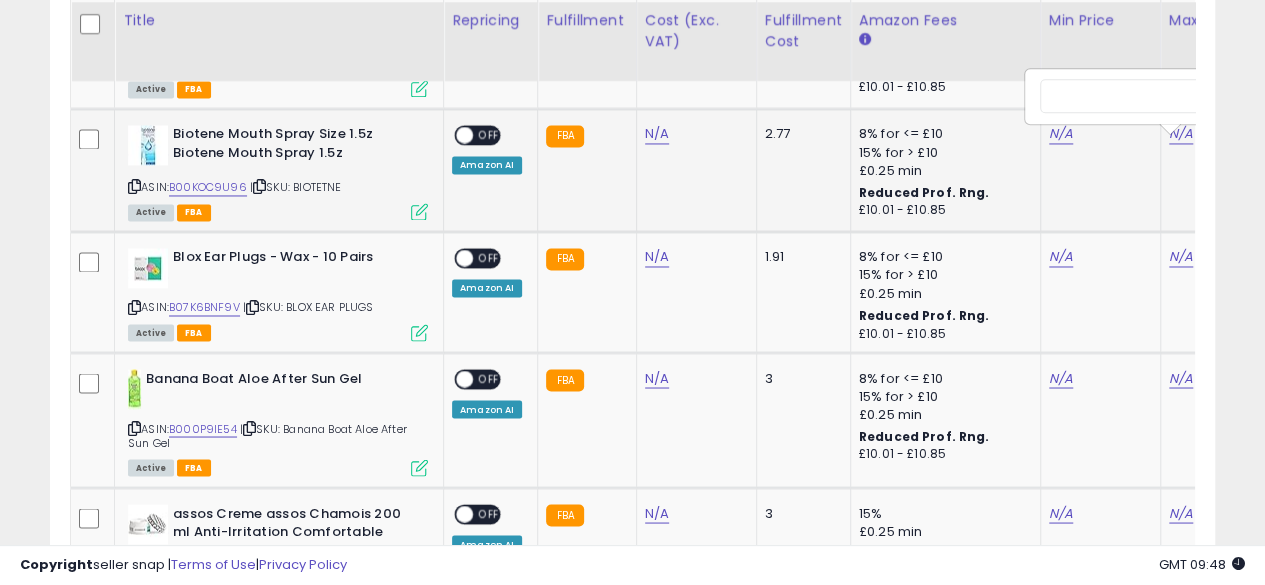 scroll, scrollTop: 0, scrollLeft: 59, axis: horizontal 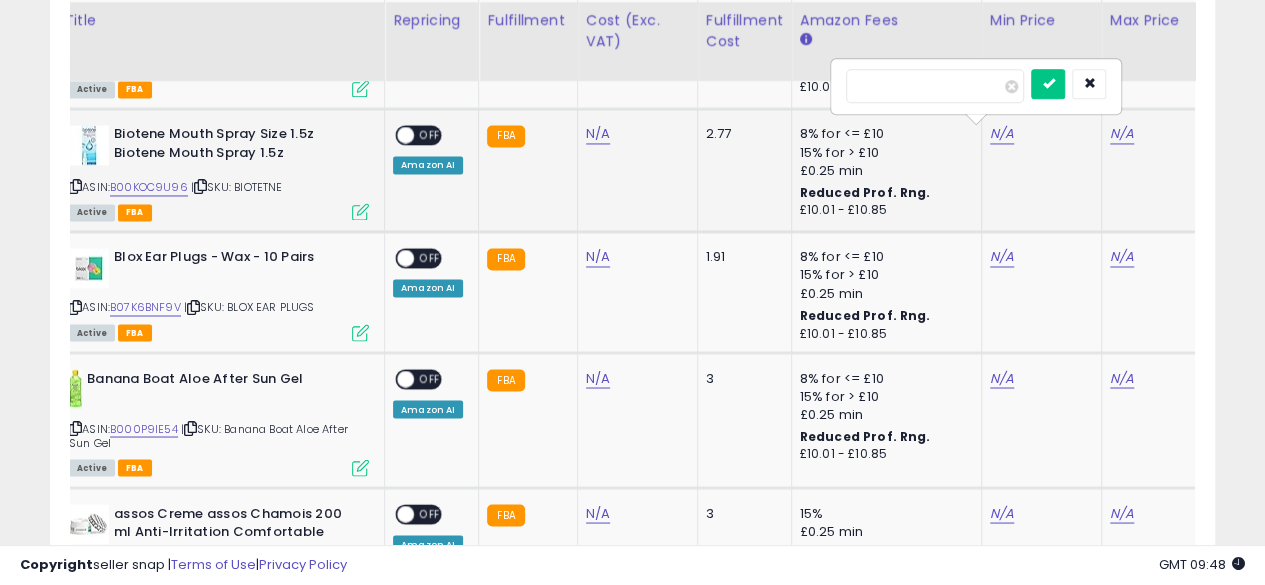 type on "*****" 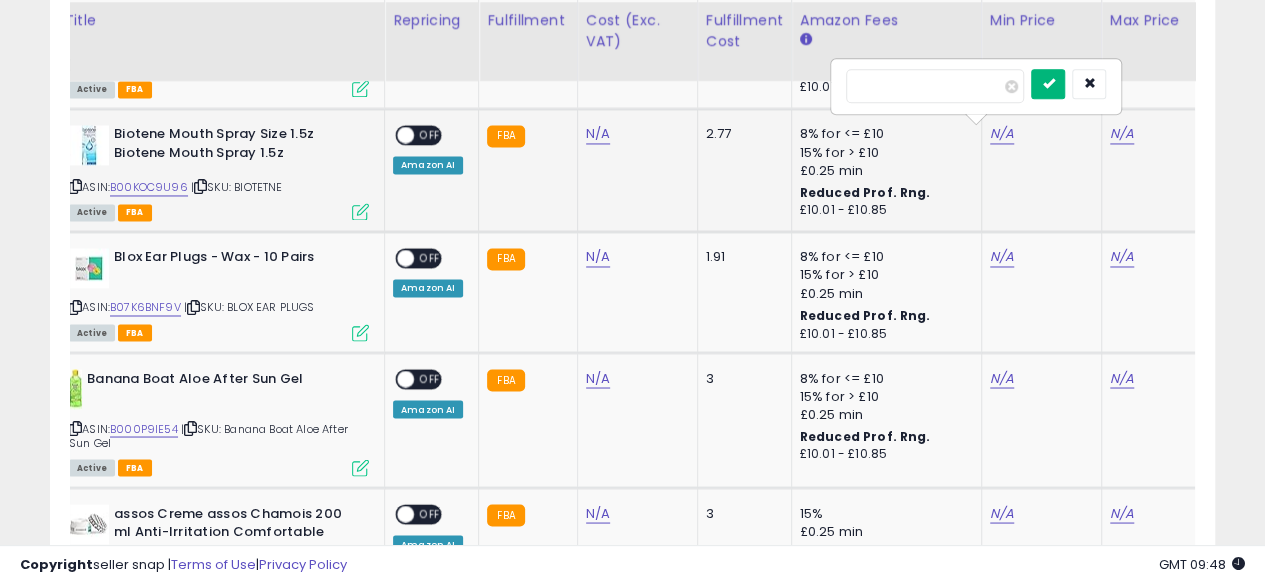 click at bounding box center (1048, 84) 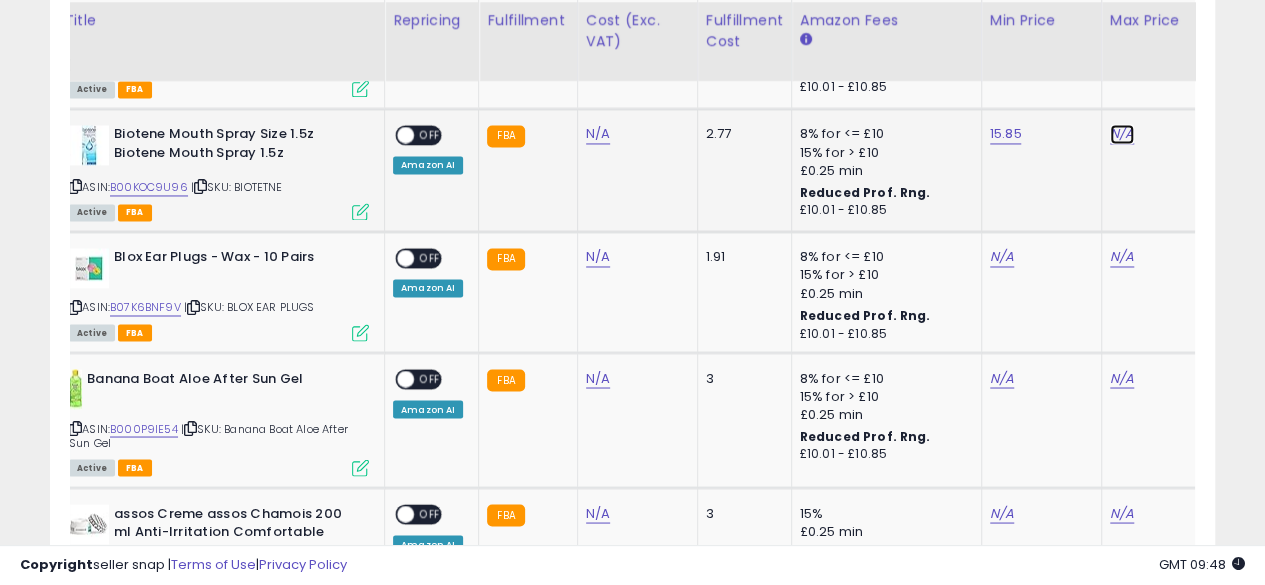 click on "N/A" at bounding box center [1122, -498] 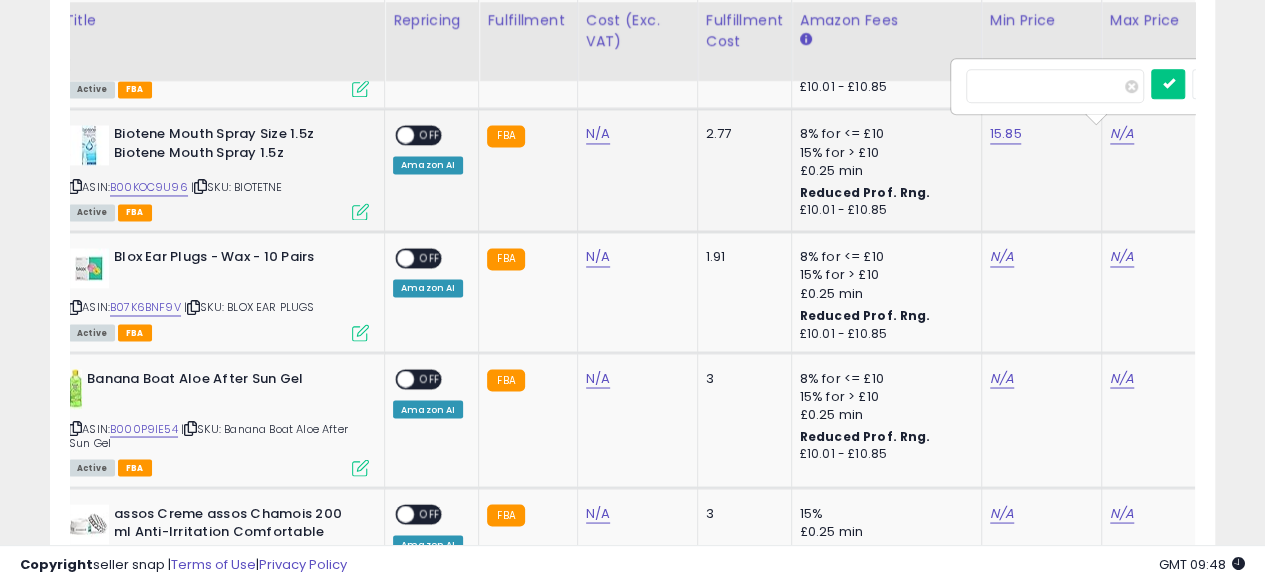 scroll, scrollTop: 0, scrollLeft: 179, axis: horizontal 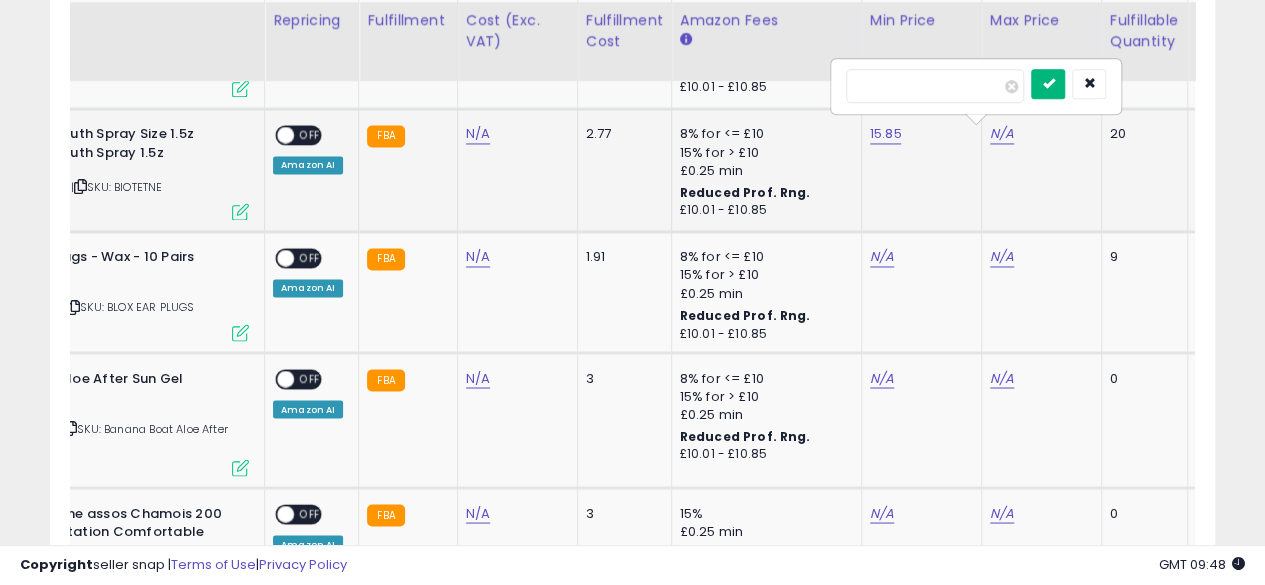 type on "**" 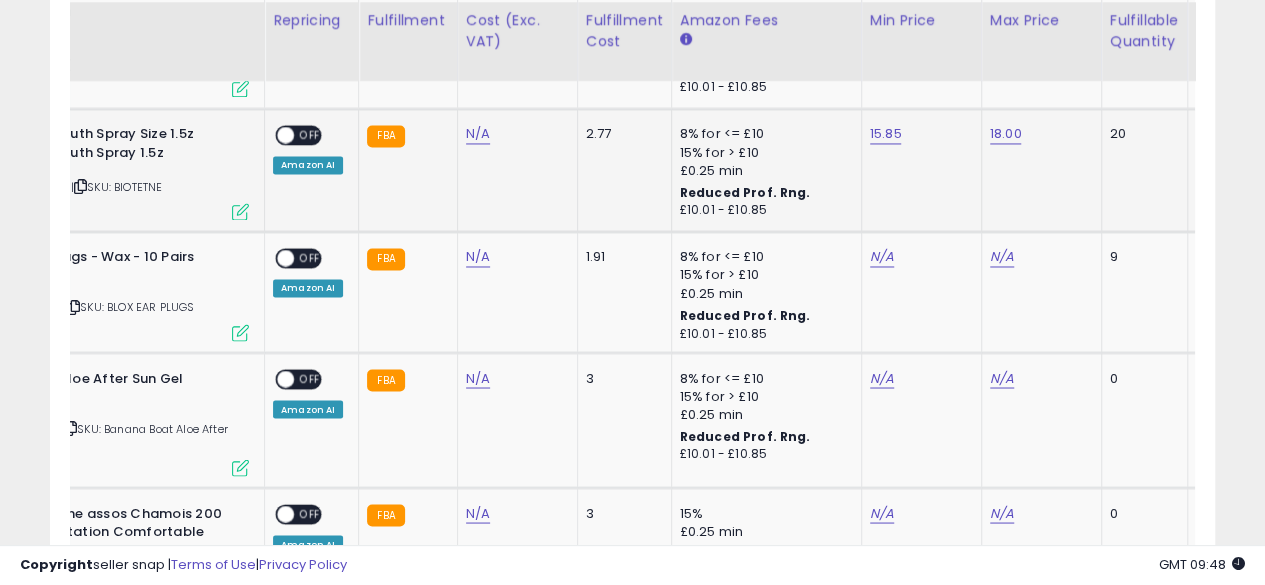 click on "OFF" at bounding box center (310, 135) 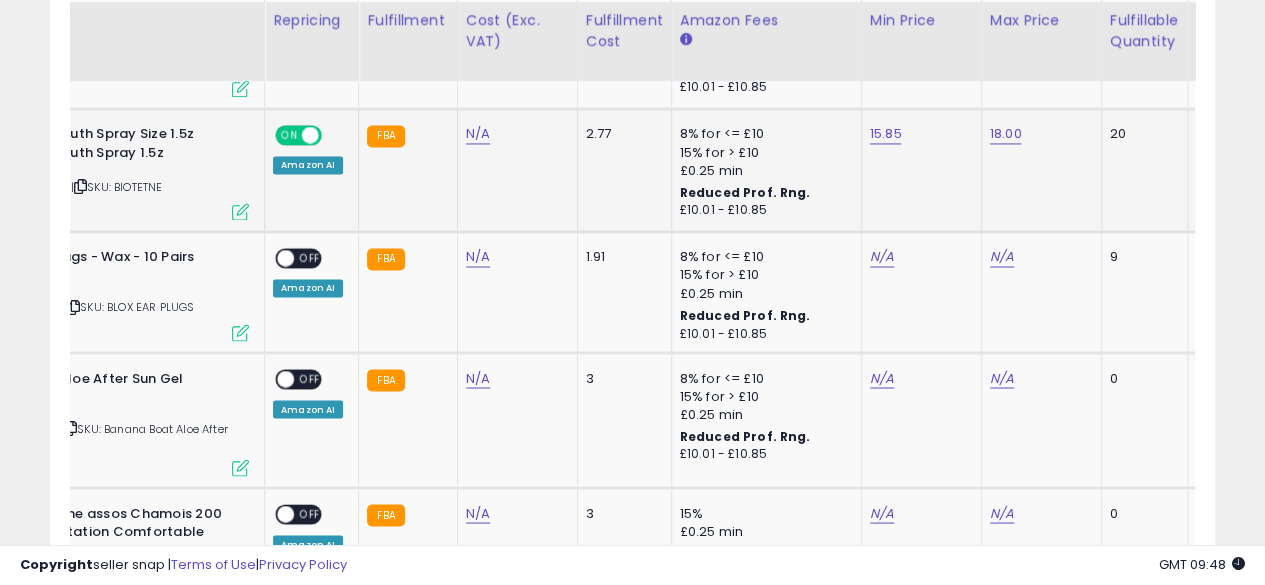 click on "Biotene Mouth Spray Size 1.5z Biotene Mouth Spray 1.5z  ASIN:  B00KOC9U96    |   SKU: BIOTETNE Active FBA" 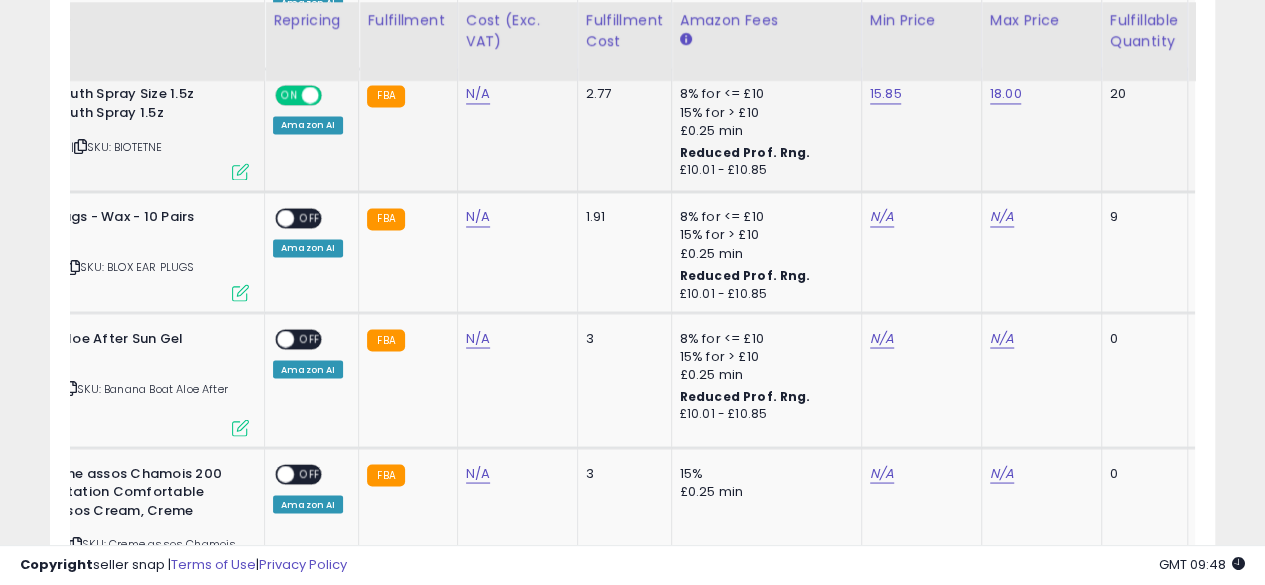 scroll, scrollTop: 0, scrollLeft: 147, axis: horizontal 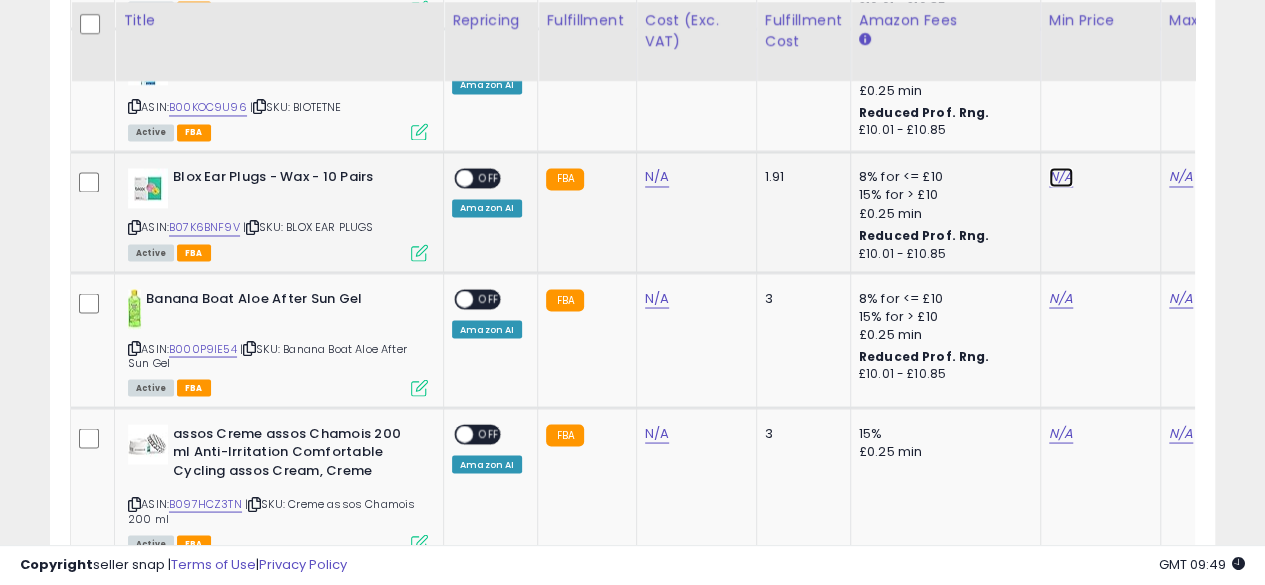 click on "N/A" at bounding box center (1061, -578) 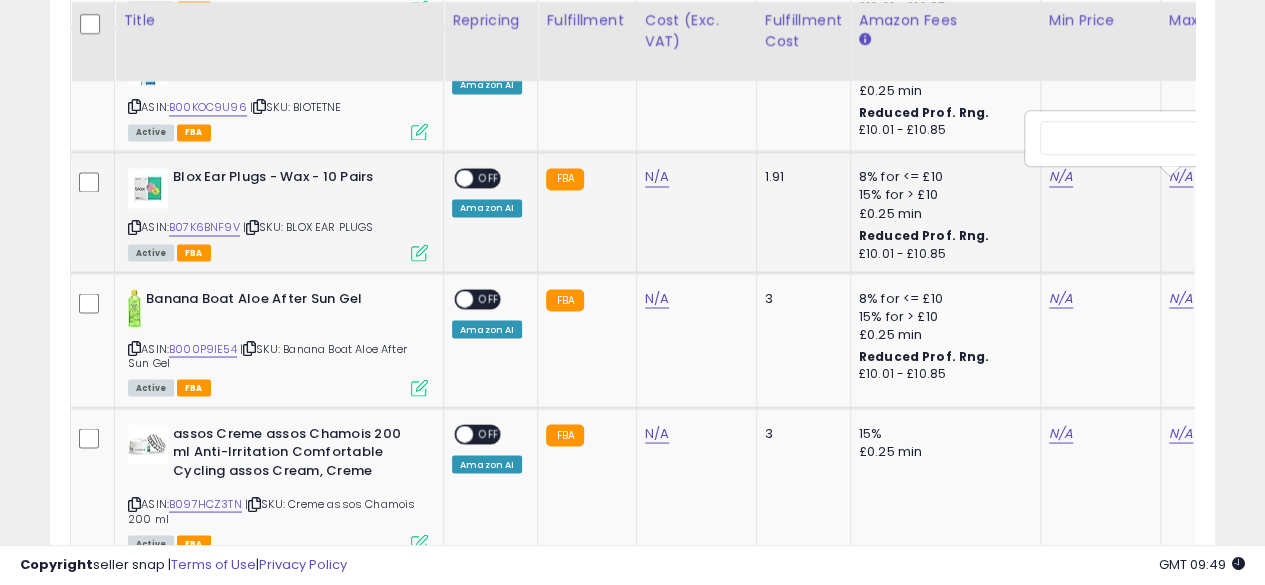 scroll, scrollTop: 0, scrollLeft: 59, axis: horizontal 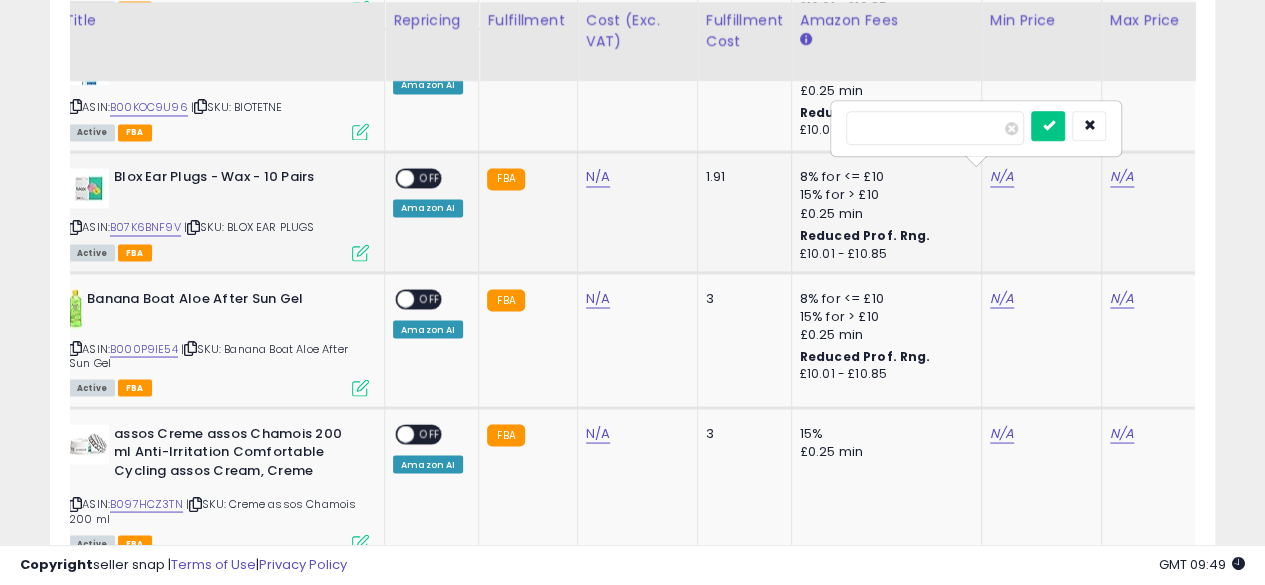 type on "*****" 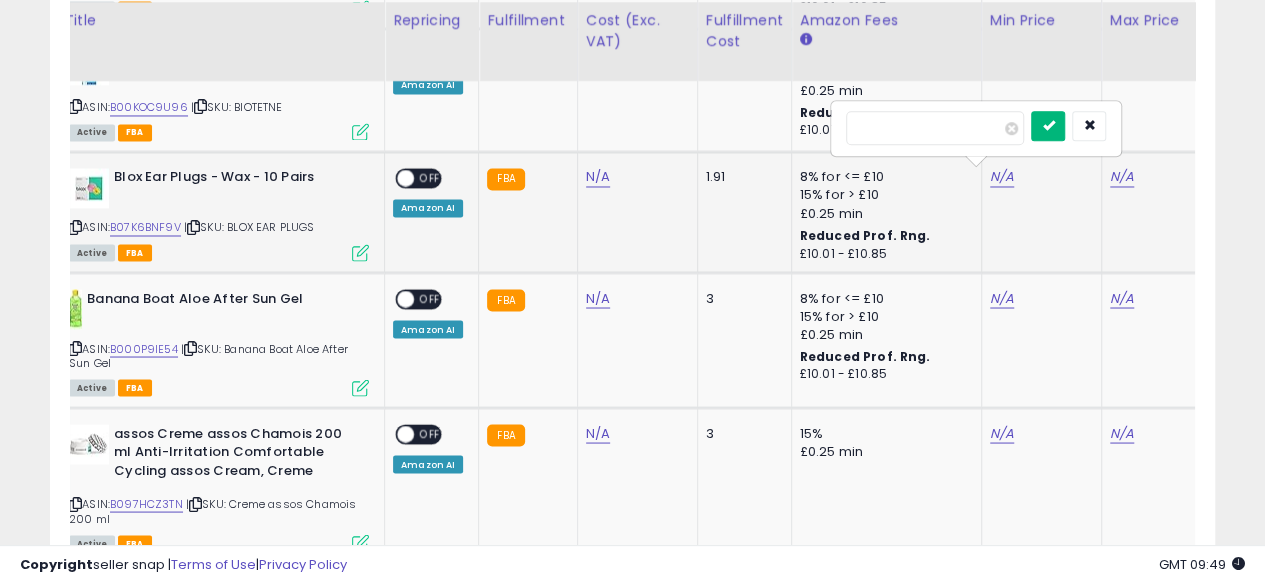 click at bounding box center [1048, 125] 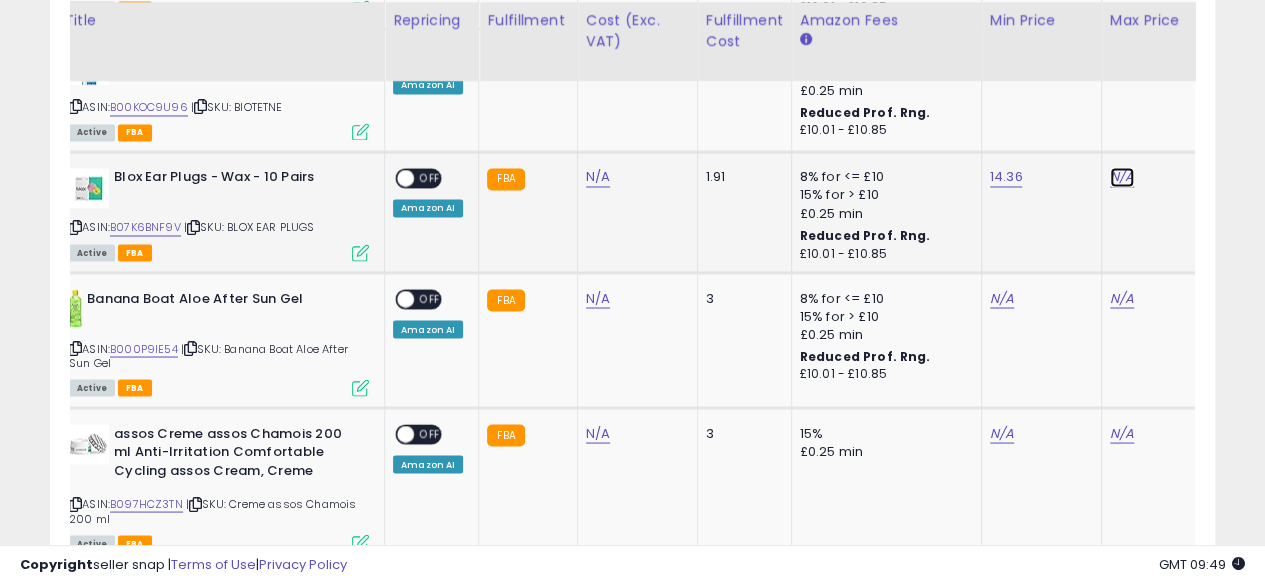 click on "N/A" at bounding box center [1122, -578] 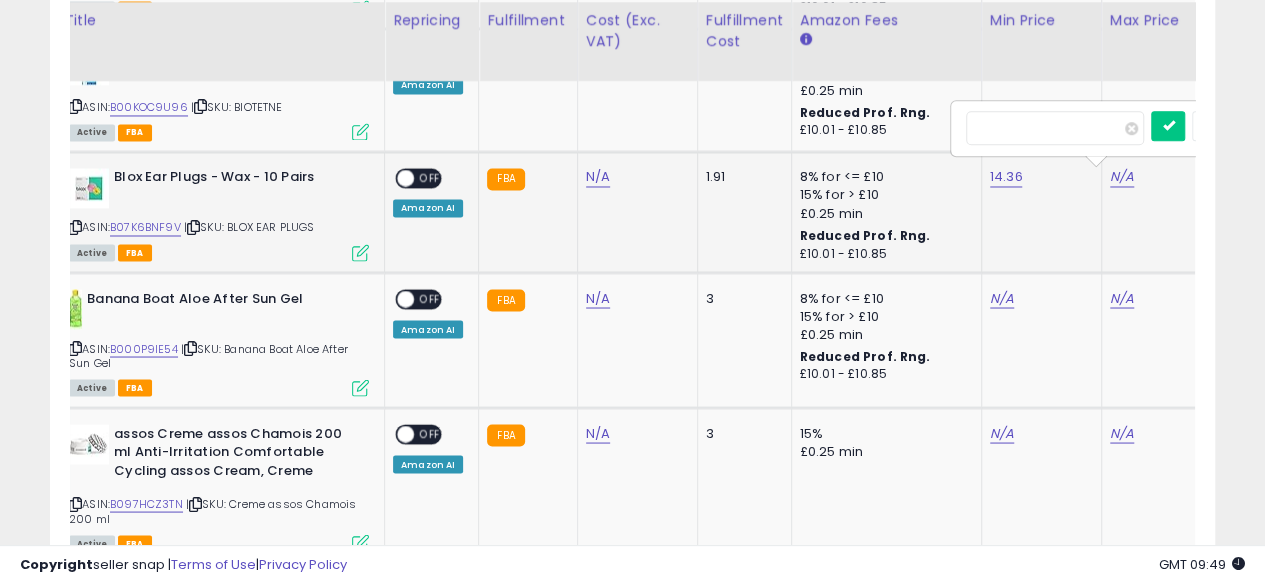 scroll, scrollTop: 0, scrollLeft: 179, axis: horizontal 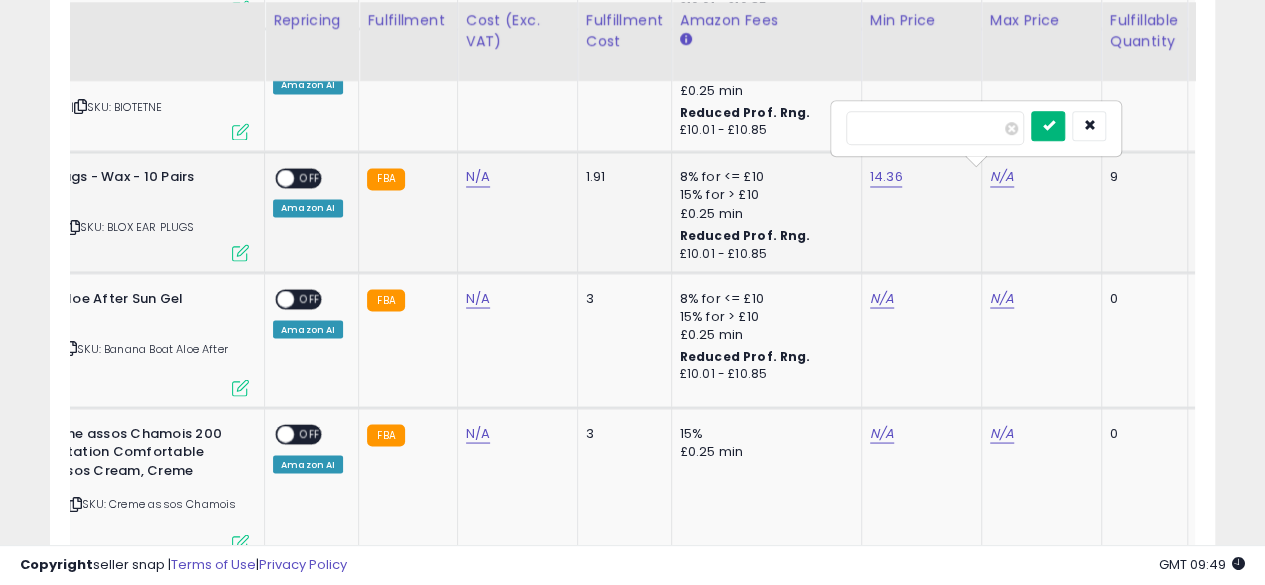 type on "**" 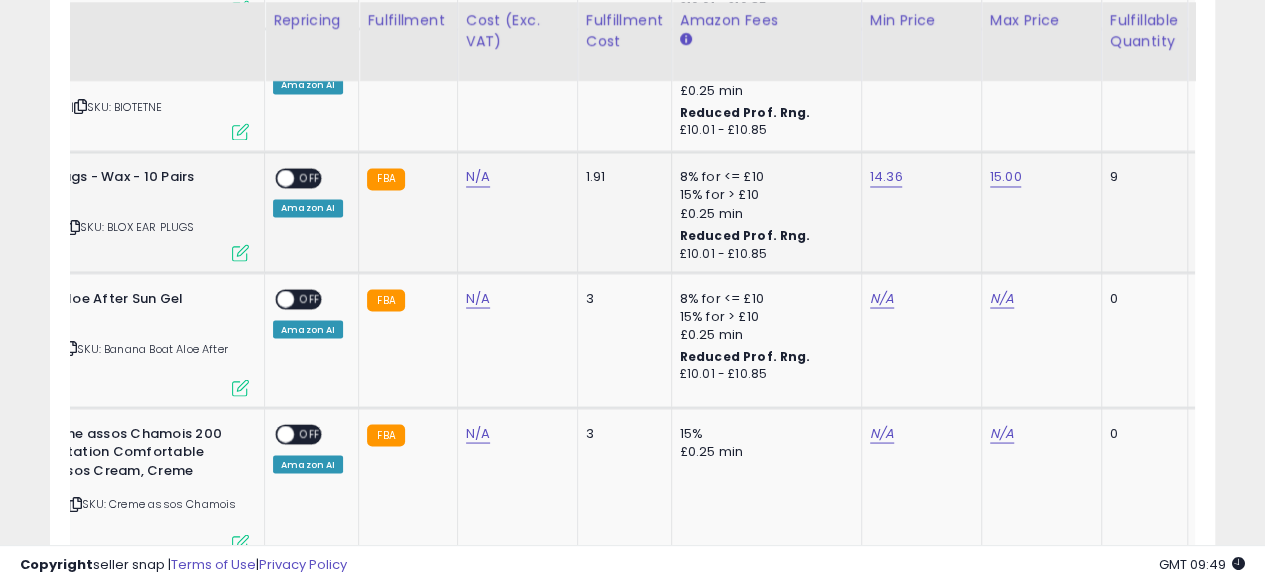 click on "ON   OFF" at bounding box center [298, 178] 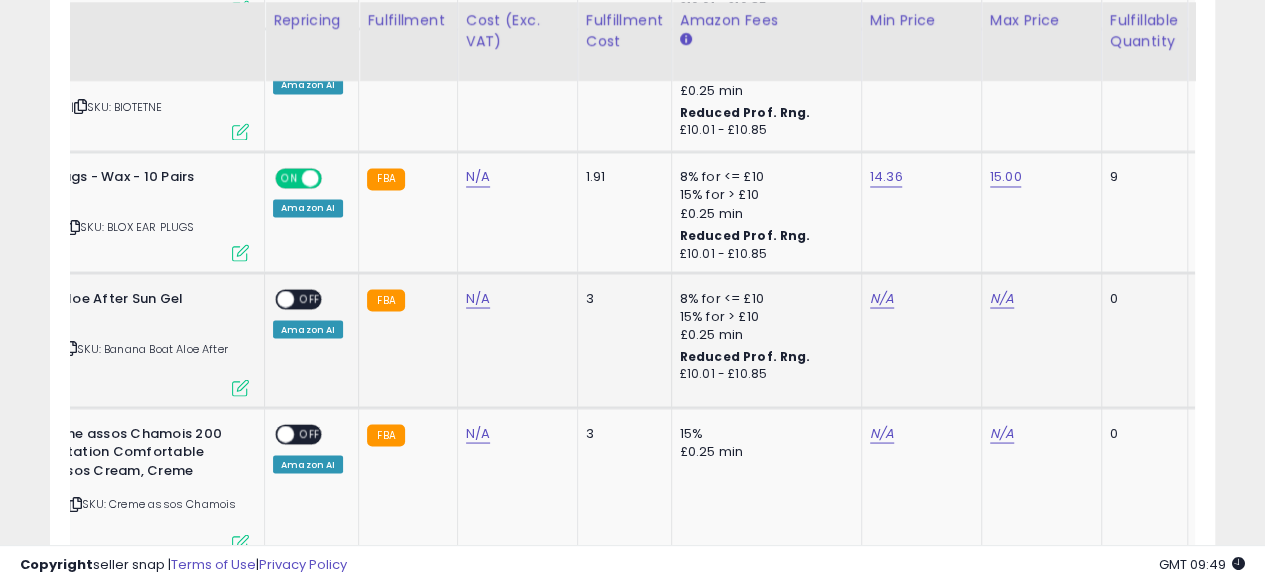 click on "Banana Boat Aloe After Sun Gel  ASIN:  B000P9IE54    |   SKU: Banana Boat Aloe After Sun Gel Active FBA" 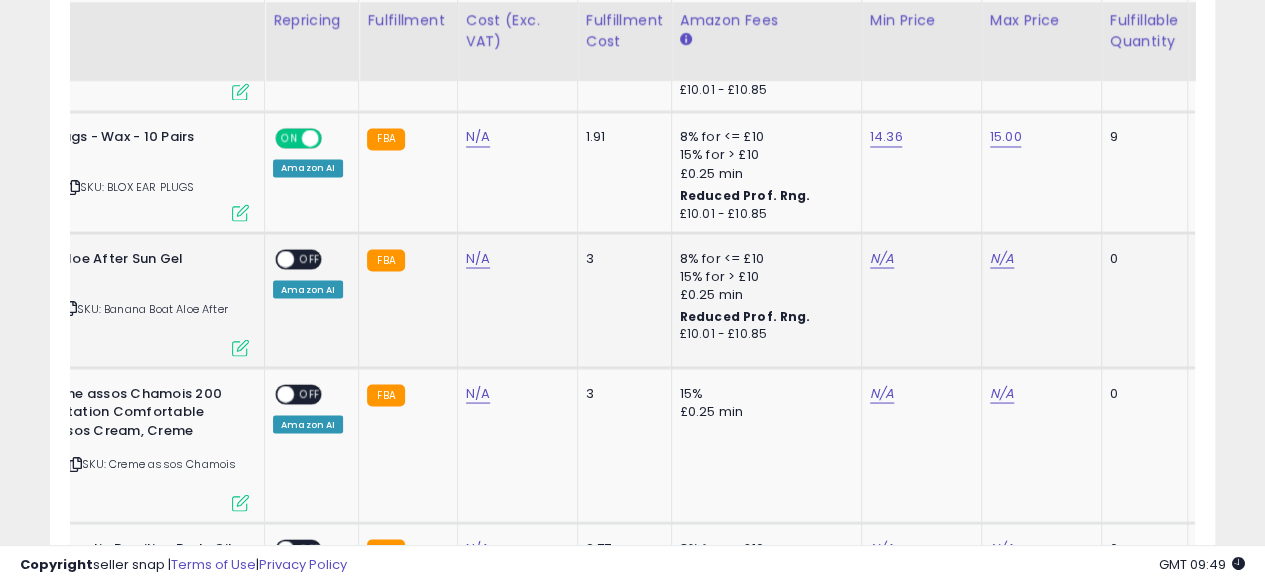 scroll, scrollTop: 0, scrollLeft: 148, axis: horizontal 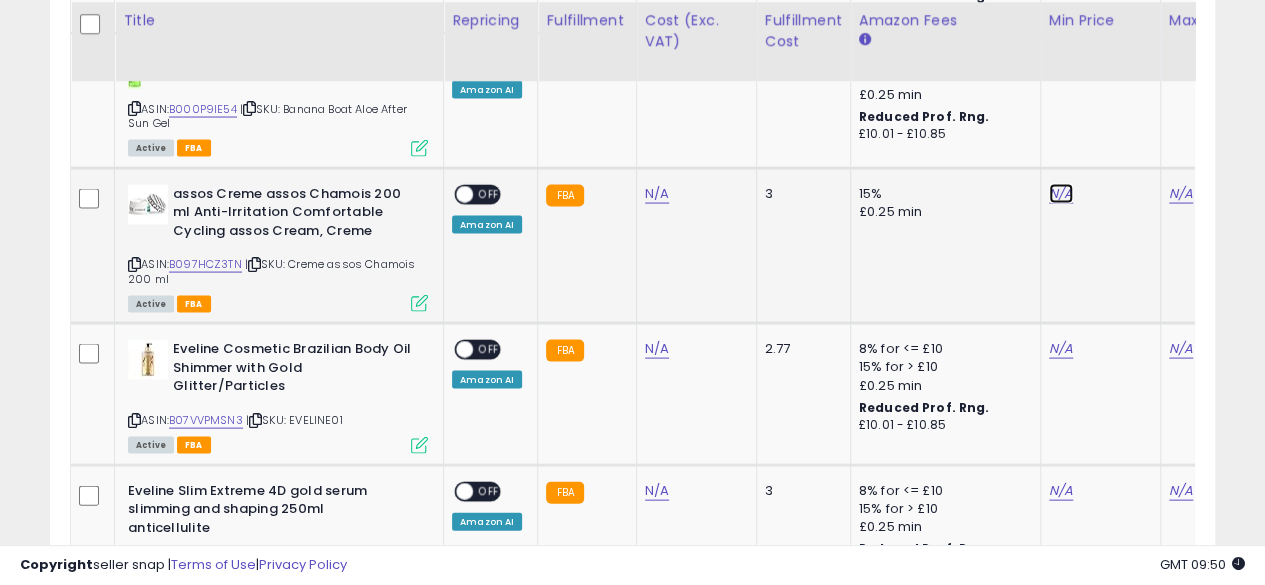 click on "N/A" at bounding box center (1061, -818) 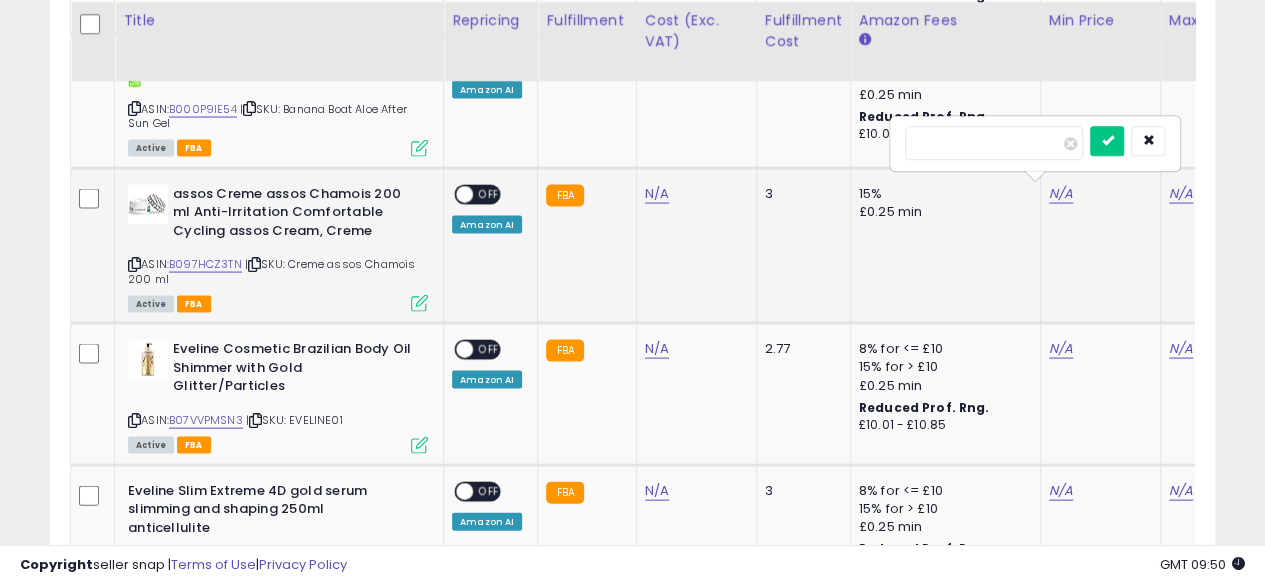 scroll, scrollTop: 0, scrollLeft: 59, axis: horizontal 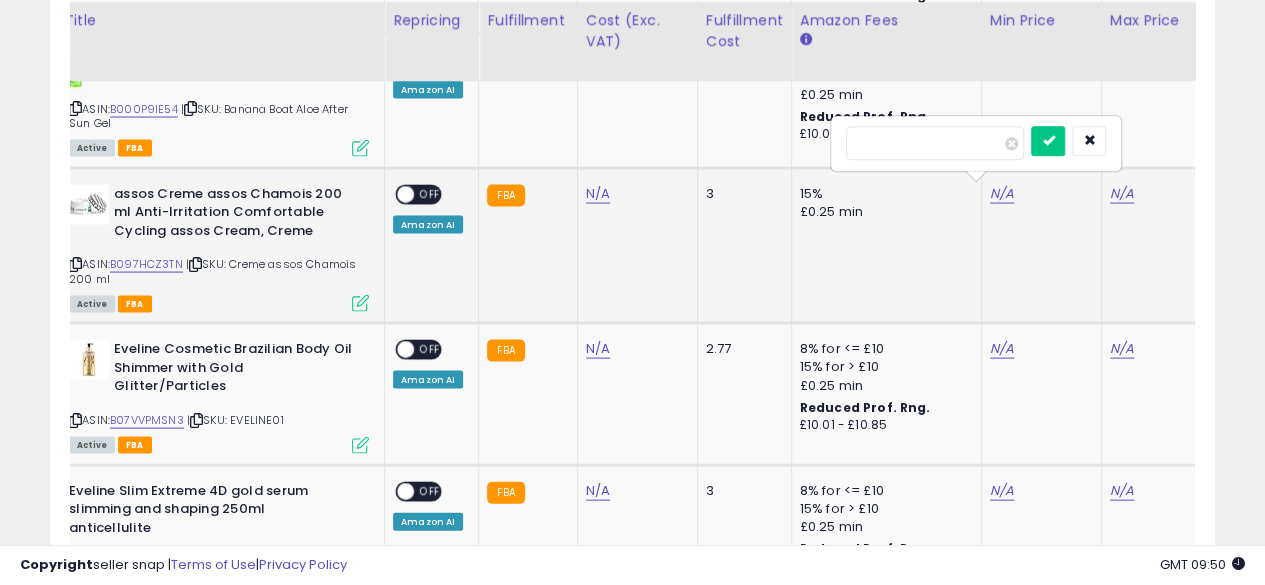 type on "*****" 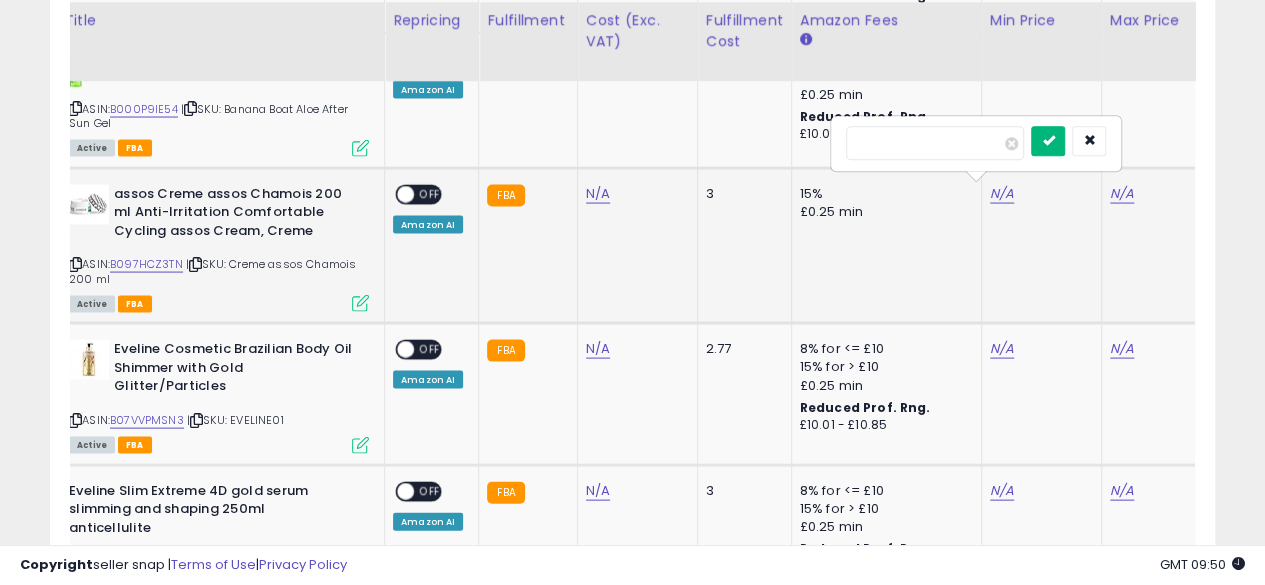 click at bounding box center [1048, 140] 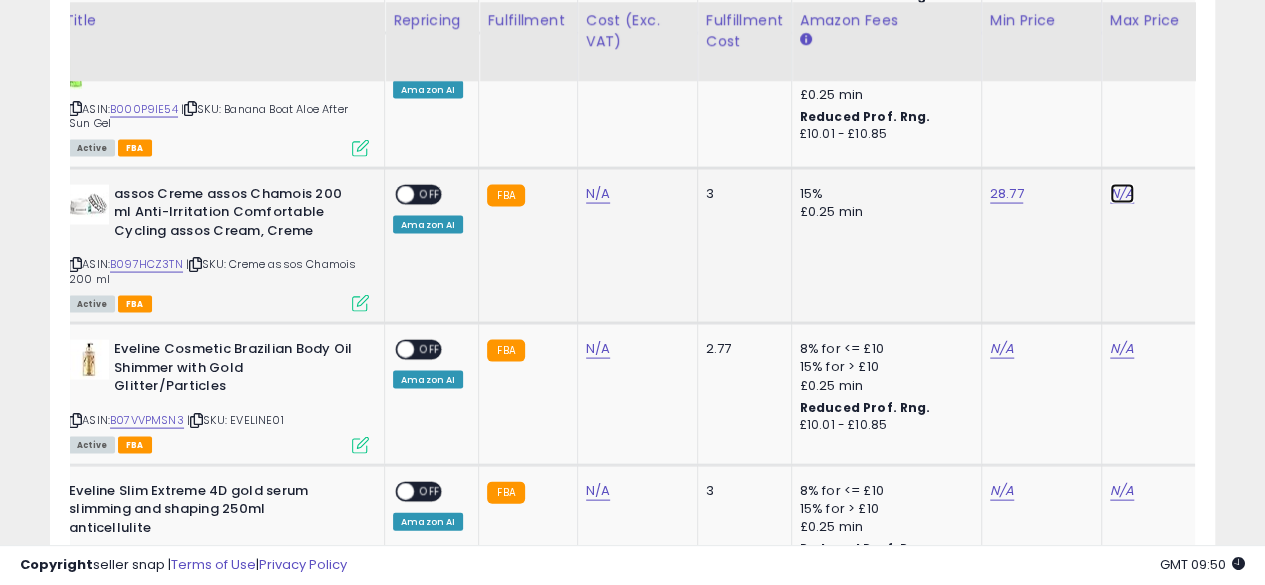 click on "N/A" at bounding box center [1122, -818] 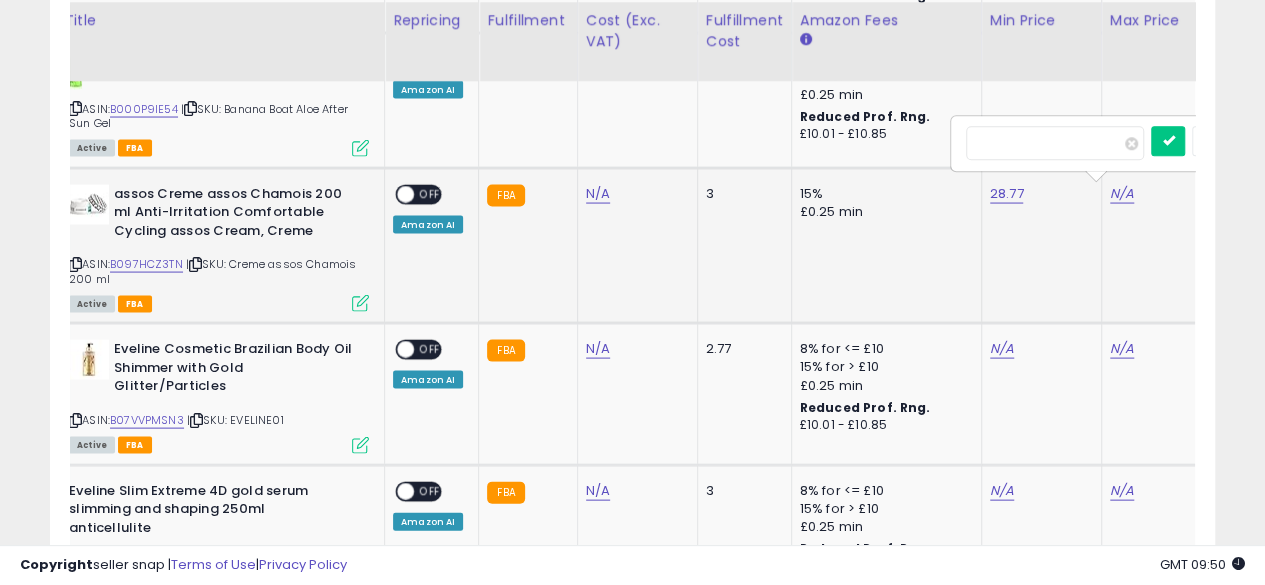 scroll, scrollTop: 0, scrollLeft: 179, axis: horizontal 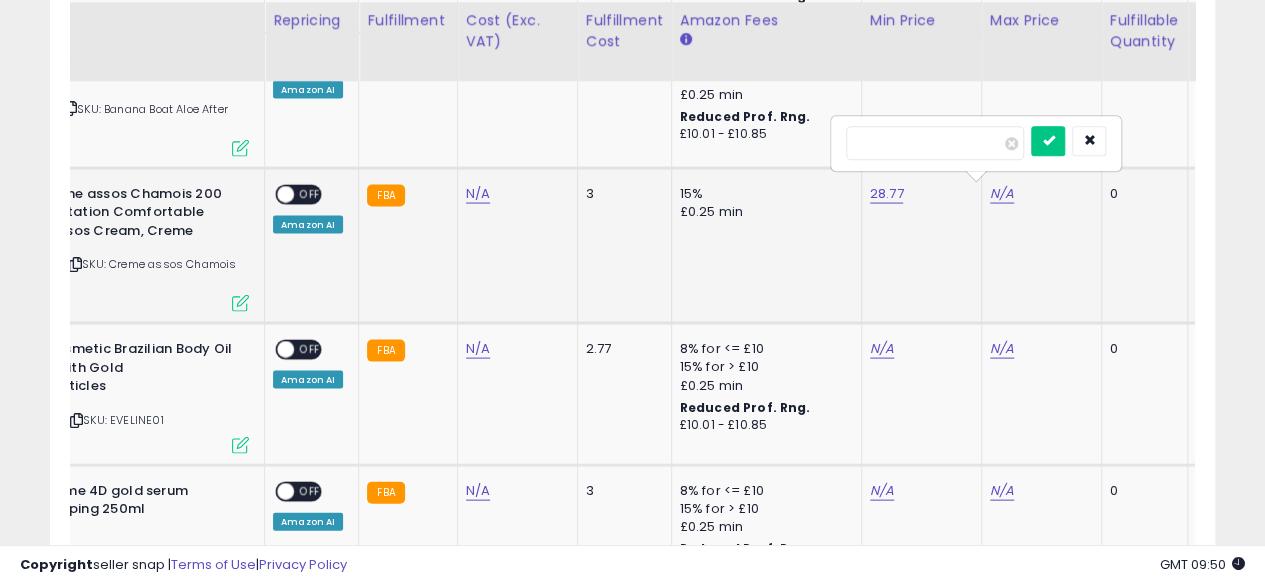 type on "**" 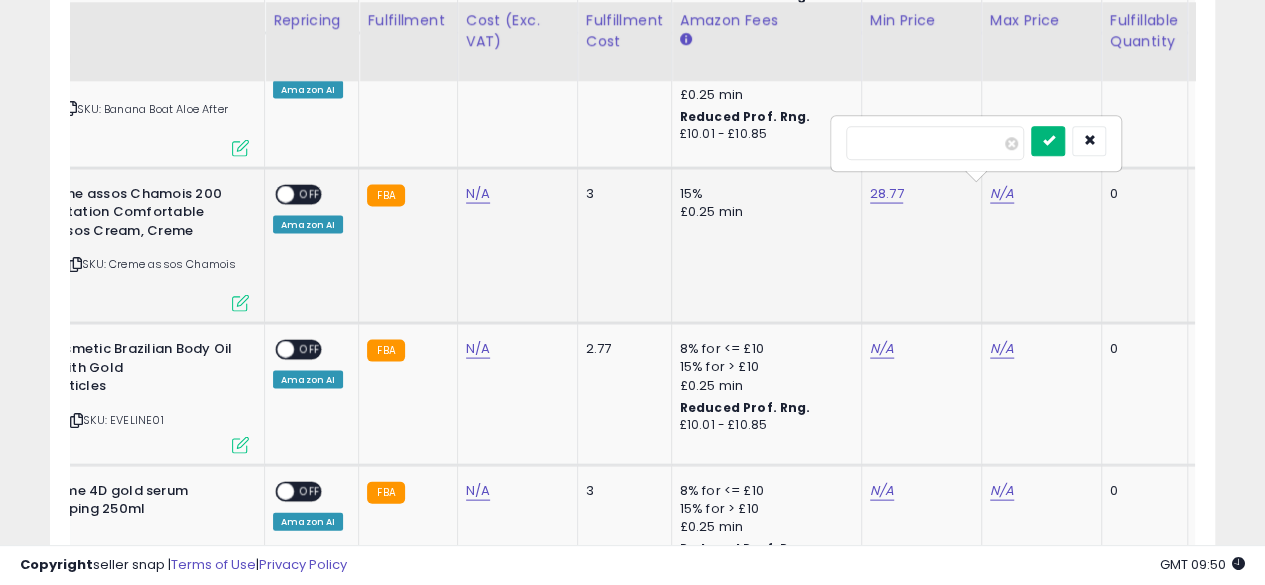 click at bounding box center [1048, 141] 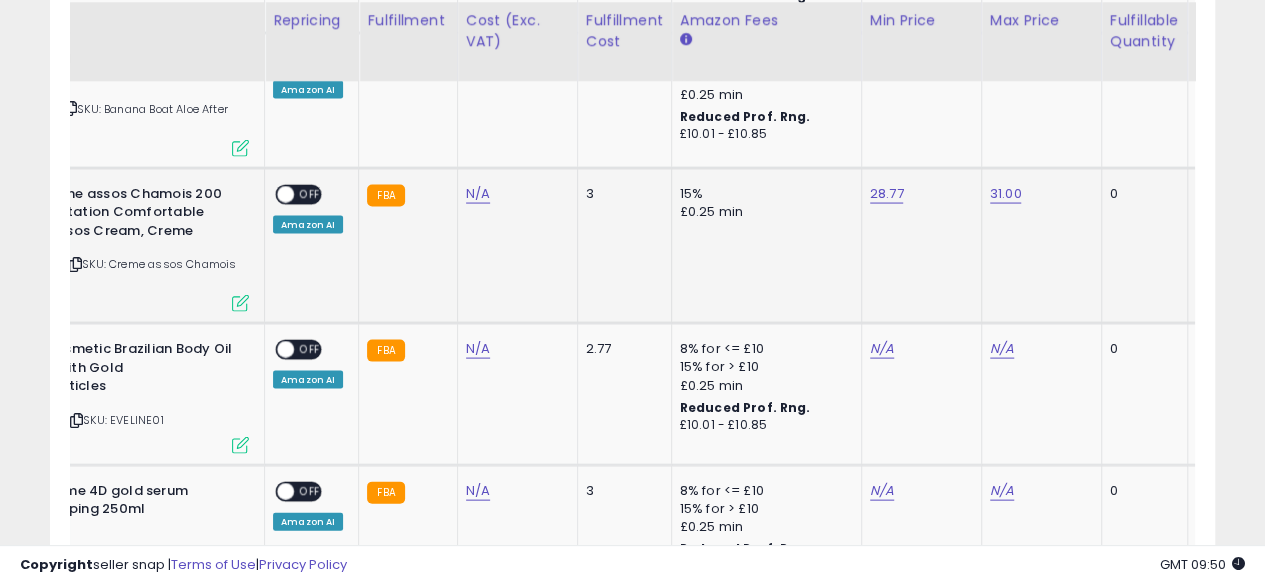 click on "ON   OFF" at bounding box center [276, 193] 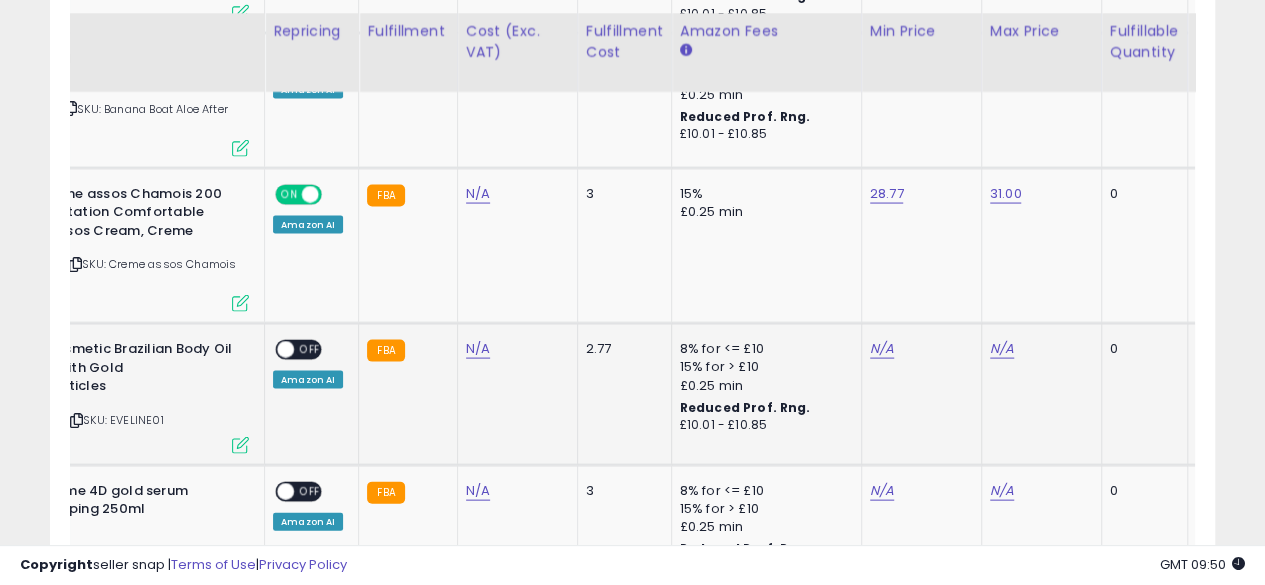scroll, scrollTop: 1932, scrollLeft: 0, axis: vertical 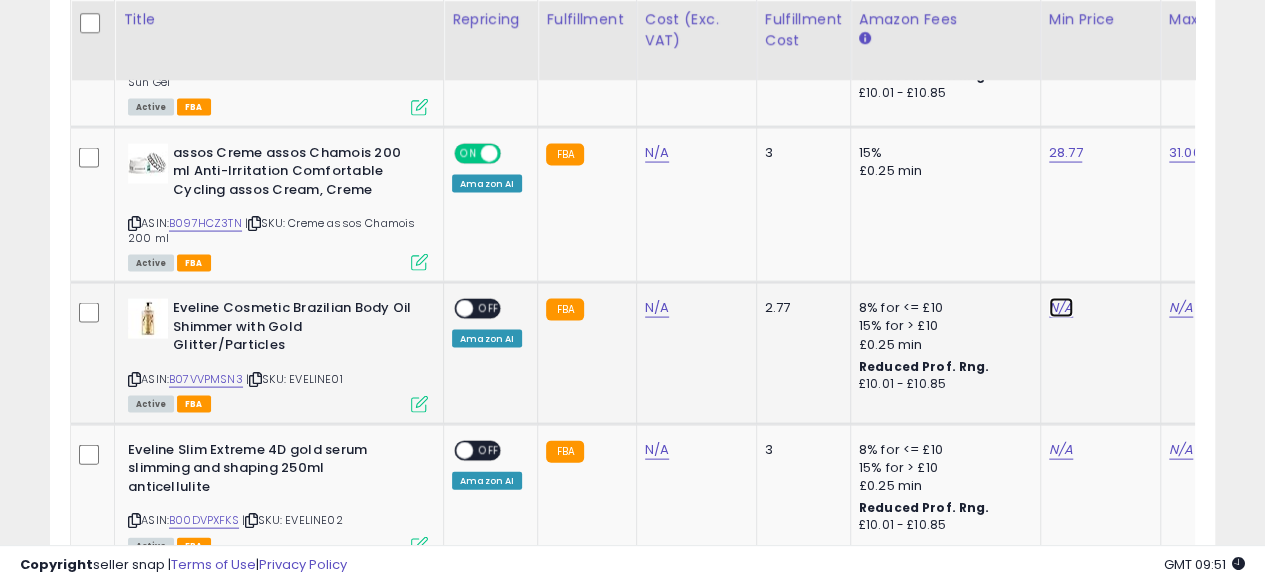 click on "N/A" at bounding box center (1061, -858) 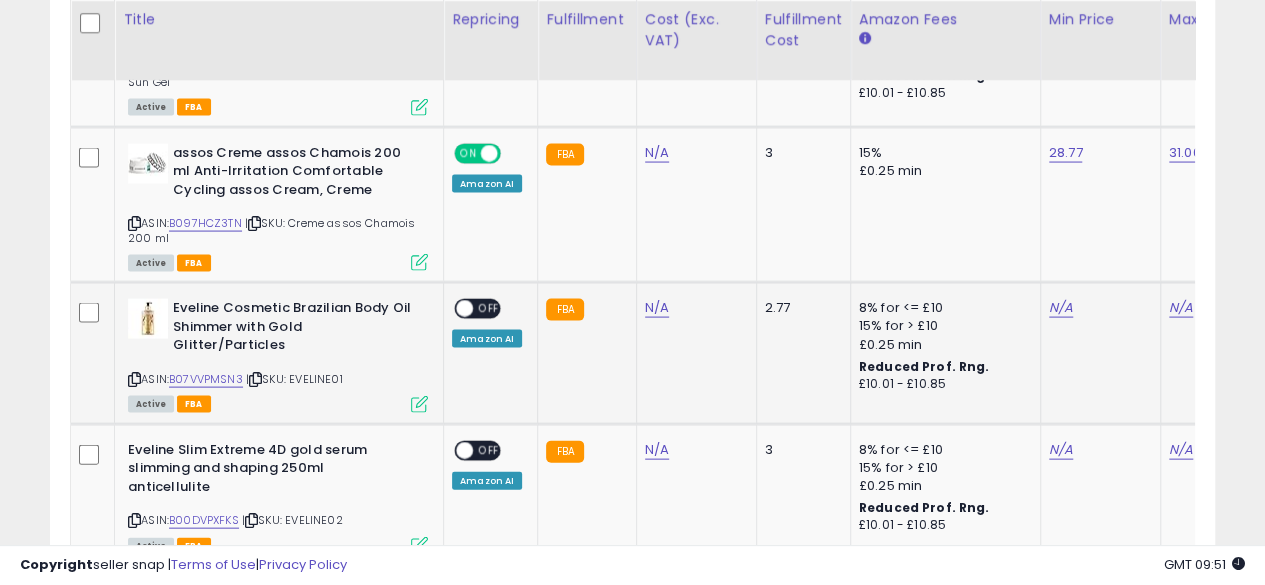 scroll, scrollTop: 0, scrollLeft: 59, axis: horizontal 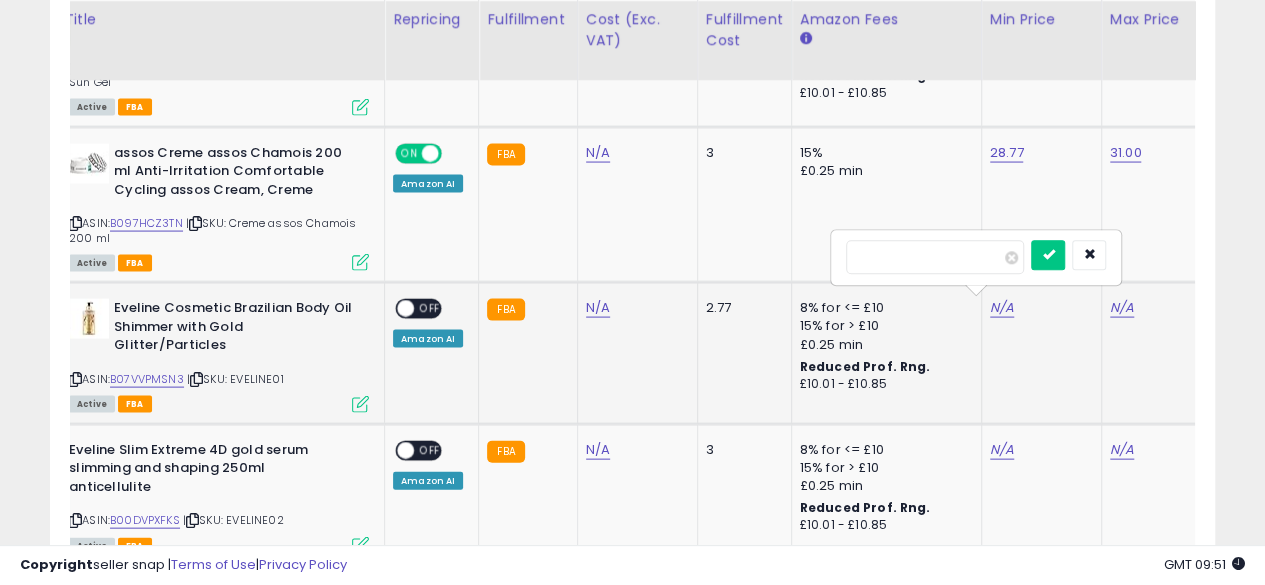 type on "****" 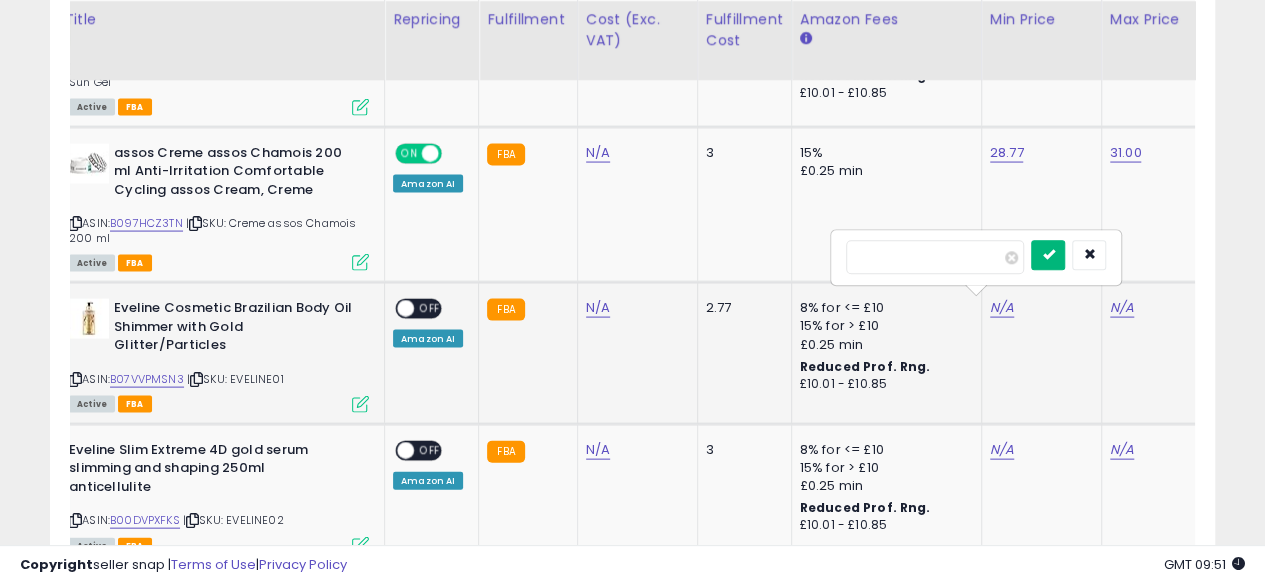 click at bounding box center (1048, 256) 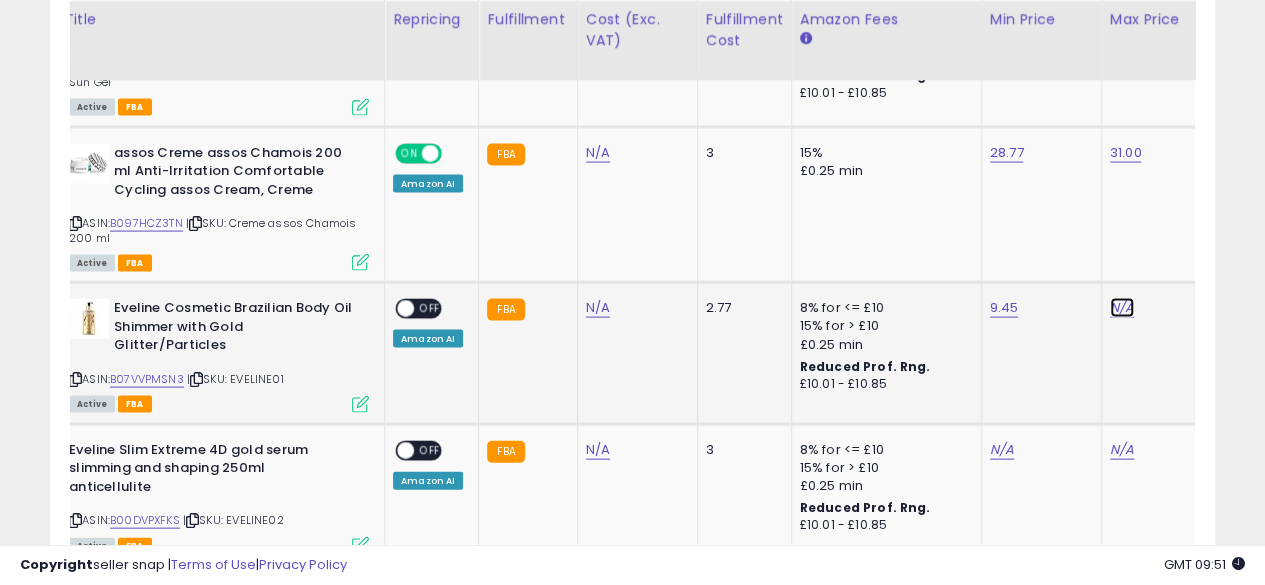click on "N/A" at bounding box center (1122, -858) 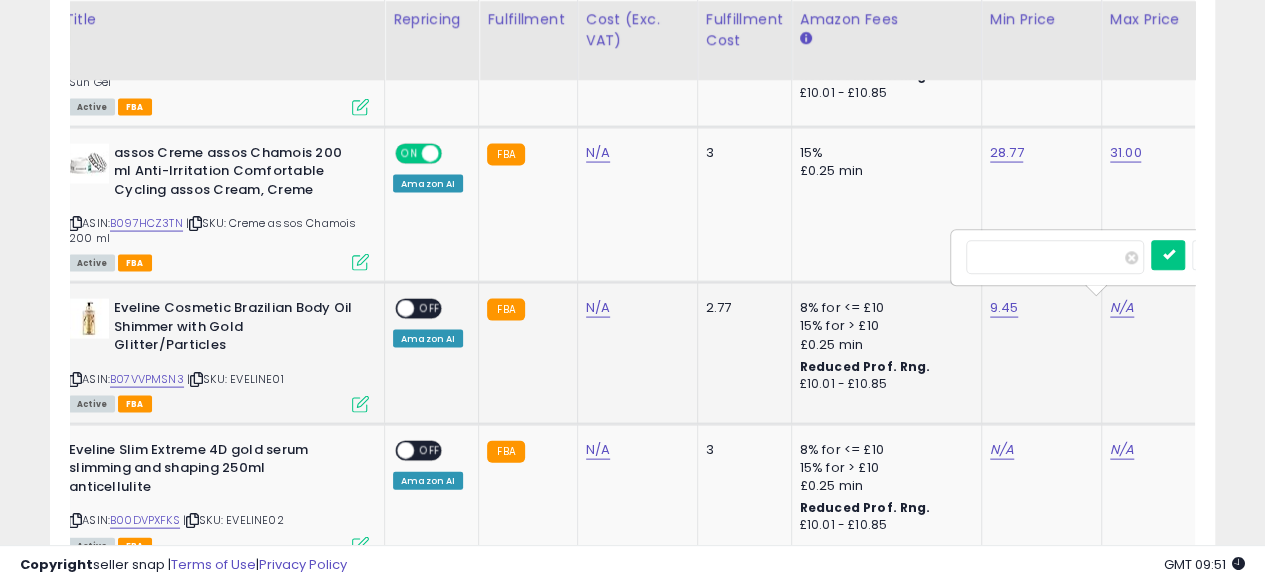 scroll, scrollTop: 0, scrollLeft: 179, axis: horizontal 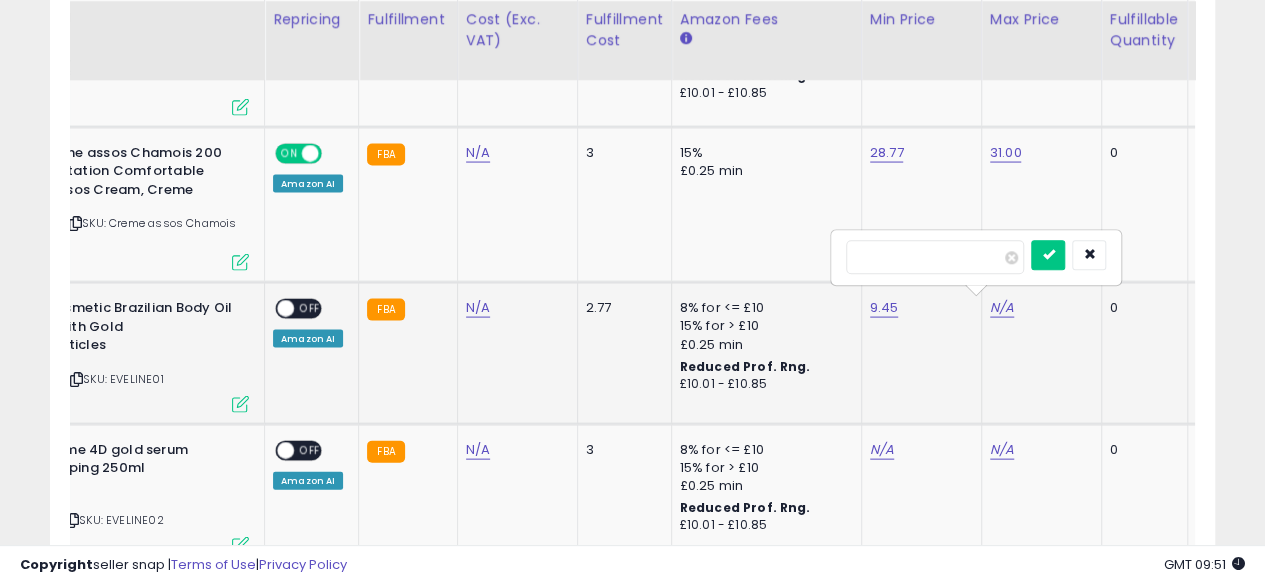 type on "**" 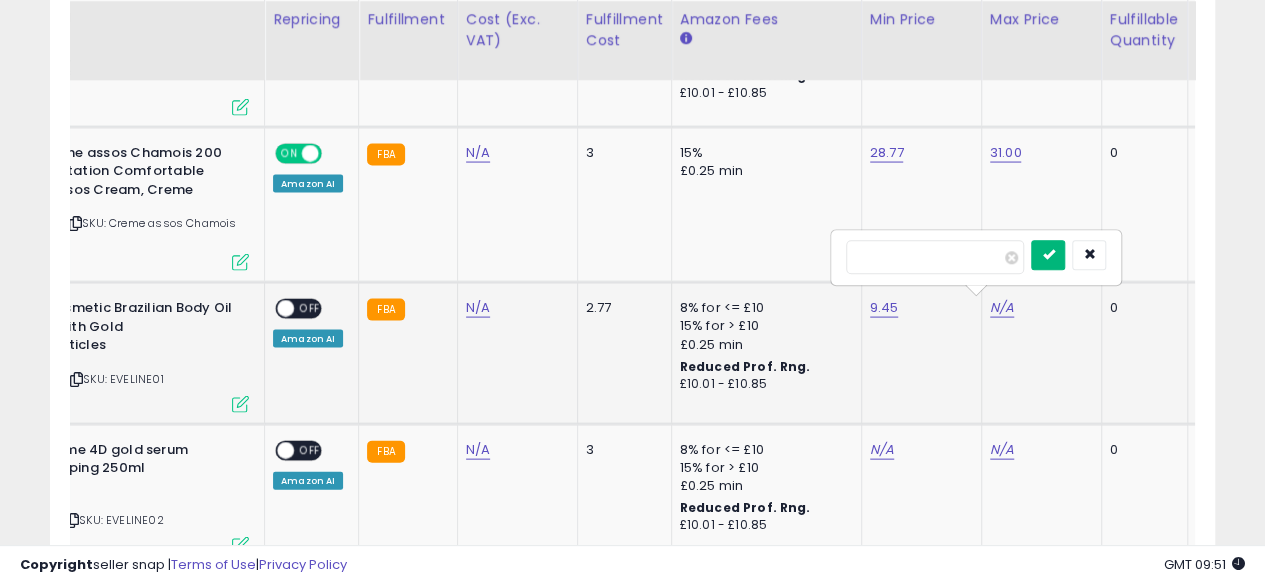 click at bounding box center (1048, 255) 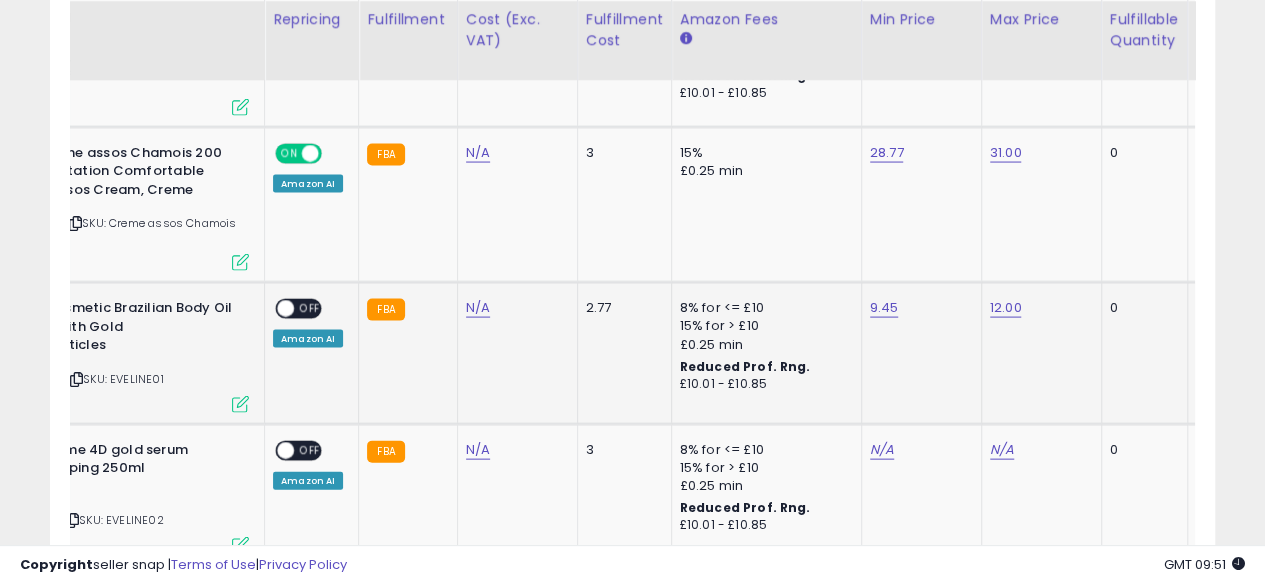 click on "OFF" at bounding box center [310, 309] 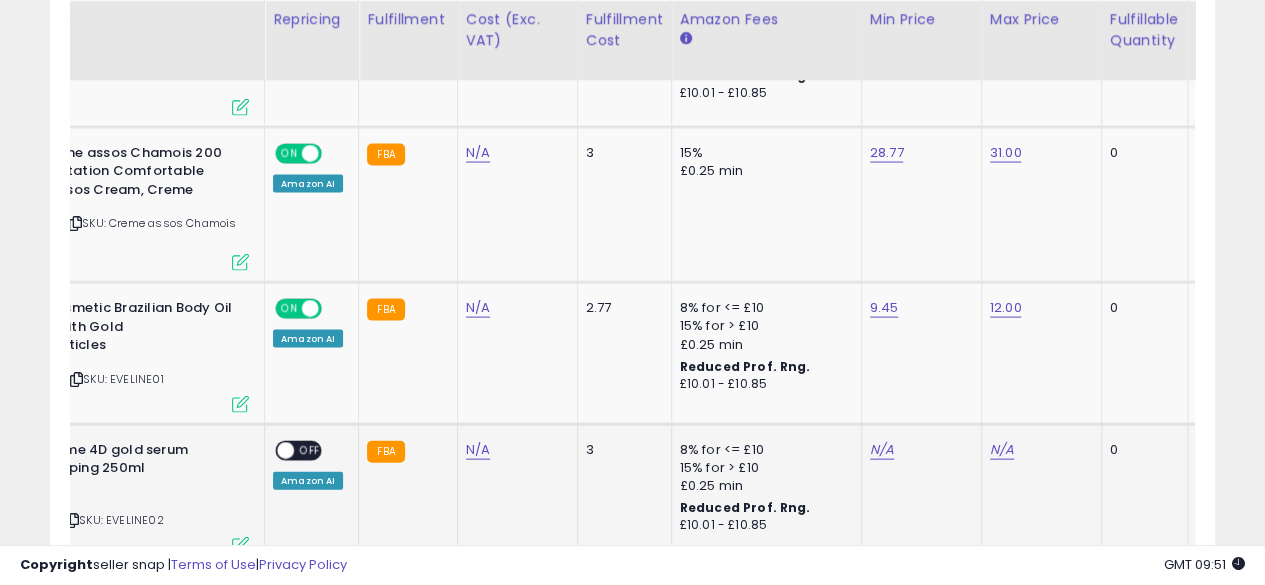 click on "Eveline Slim Extreme 4D gold serum slimming and shaping 250ml anticellulite" at bounding box center (99, 471) 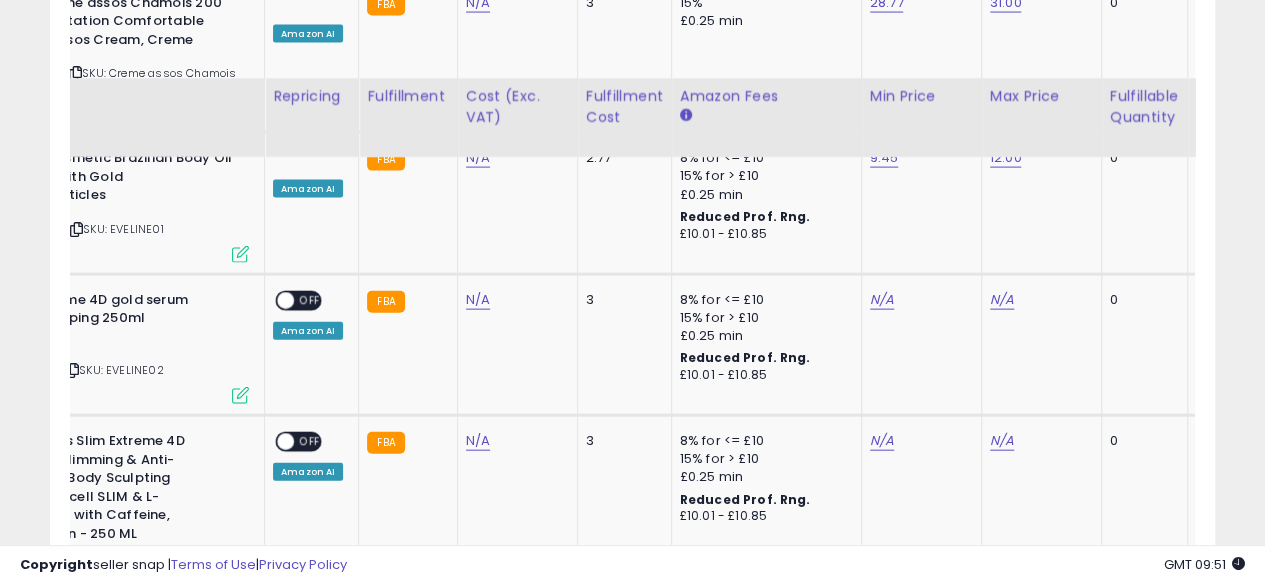 scroll, scrollTop: 2172, scrollLeft: 0, axis: vertical 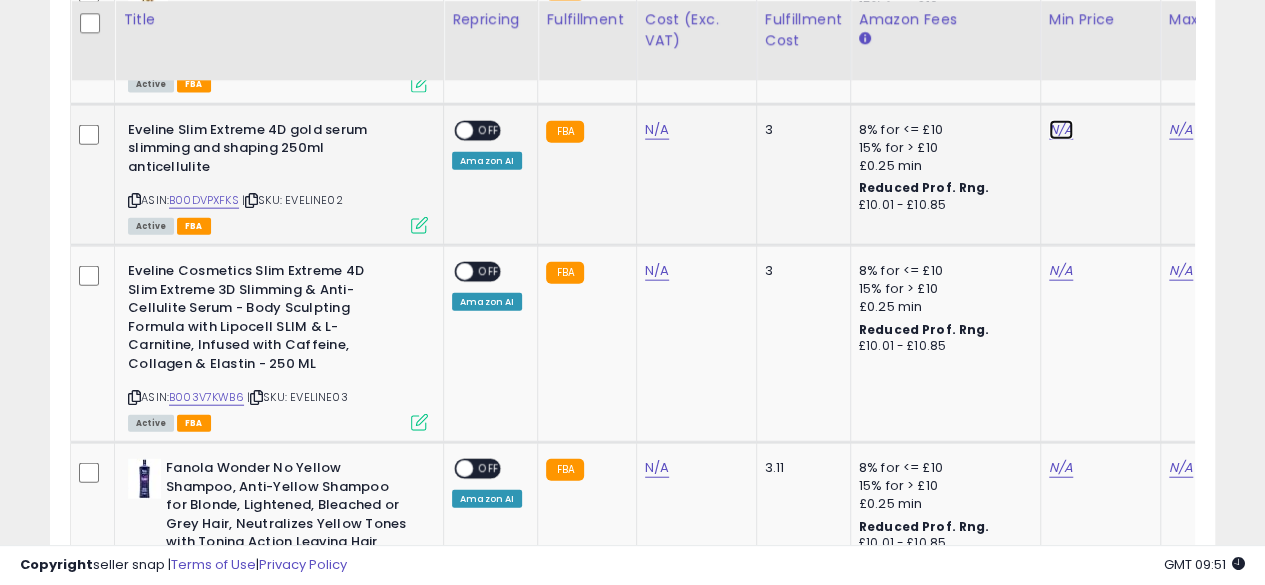 click on "N/A" at bounding box center [1061, -1178] 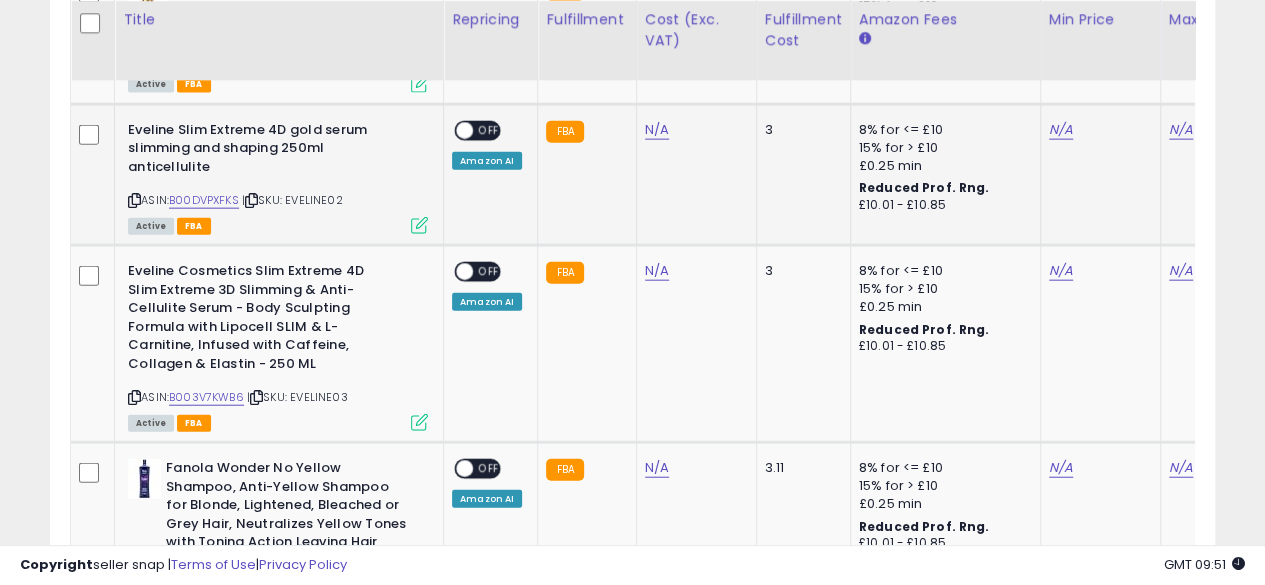 scroll, scrollTop: 0, scrollLeft: 59, axis: horizontal 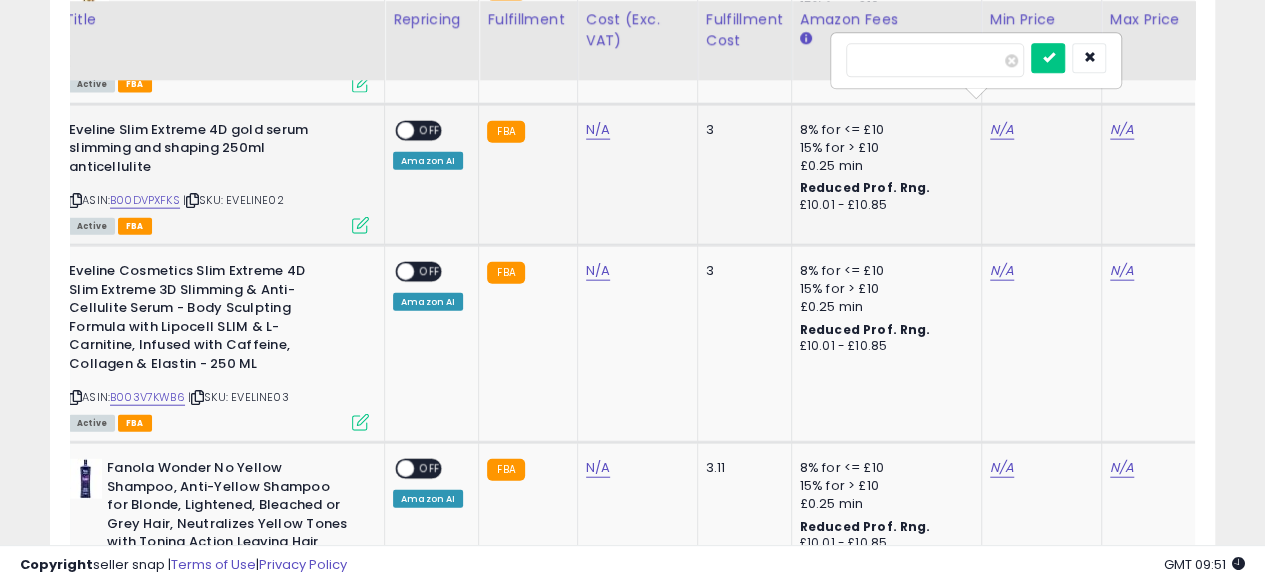type on "****" 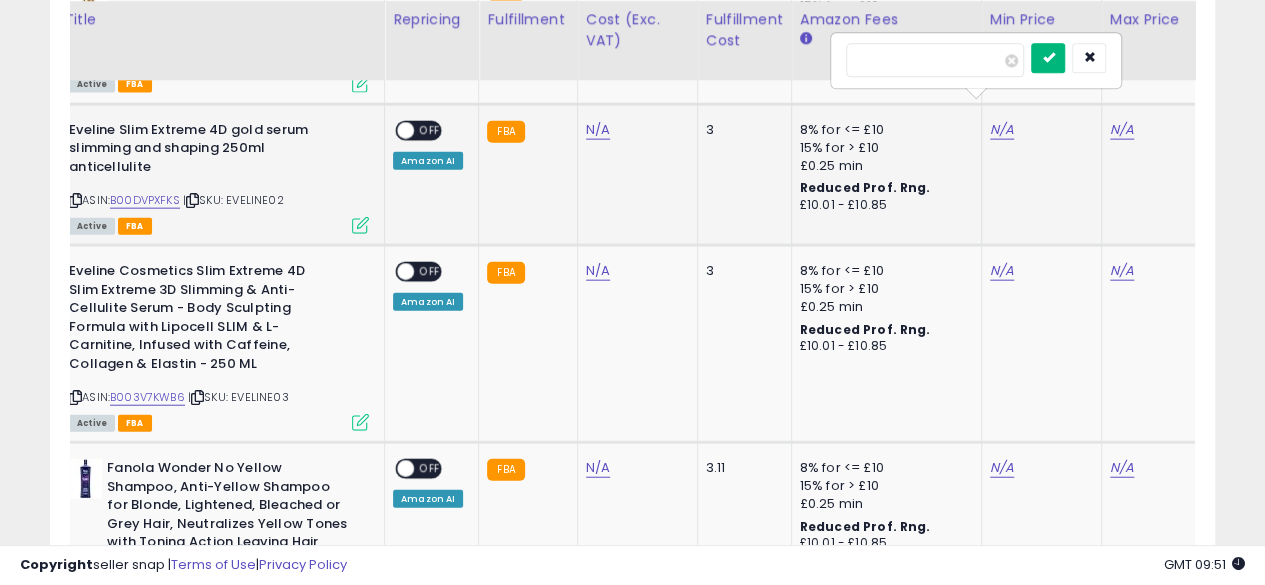 click at bounding box center (1048, 58) 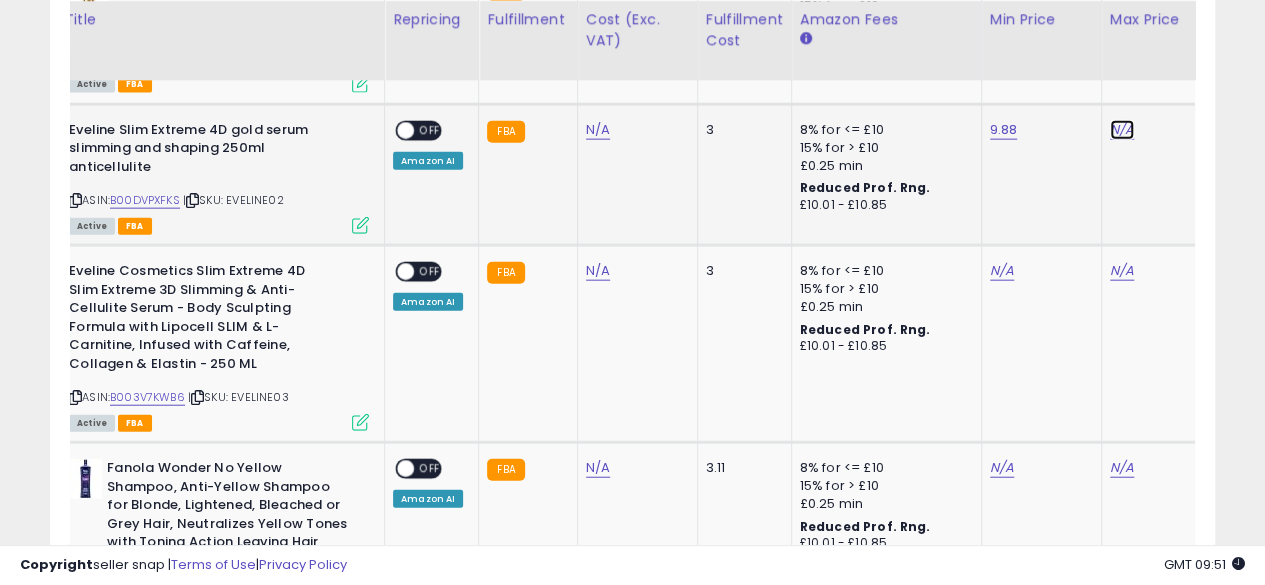 click on "N/A" at bounding box center (1122, -1178) 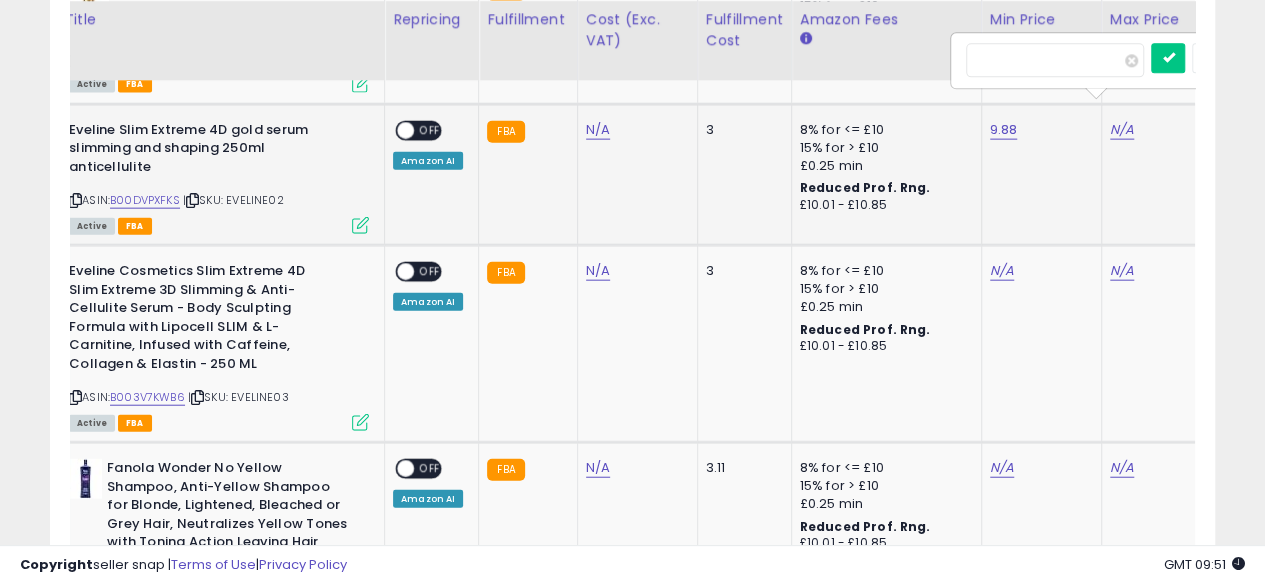 scroll, scrollTop: 0, scrollLeft: 179, axis: horizontal 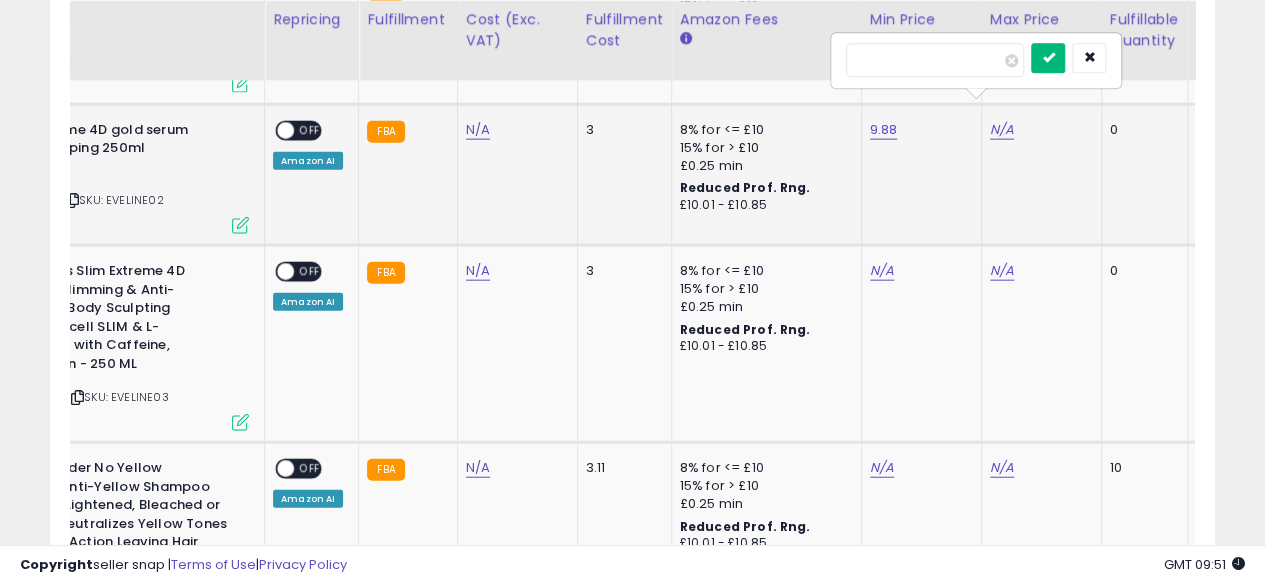 type on "**" 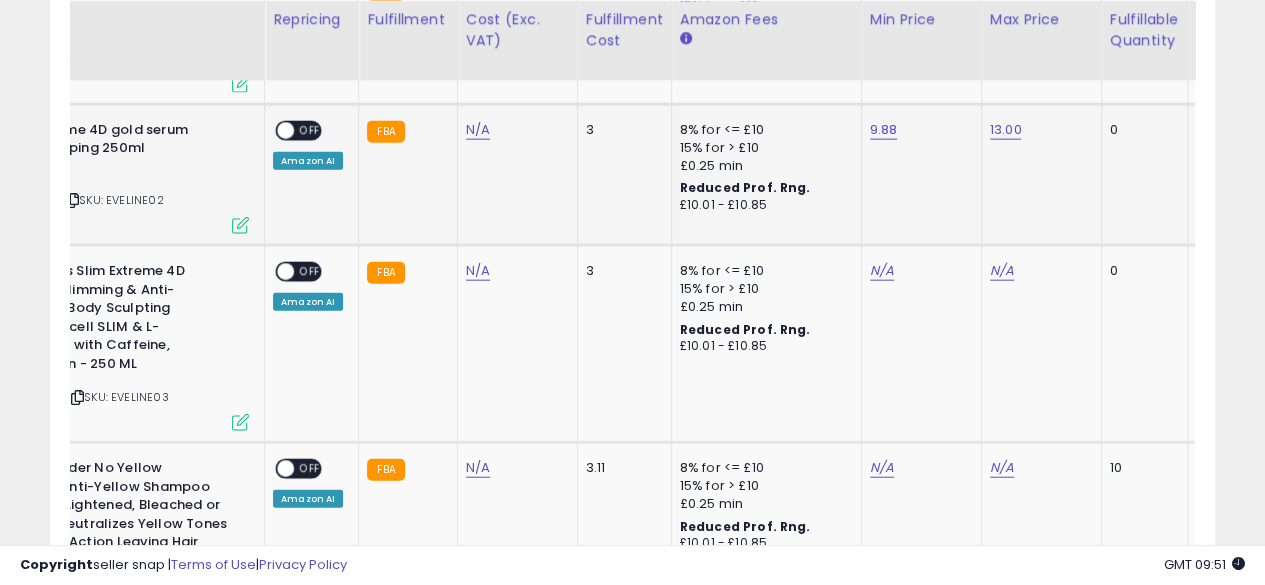 click on "OFF" at bounding box center [310, 130] 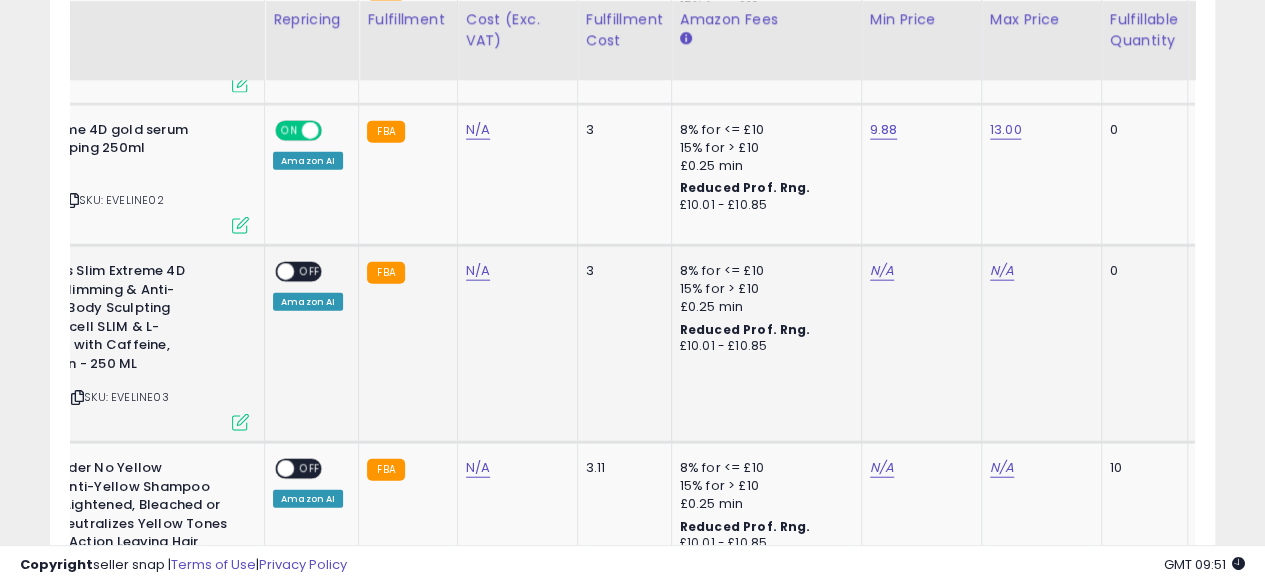 click on "N/A" 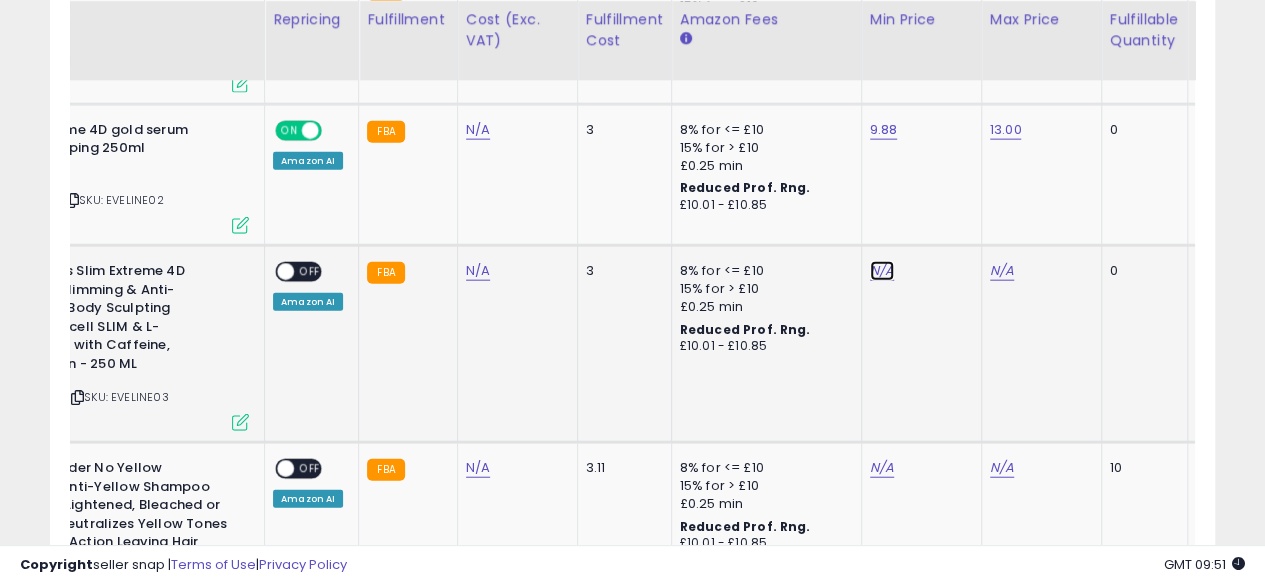 click on "N/A" at bounding box center [882, -1178] 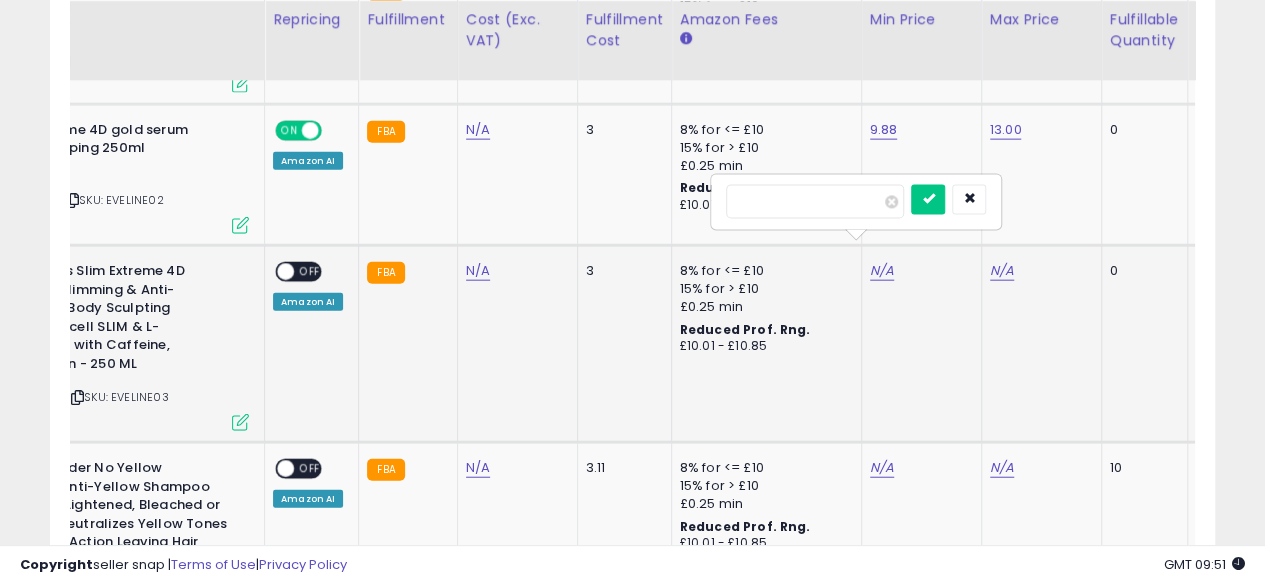 type on "****" 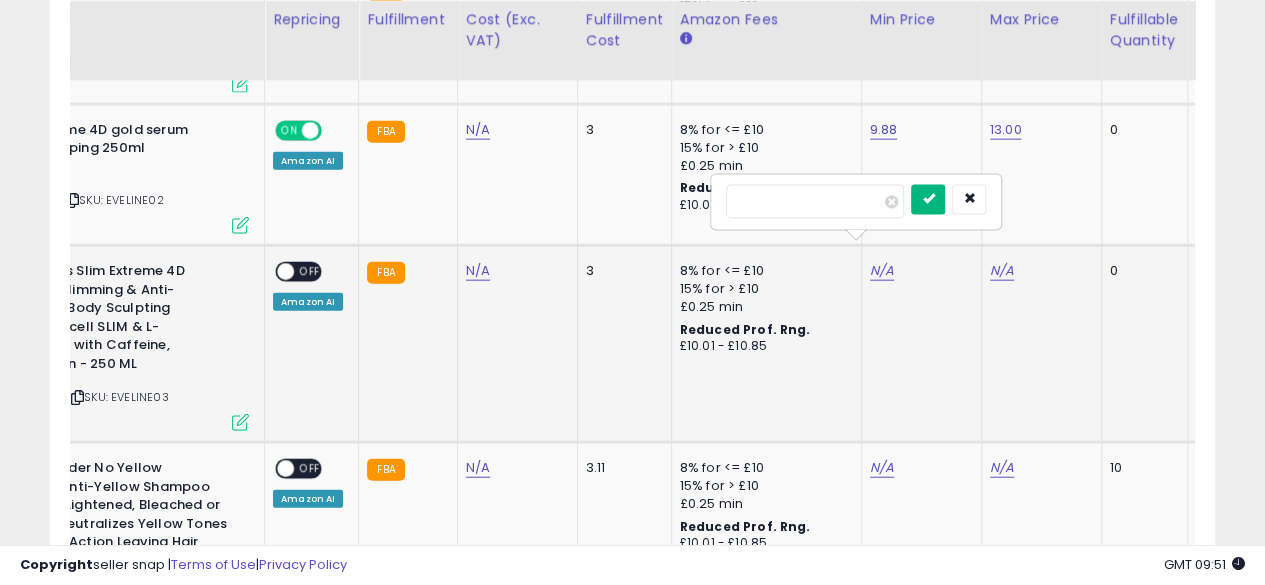 click at bounding box center (928, 200) 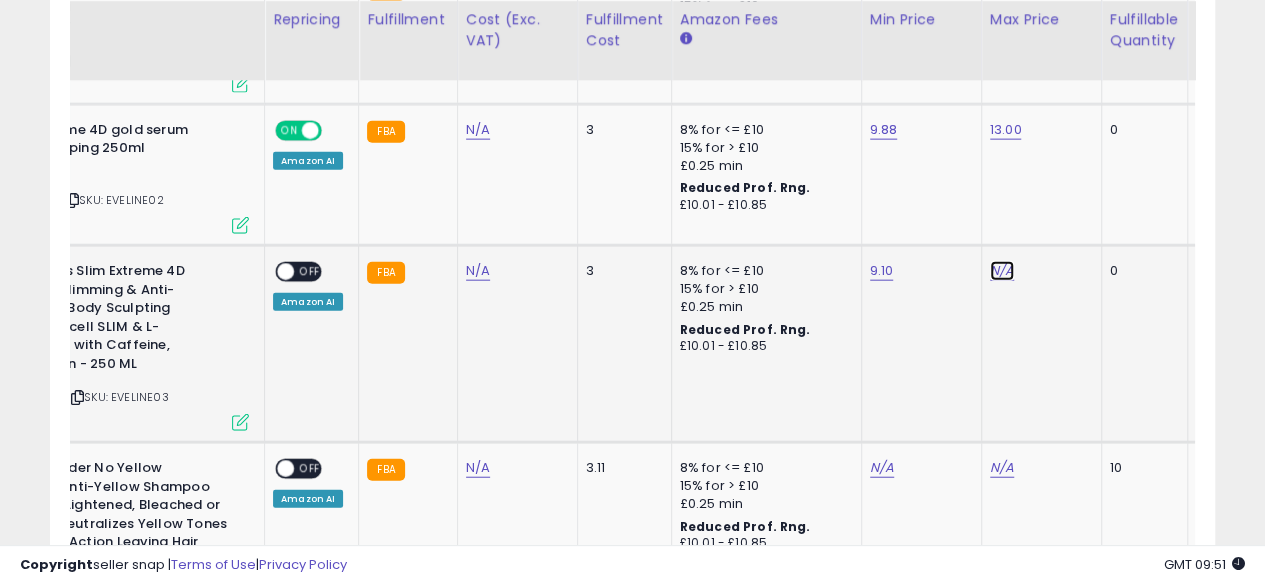 click on "N/A" at bounding box center [1002, -1178] 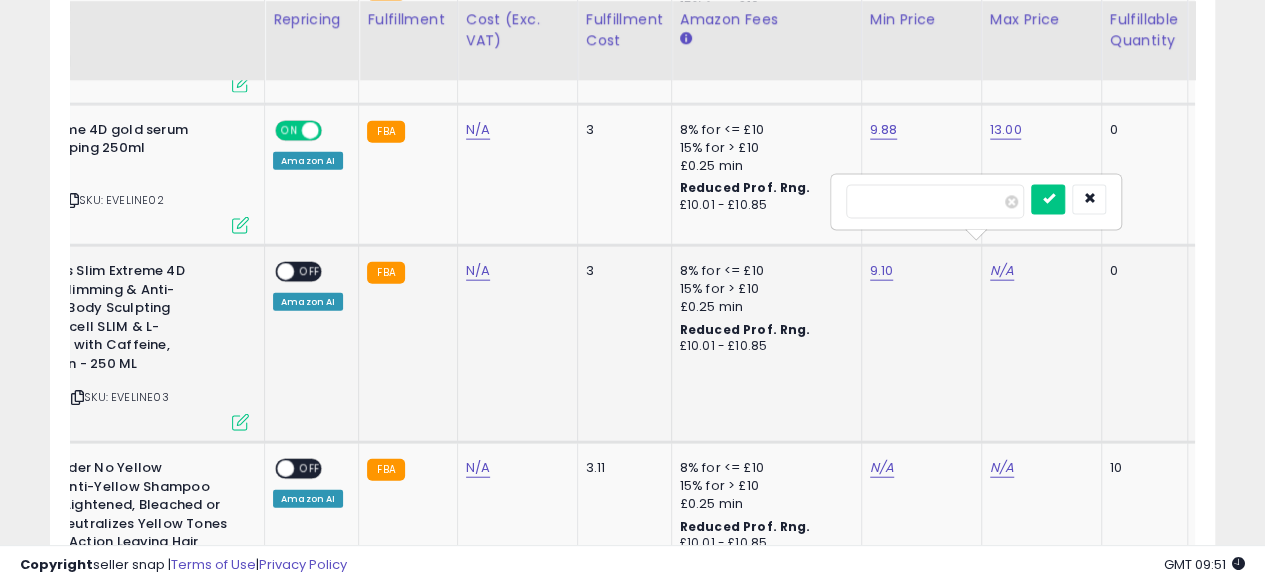 type on "**" 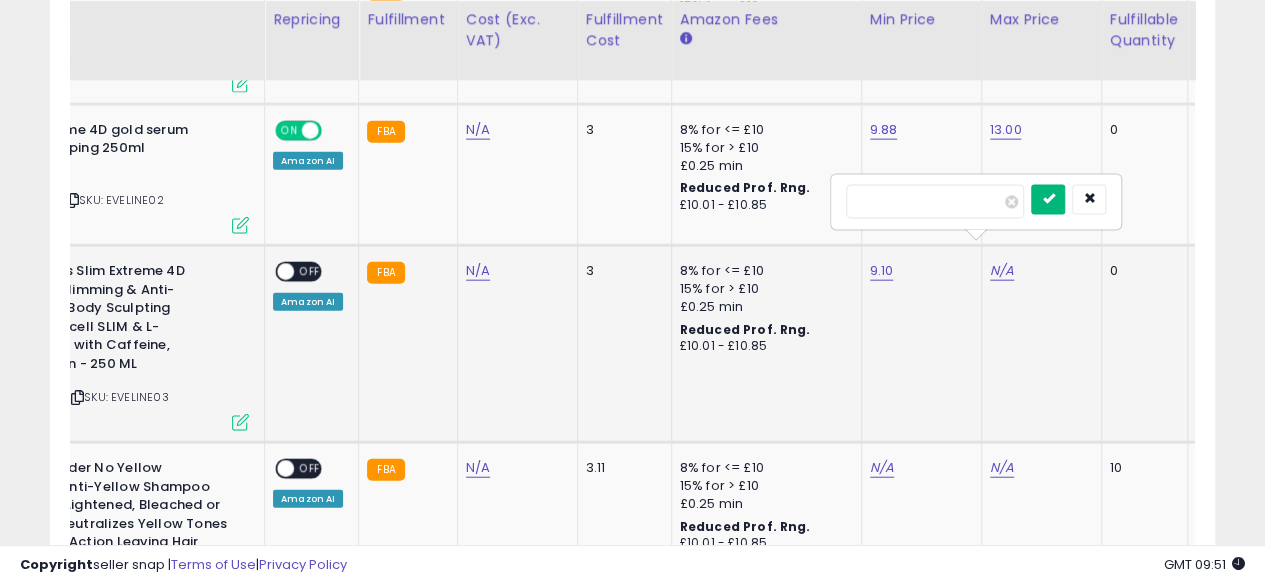 click at bounding box center [1048, 200] 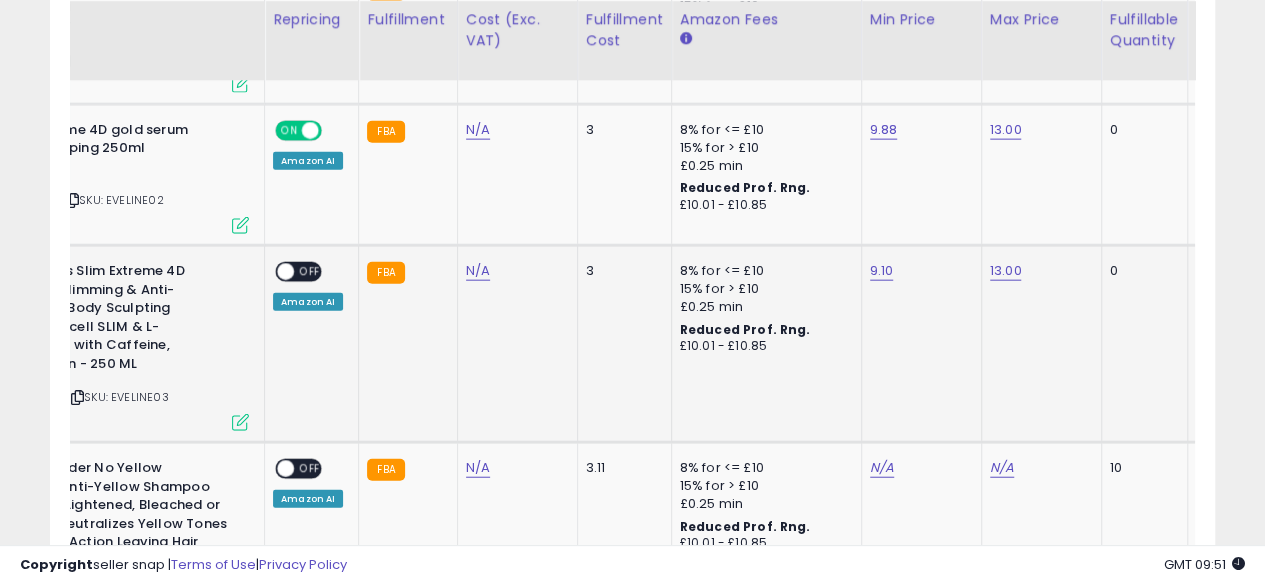 click on "OFF" at bounding box center [310, 272] 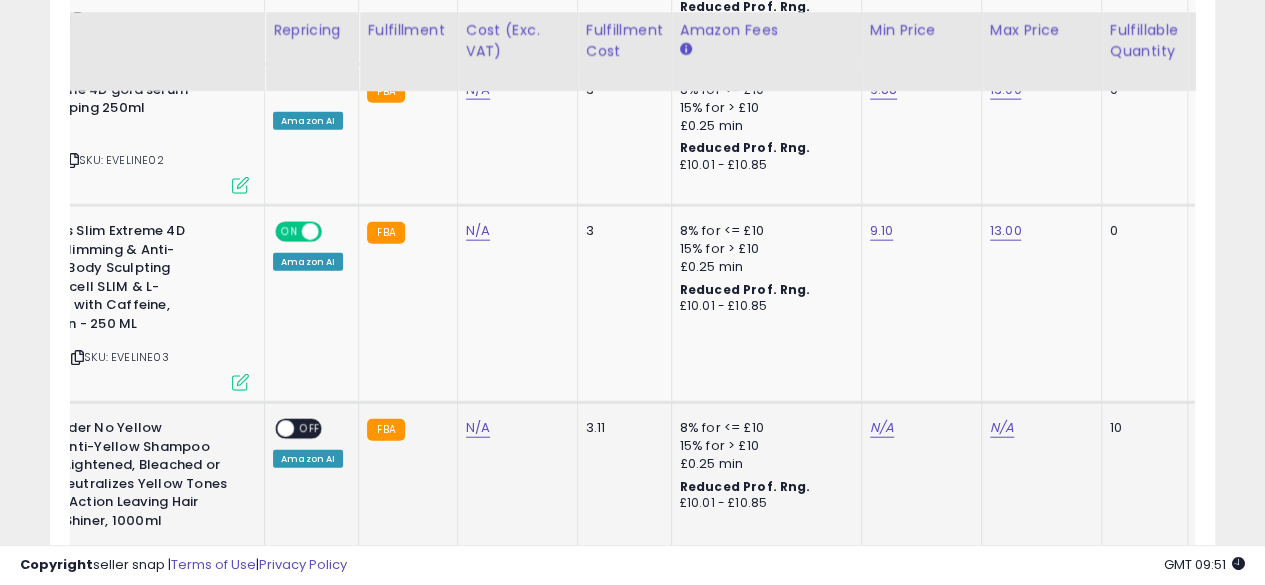 scroll, scrollTop: 2412, scrollLeft: 0, axis: vertical 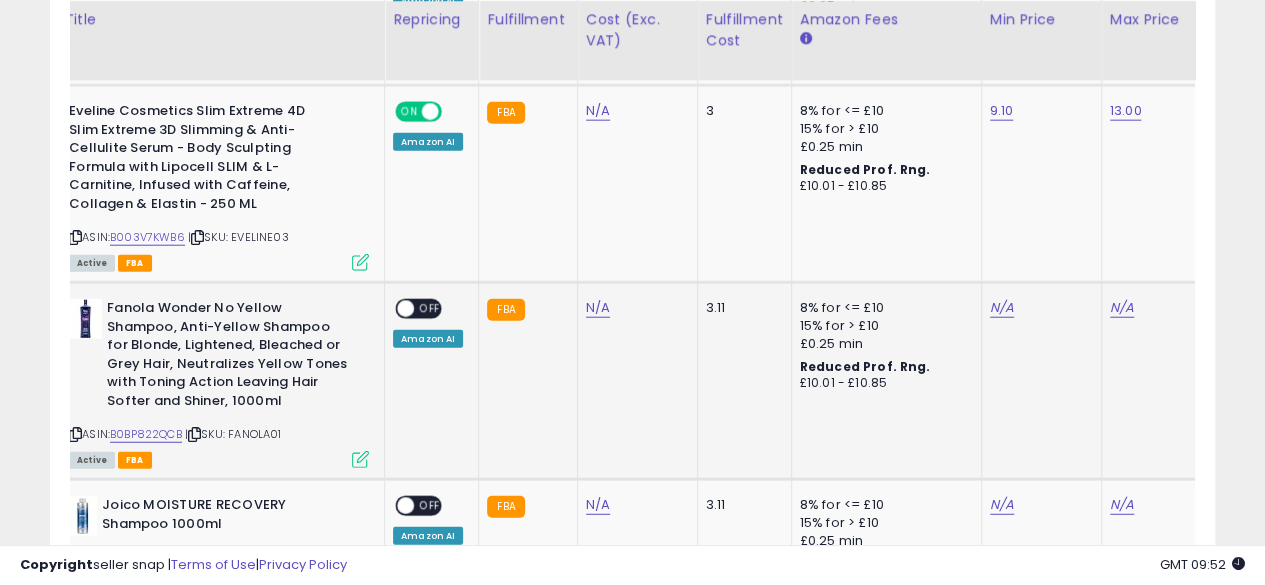 click on "N/A" 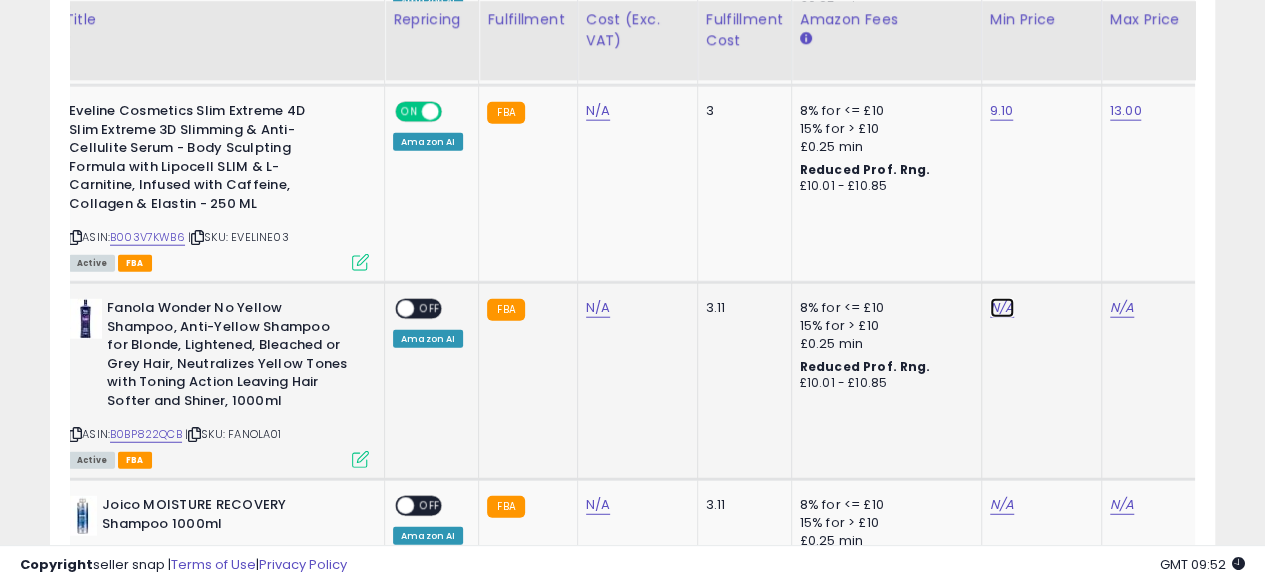 click on "N/A" at bounding box center (1002, -1338) 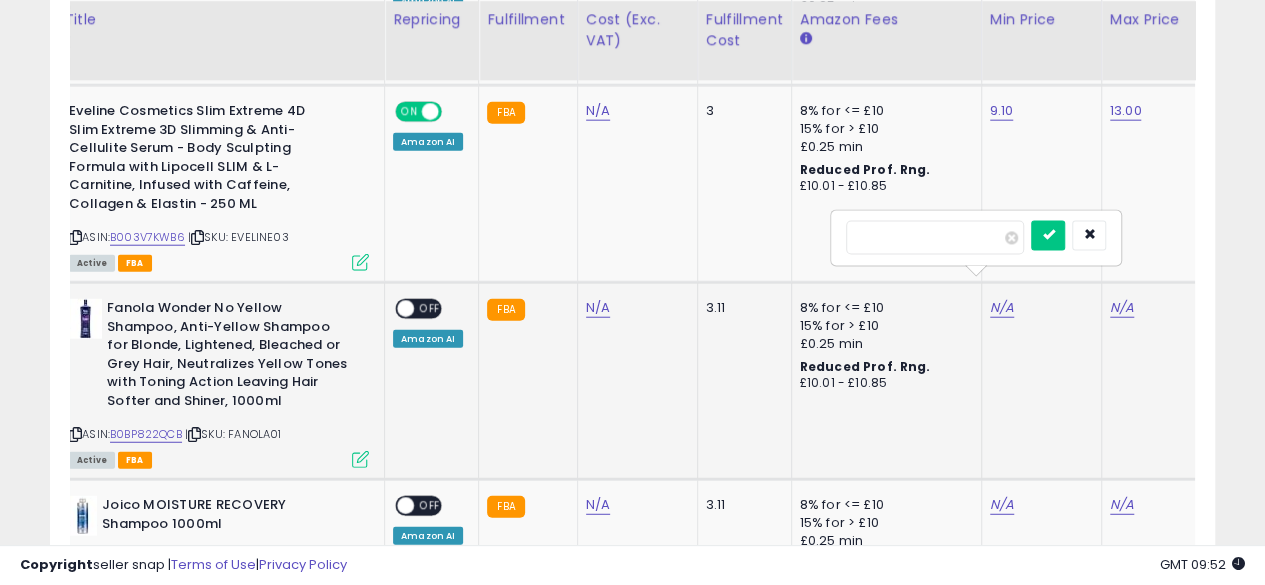 type on "*****" 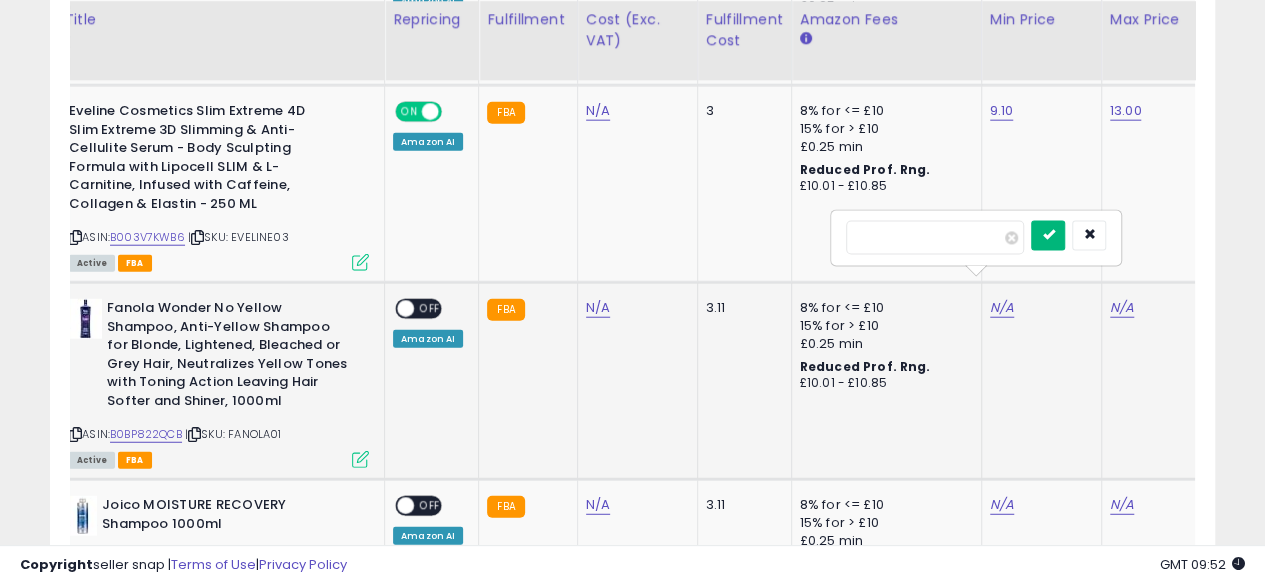 click at bounding box center [1048, 235] 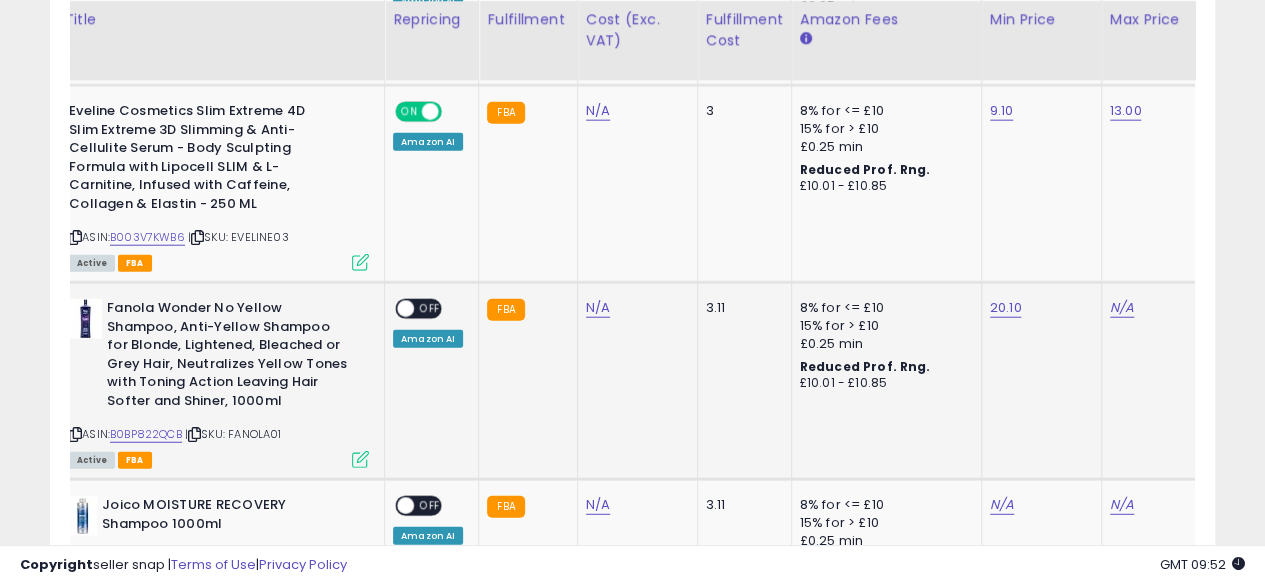 click on "N/A" 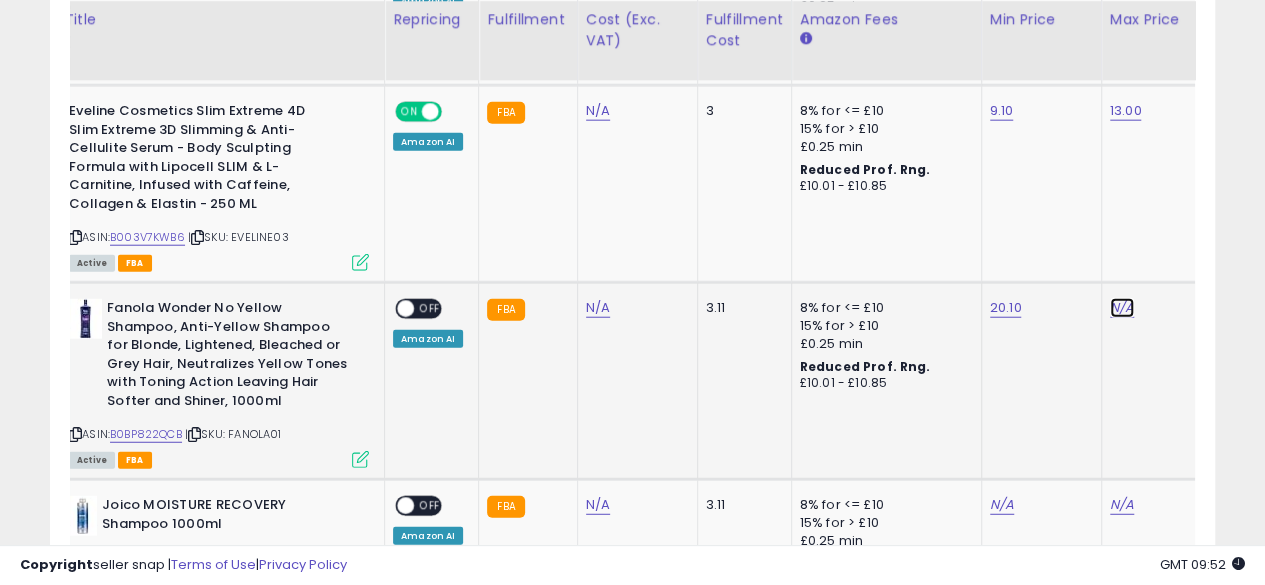 click on "N/A" at bounding box center (1122, -1338) 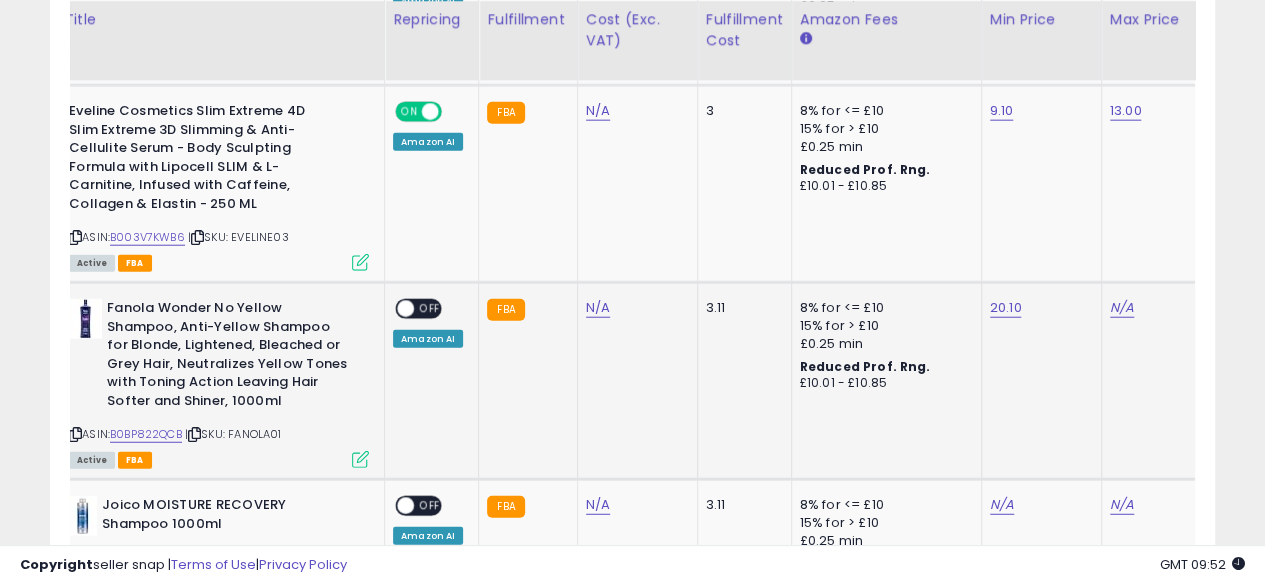 scroll, scrollTop: 0, scrollLeft: 179, axis: horizontal 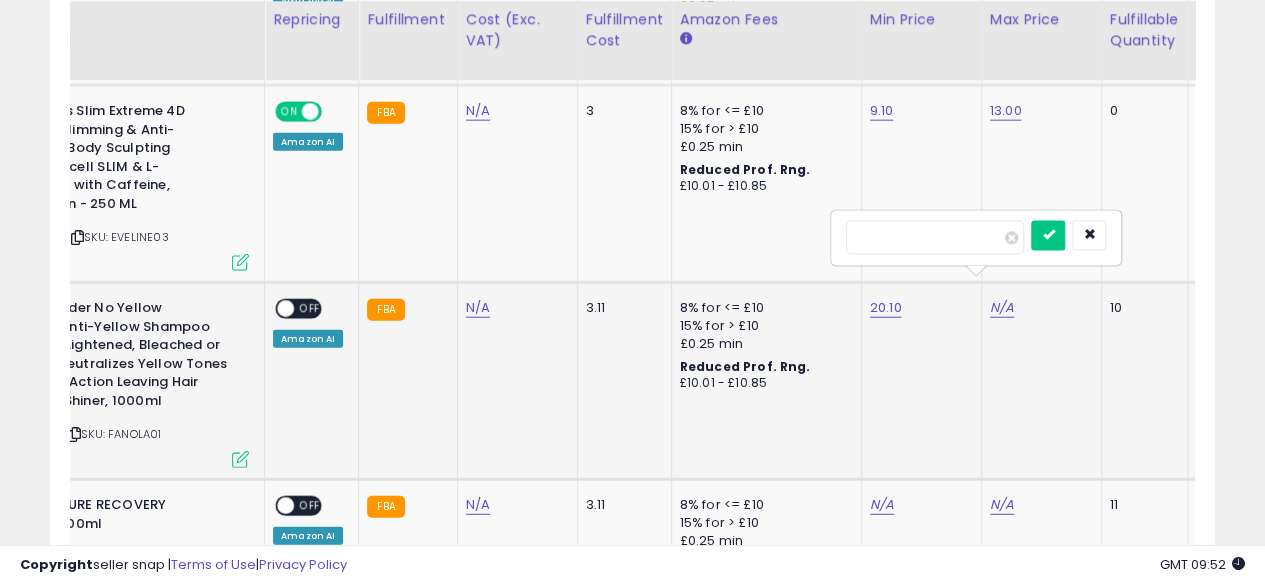 type on "**" 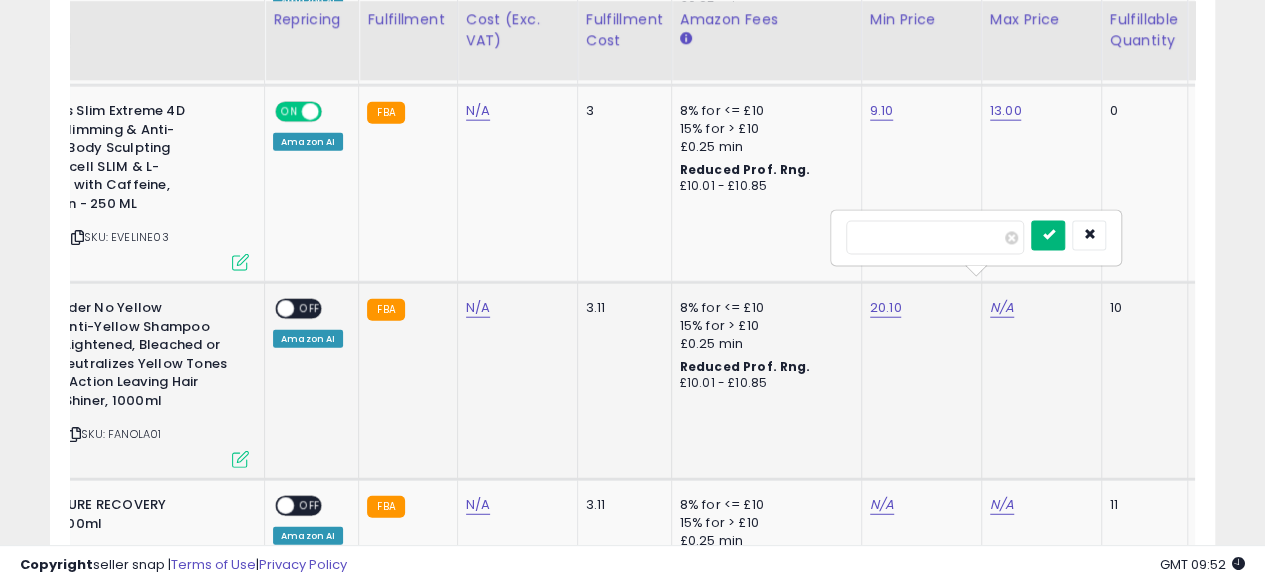 click at bounding box center [1048, 236] 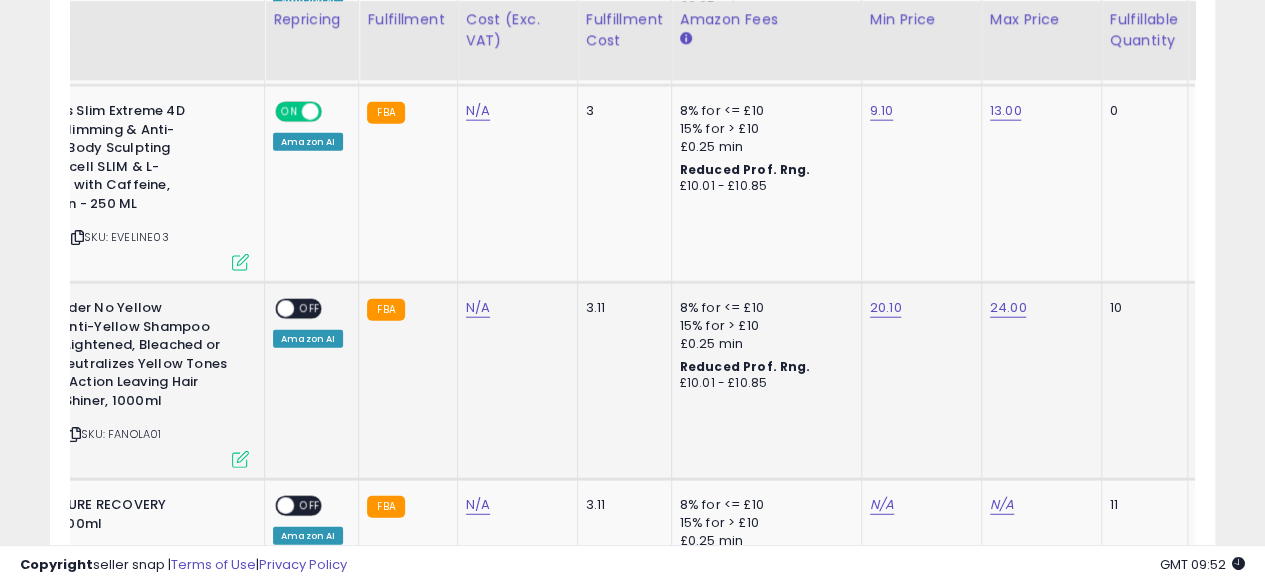 click on "OFF" at bounding box center (310, 309) 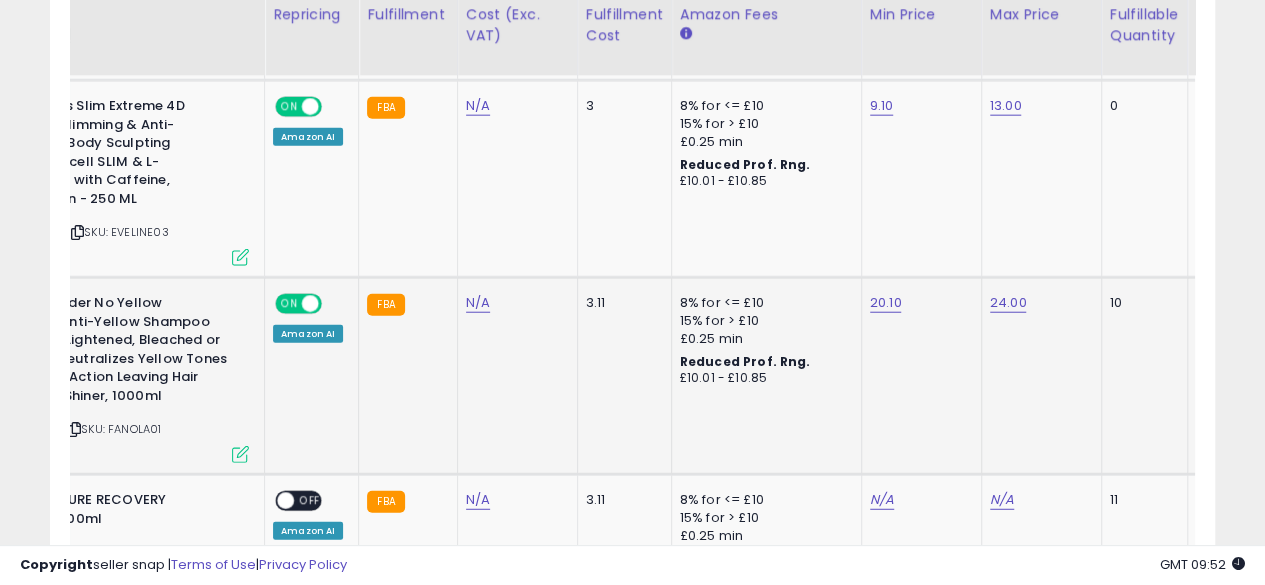 click on "FBA" 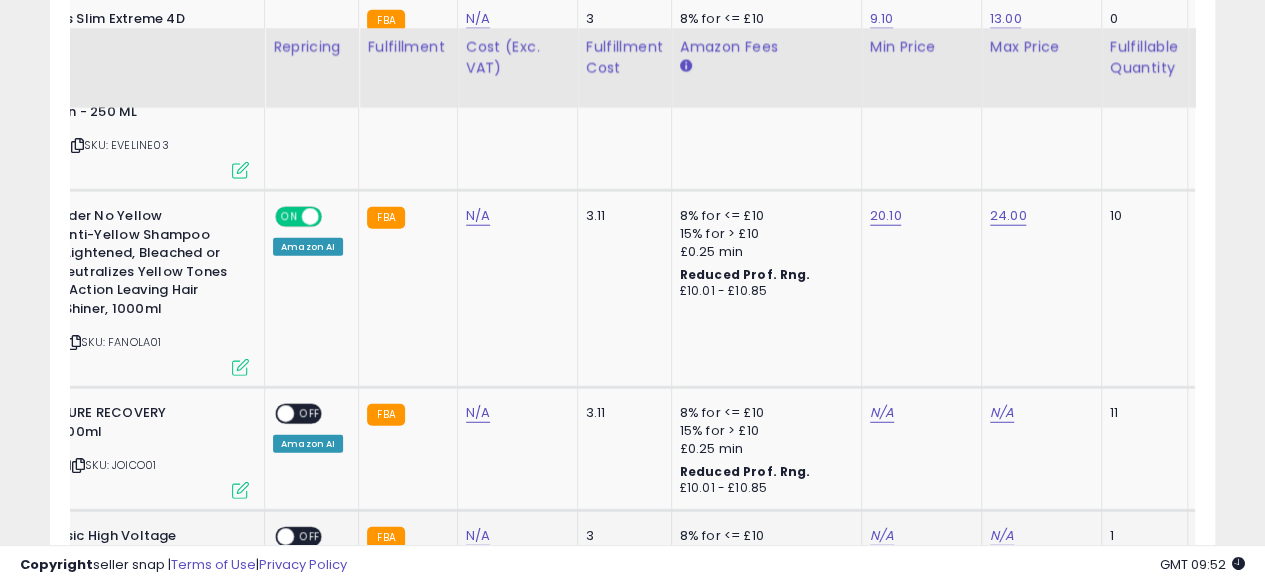 scroll, scrollTop: 2532, scrollLeft: 0, axis: vertical 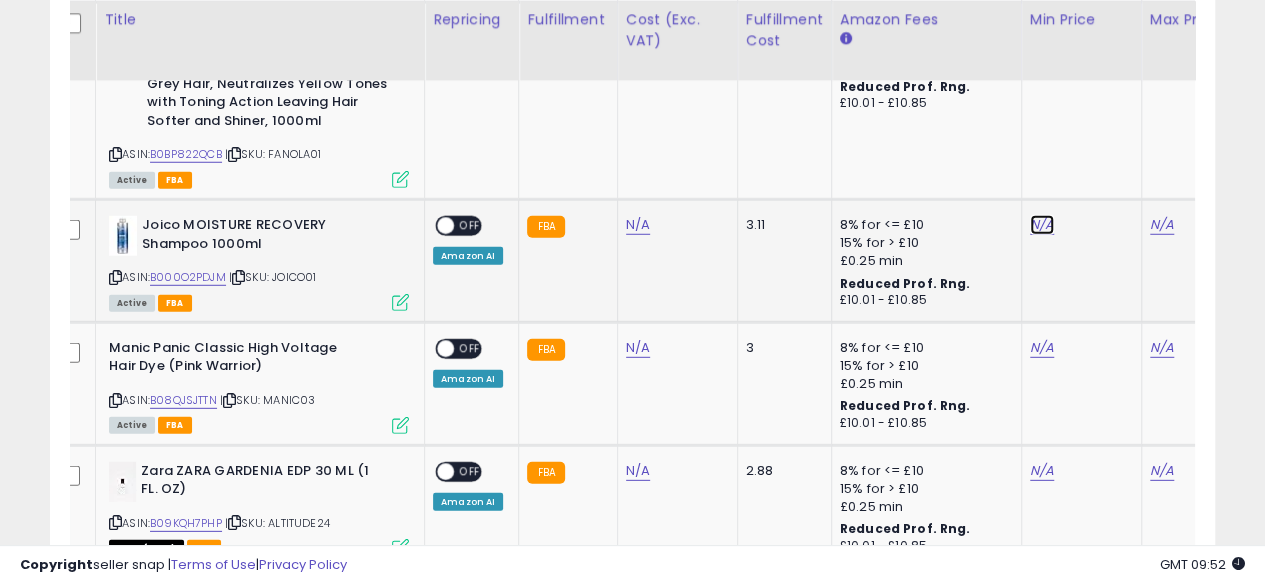 click on "N/A" at bounding box center [1042, -1618] 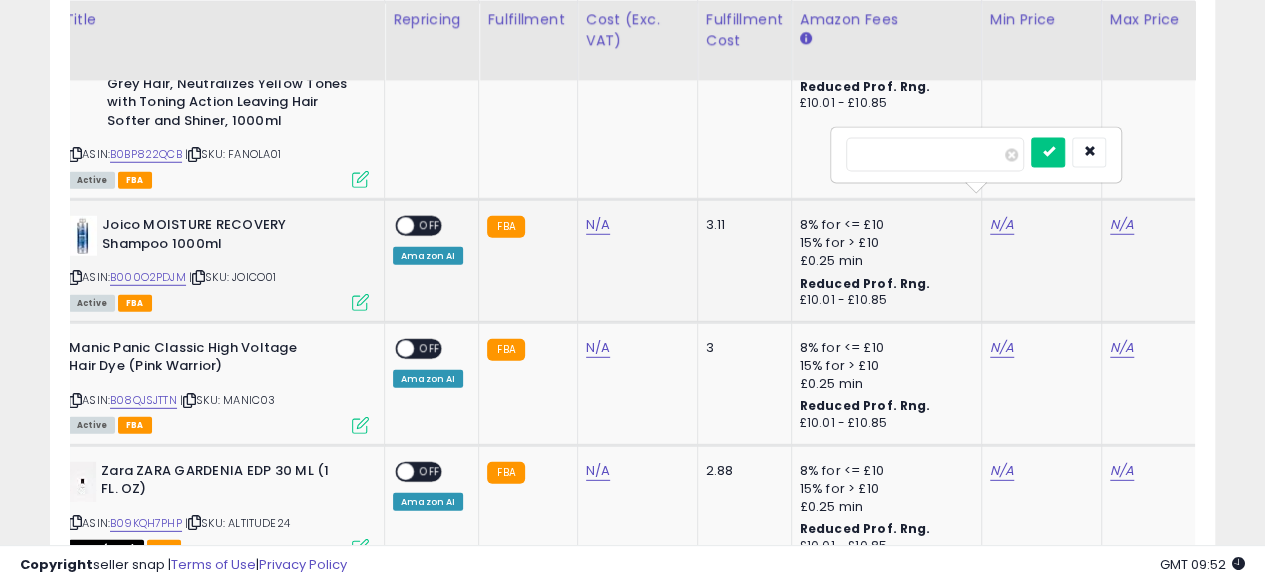 type on "*****" 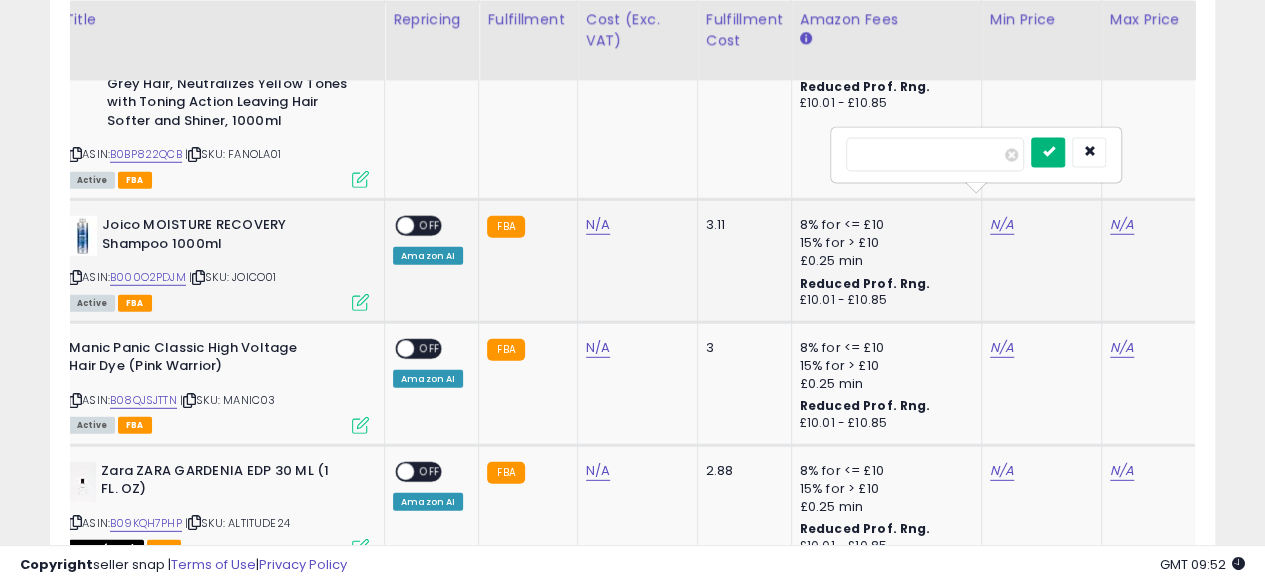 click at bounding box center (1048, 153) 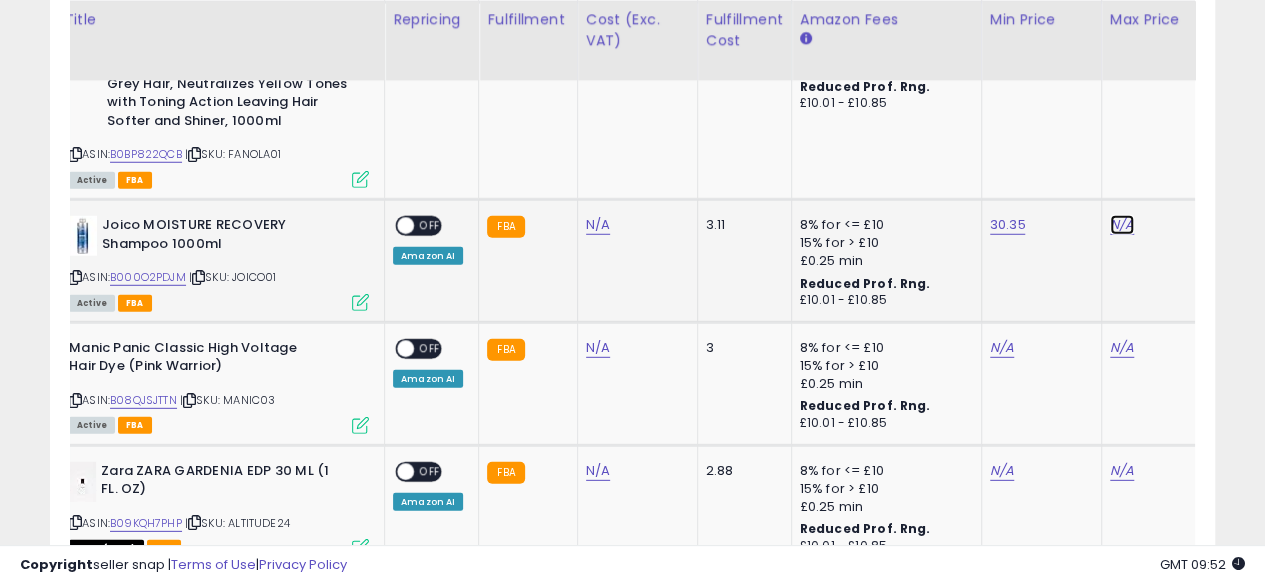 click on "N/A" at bounding box center [1122, -1618] 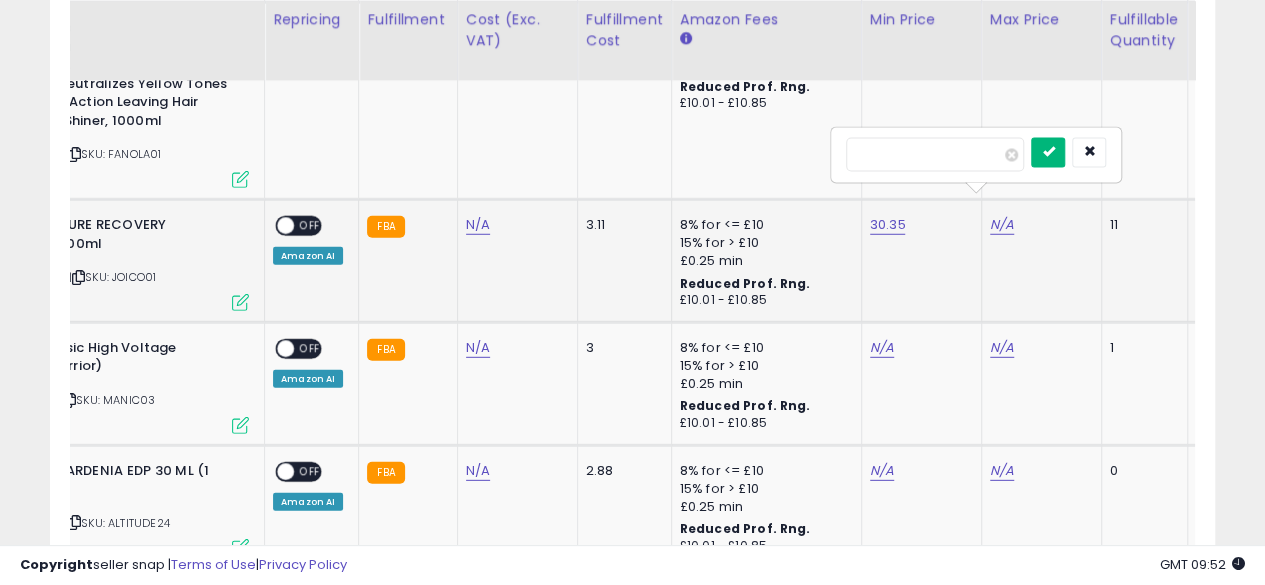 type on "**" 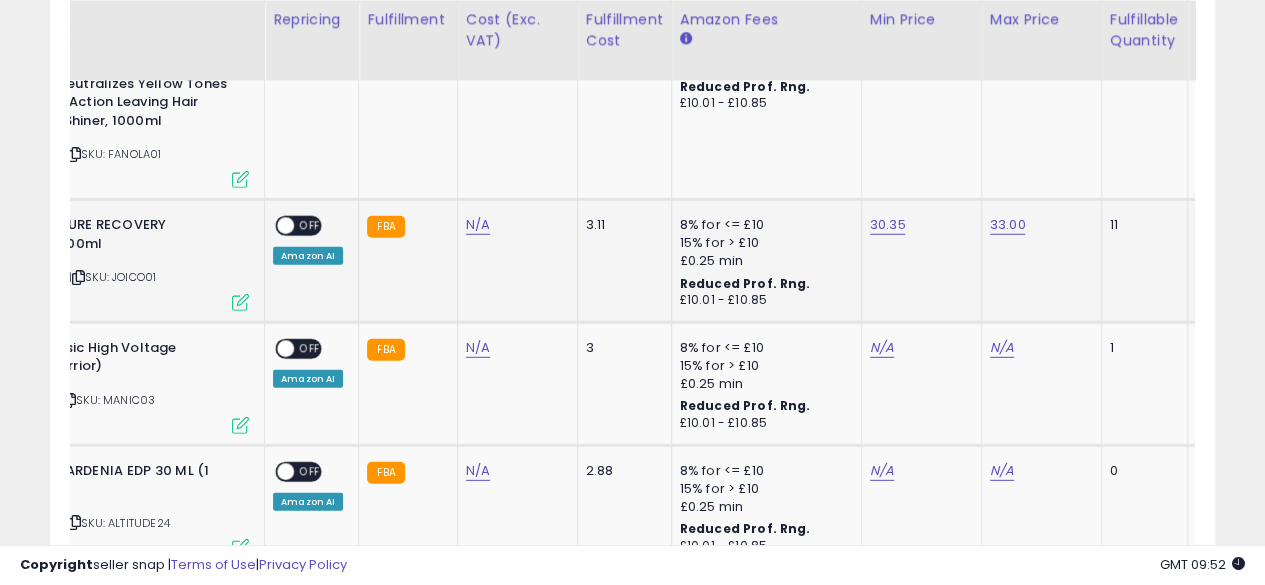 click on "OFF" at bounding box center (310, 226) 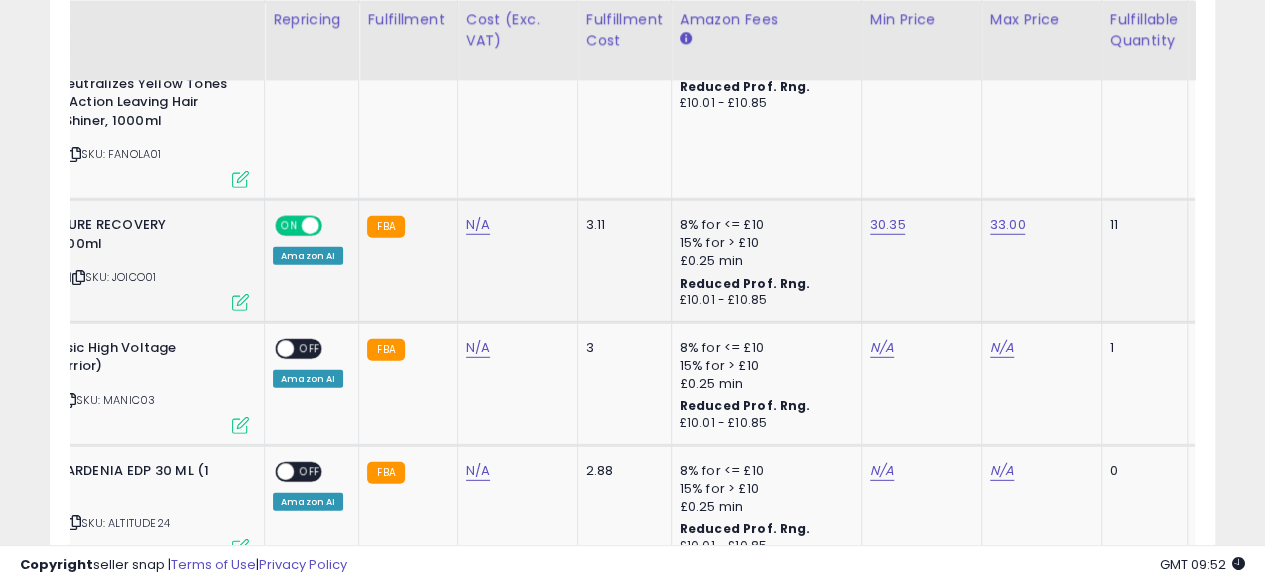 click on "Active FBA" at bounding box center [99, 302] 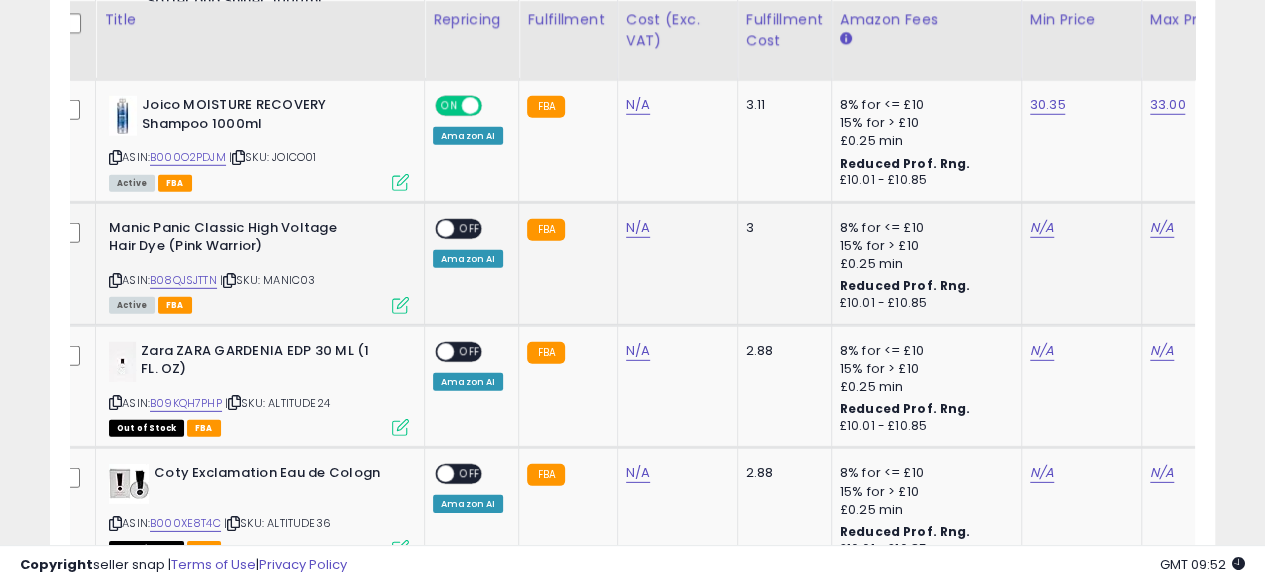 click on "N/A" at bounding box center [1078, 228] 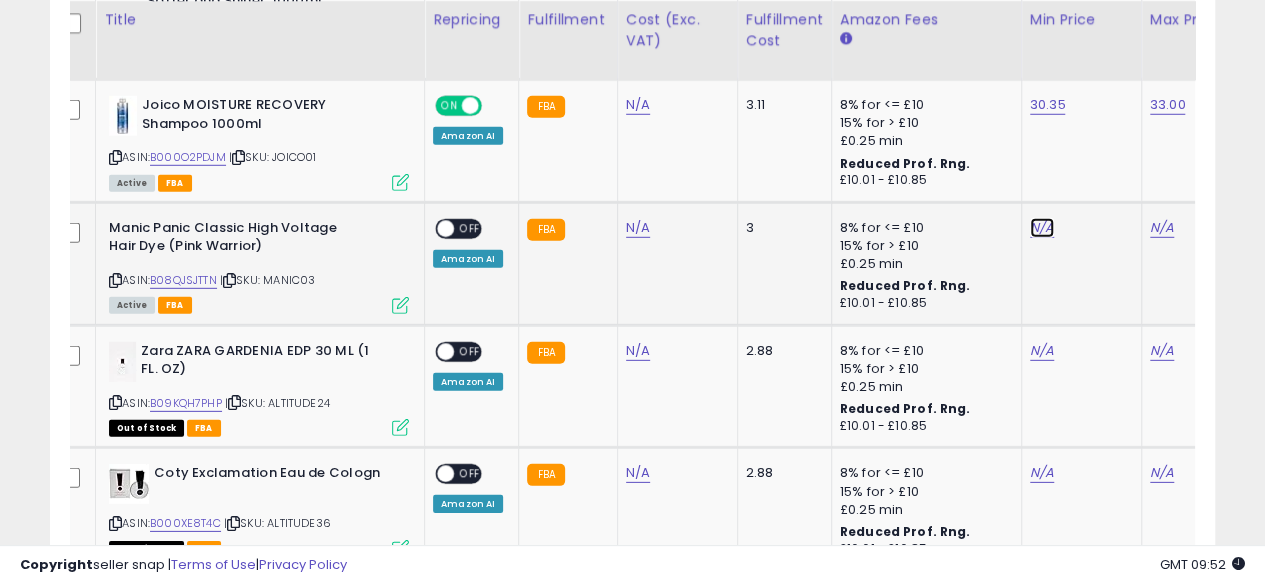 click on "N/A" at bounding box center [1042, -1738] 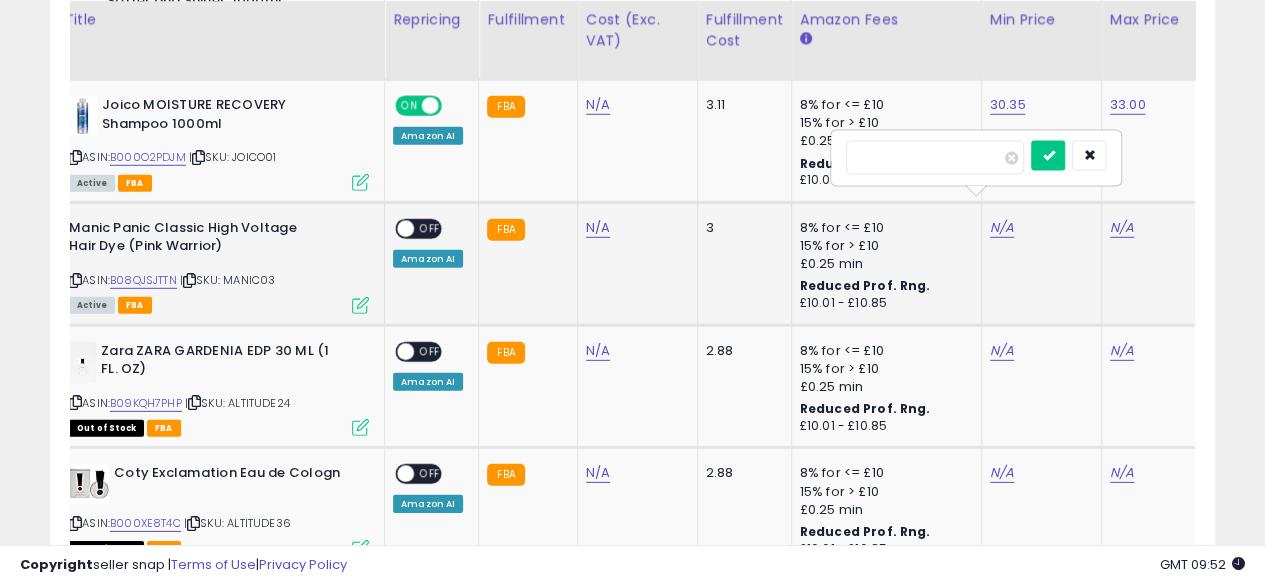 type on "**" 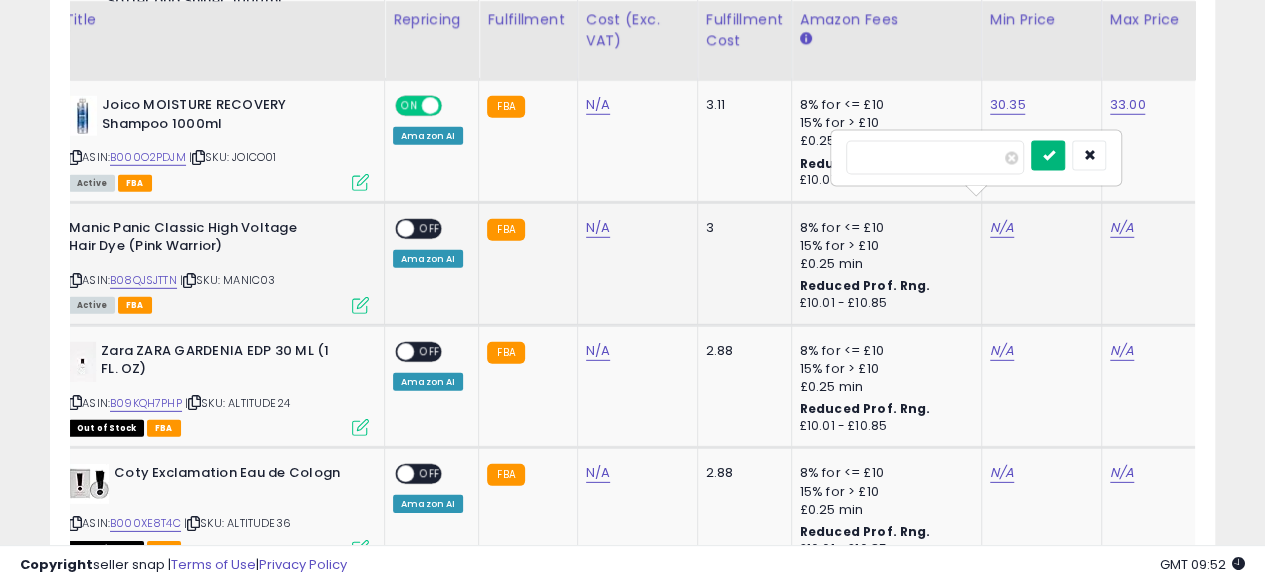 click at bounding box center (1048, 156) 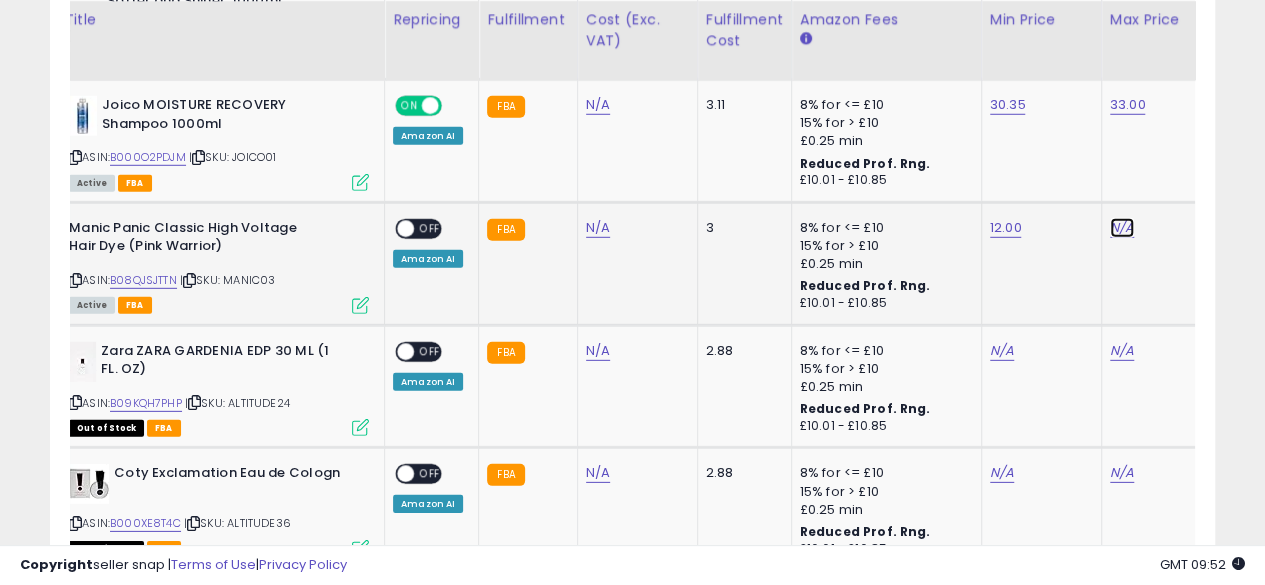 click on "N/A" at bounding box center (1122, -1738) 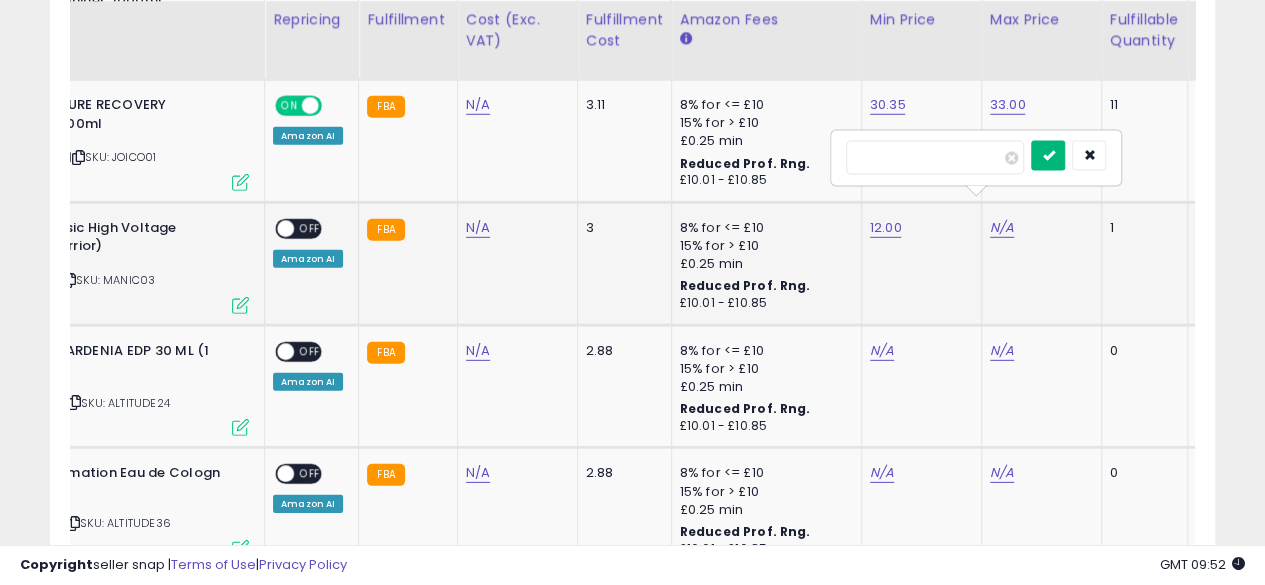 type on "*****" 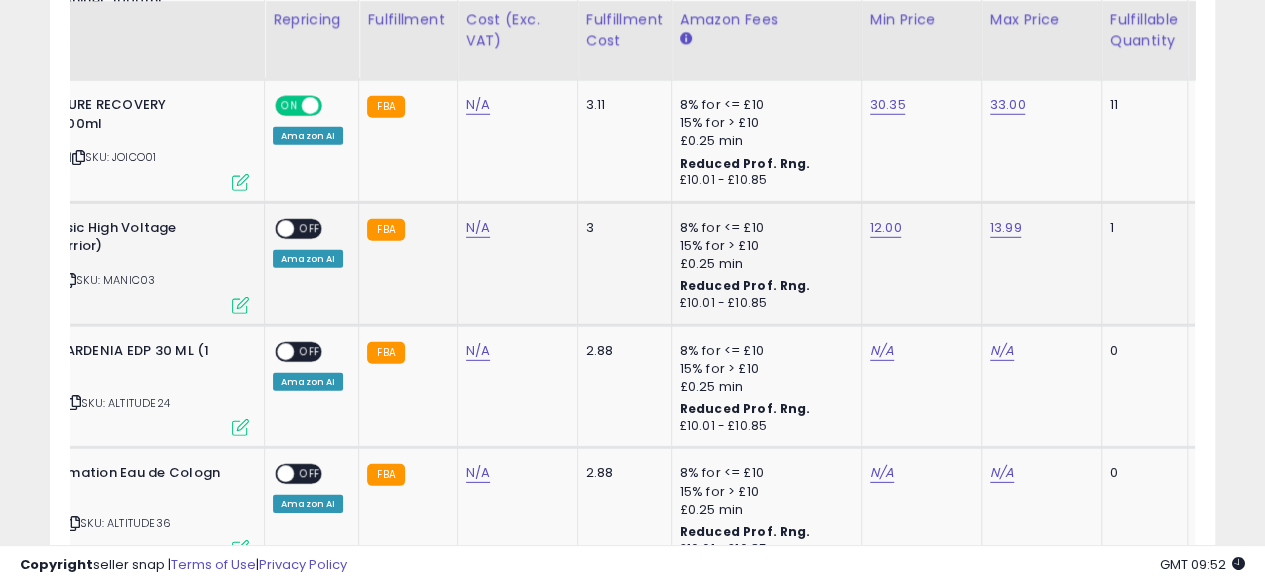 click on "OFF" at bounding box center [310, 228] 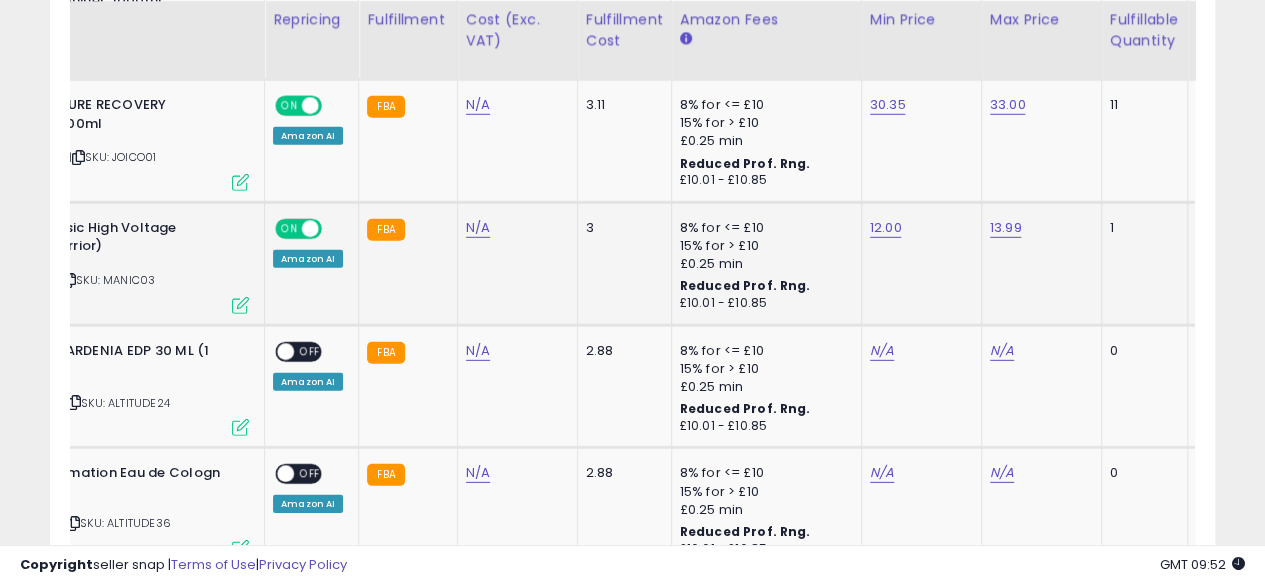 click on "Active FBA" at bounding box center (99, 304) 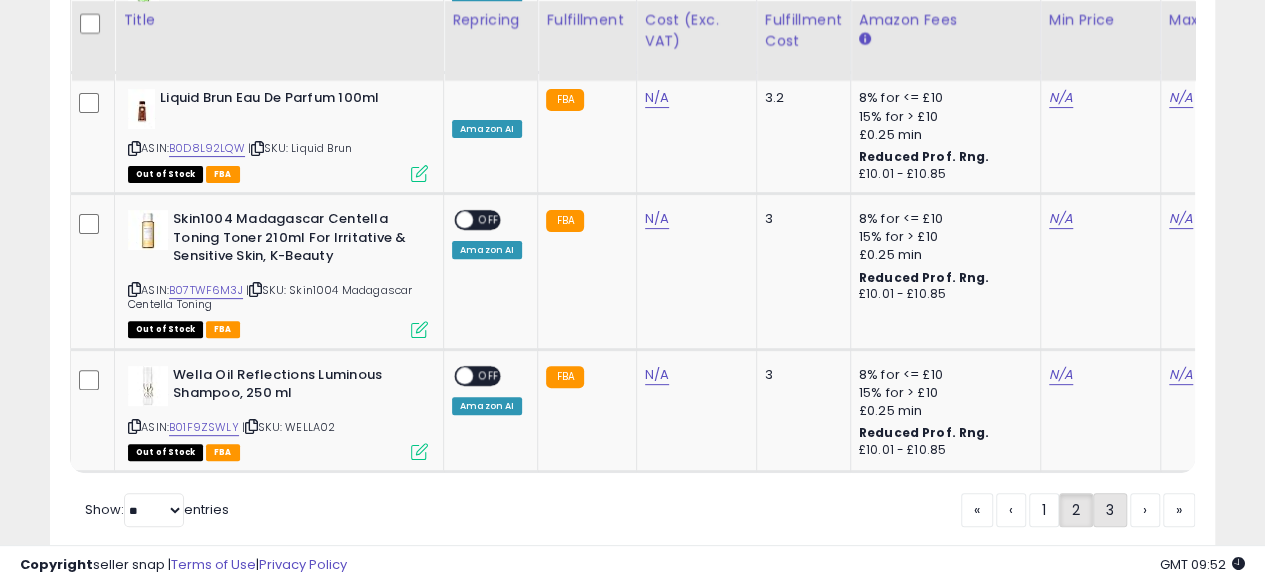 click on "3" 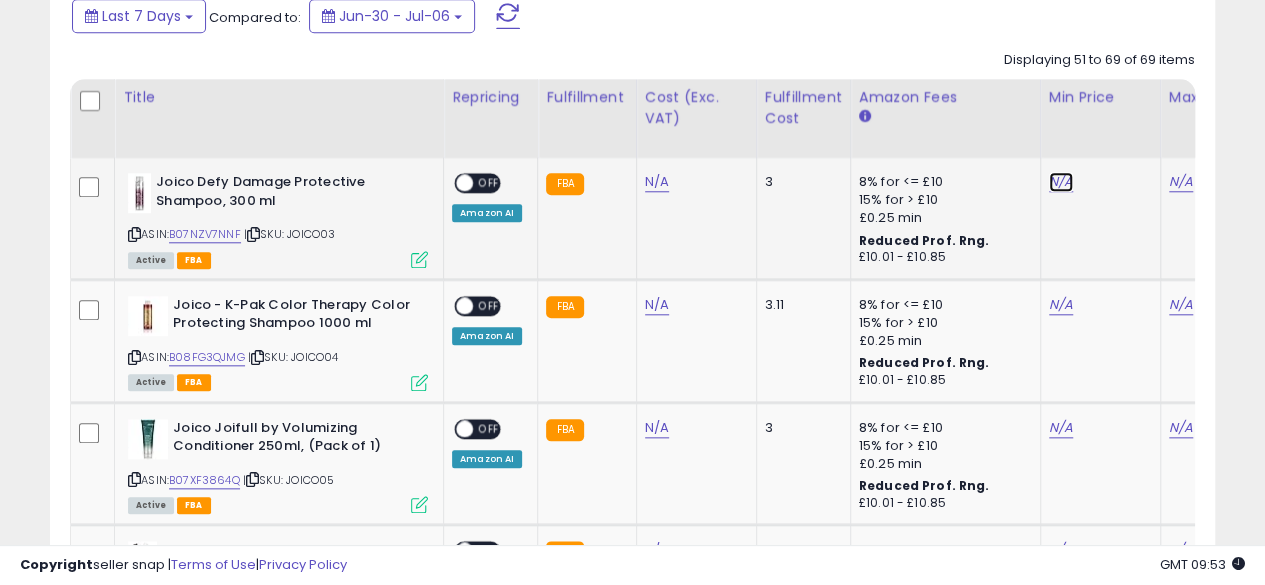 click on "N/A" at bounding box center (1061, 182) 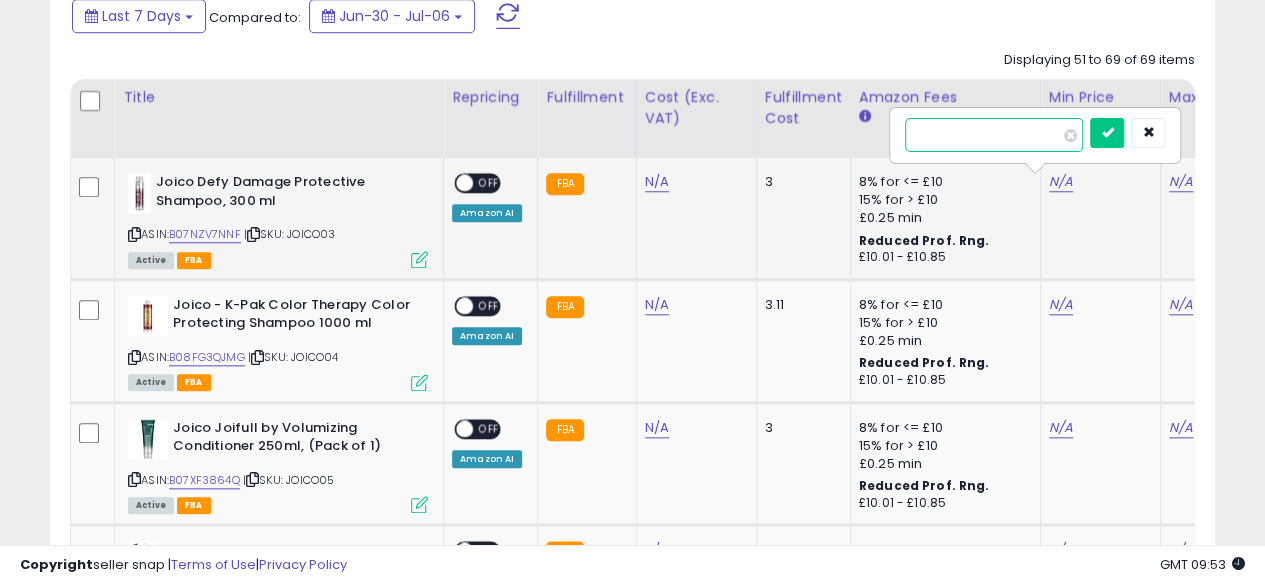 scroll, scrollTop: 0, scrollLeft: 59, axis: horizontal 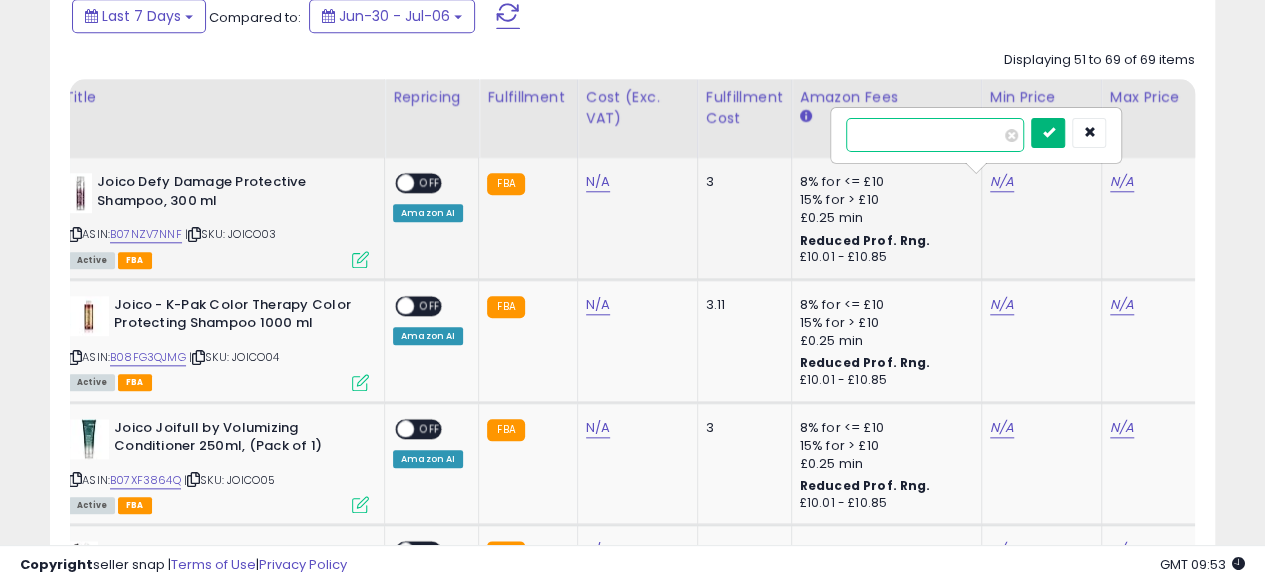 type on "*****" 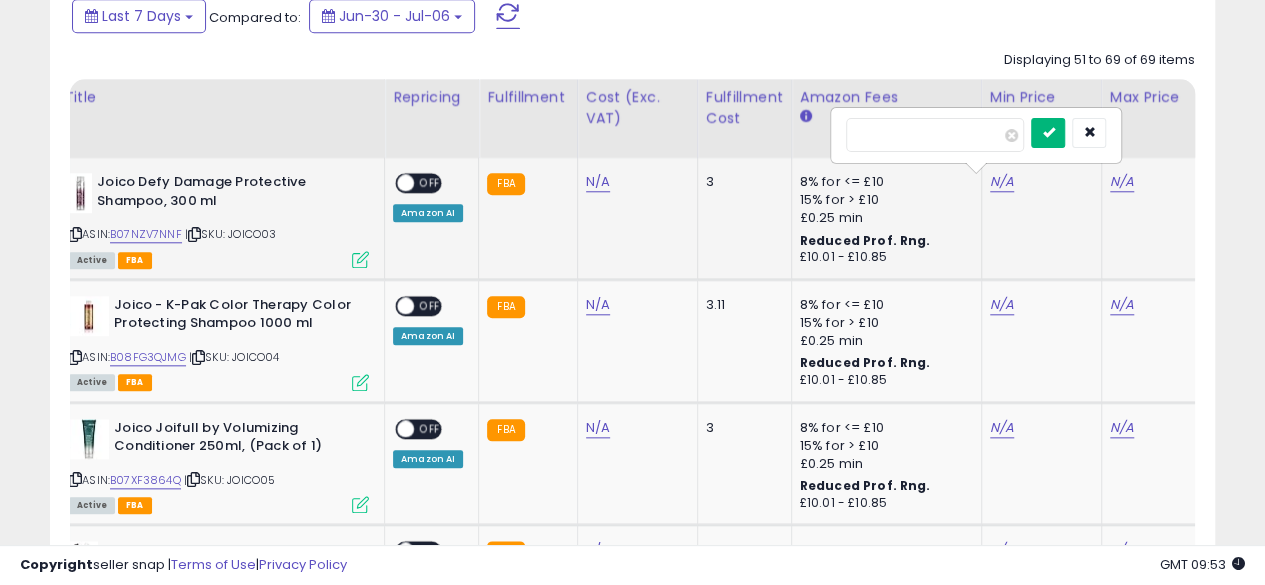 click at bounding box center [1048, 132] 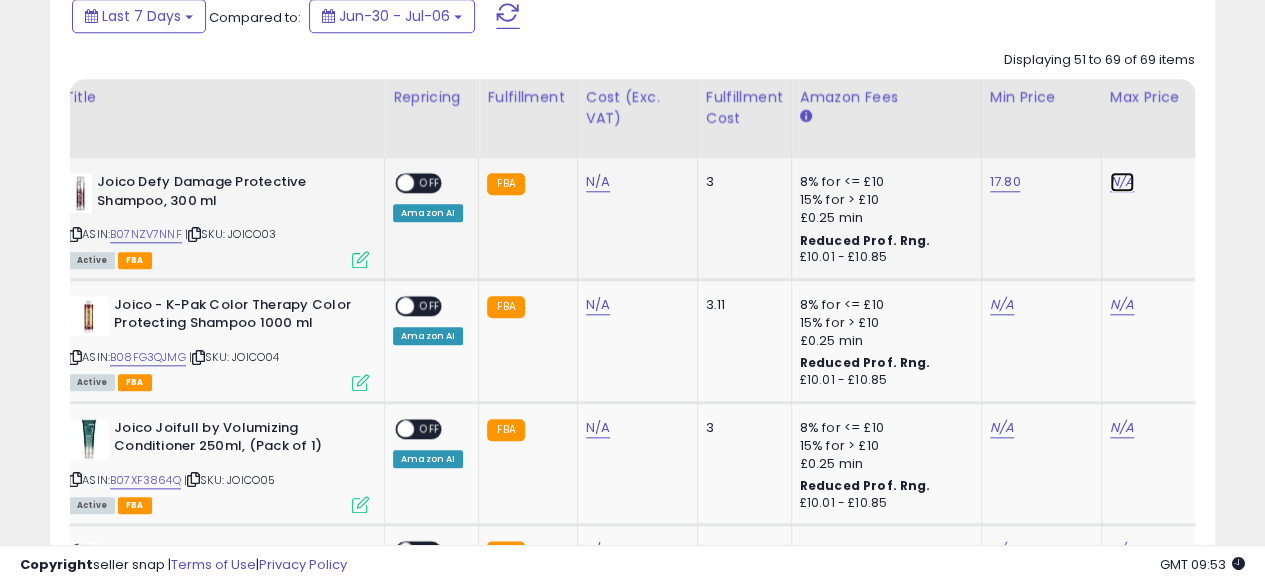 click on "N/A" at bounding box center (1122, 182) 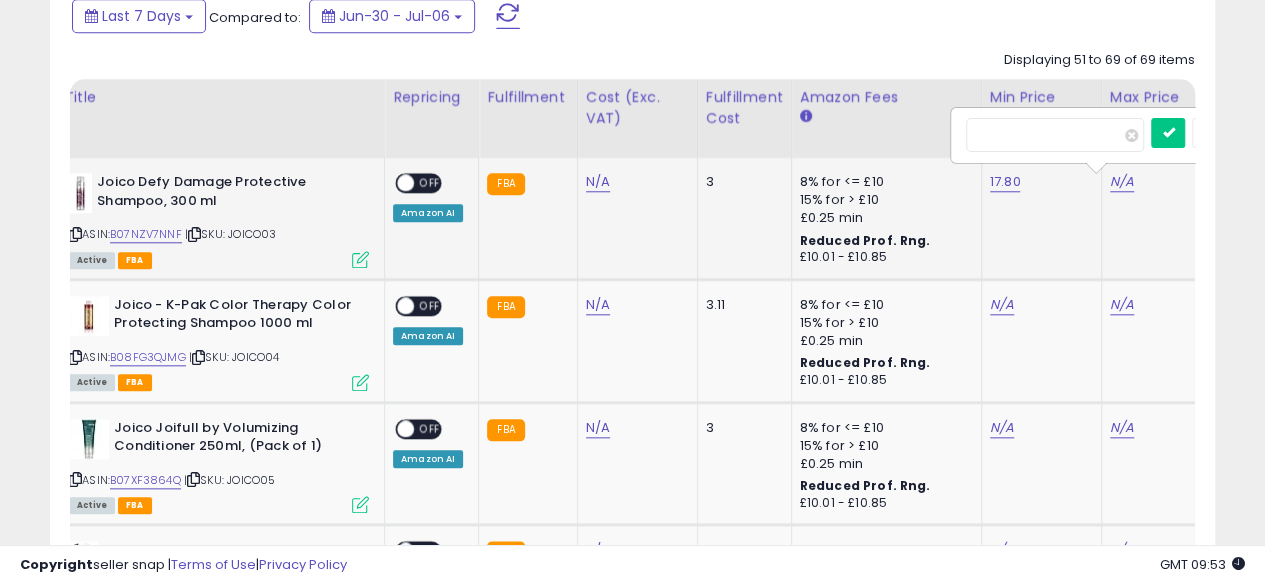 scroll, scrollTop: 0, scrollLeft: 179, axis: horizontal 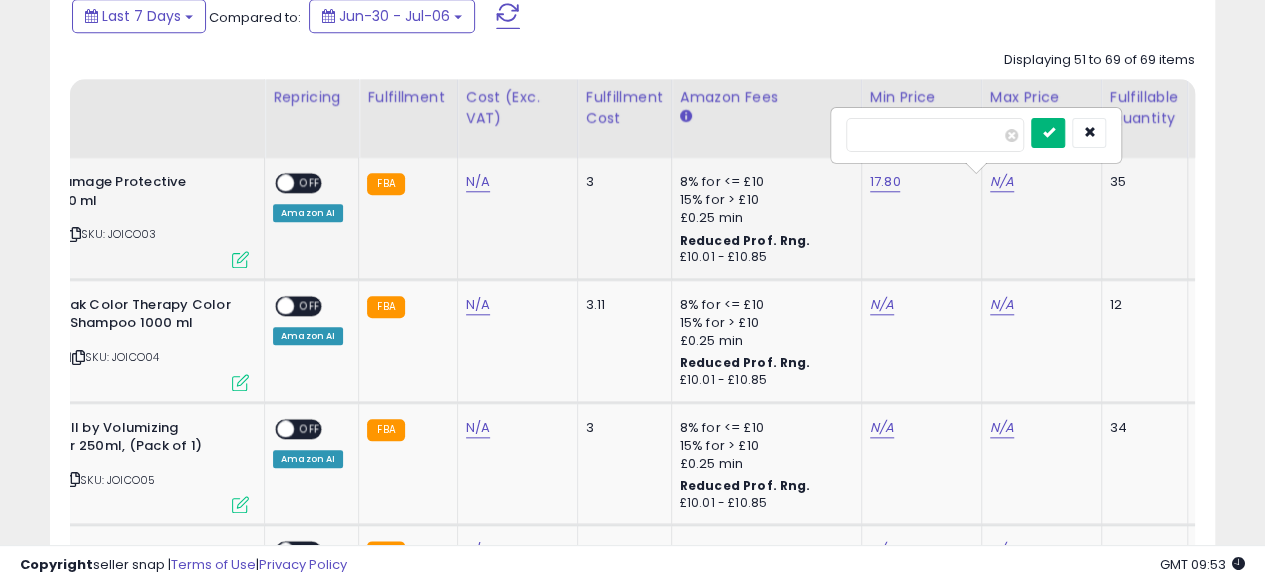 type on "*****" 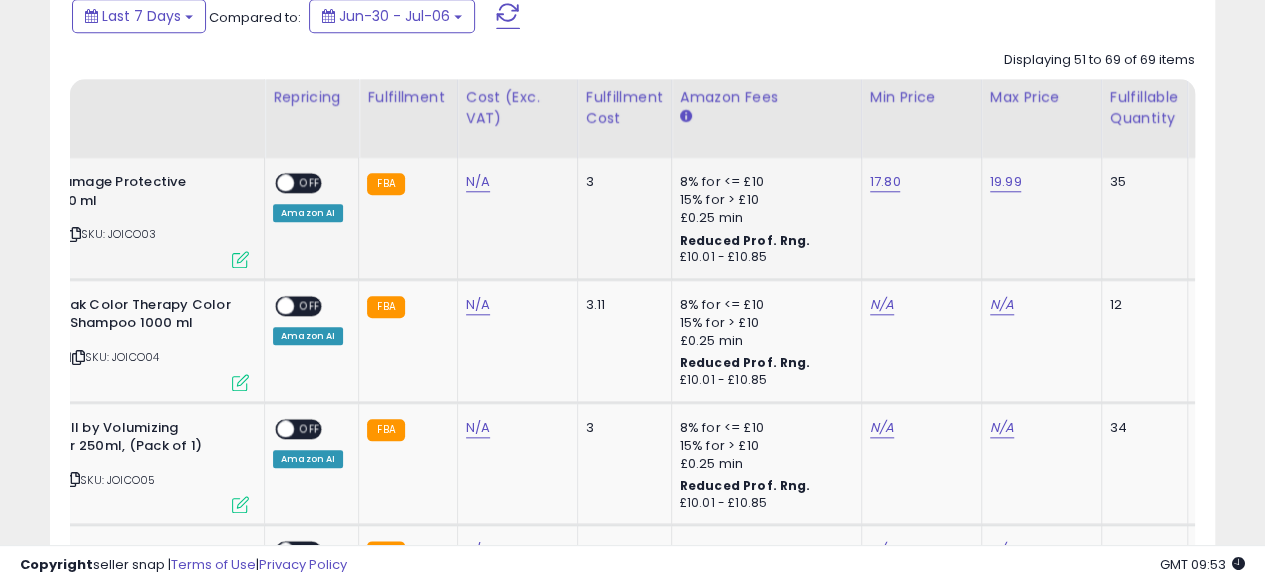 click on "OFF" at bounding box center (310, 183) 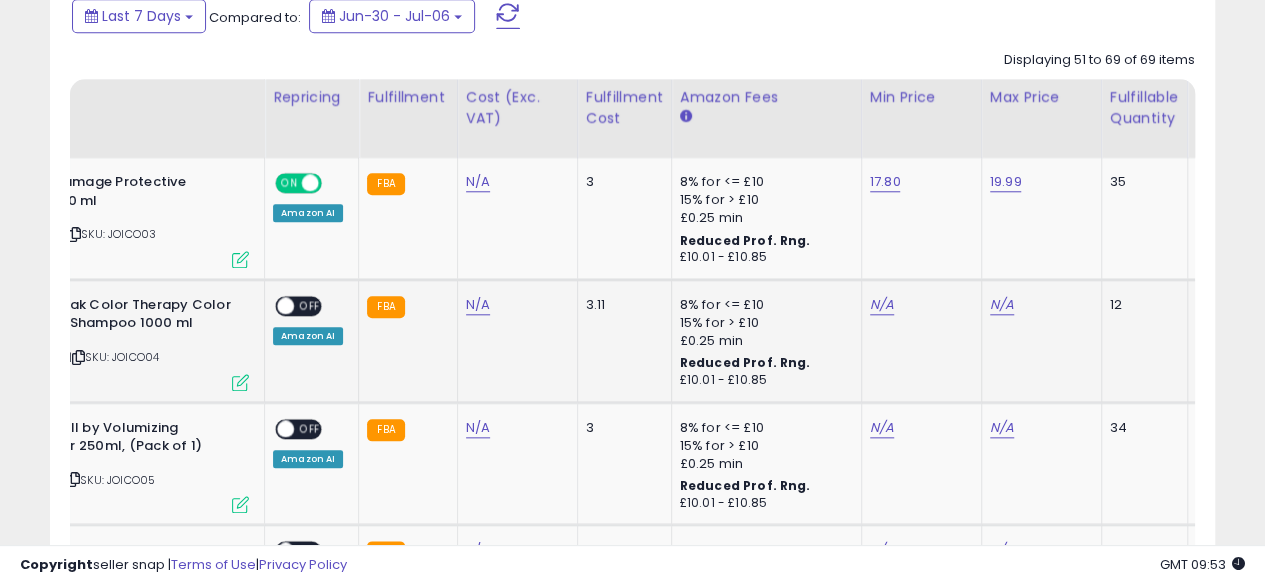 scroll, scrollTop: 932, scrollLeft: 0, axis: vertical 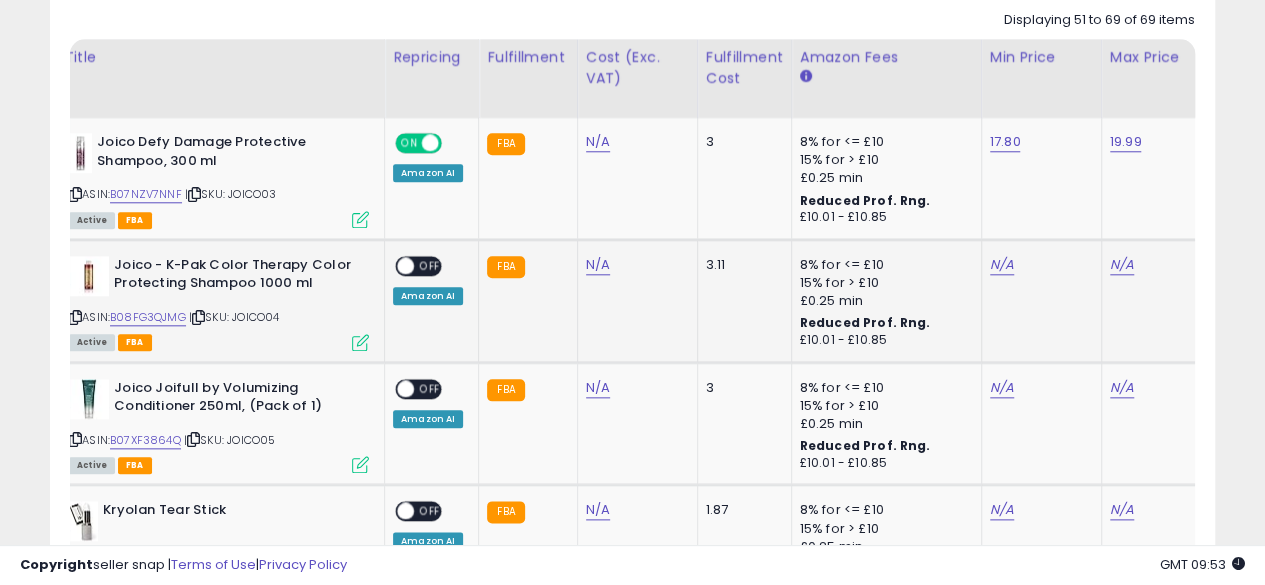 click on "N/A" 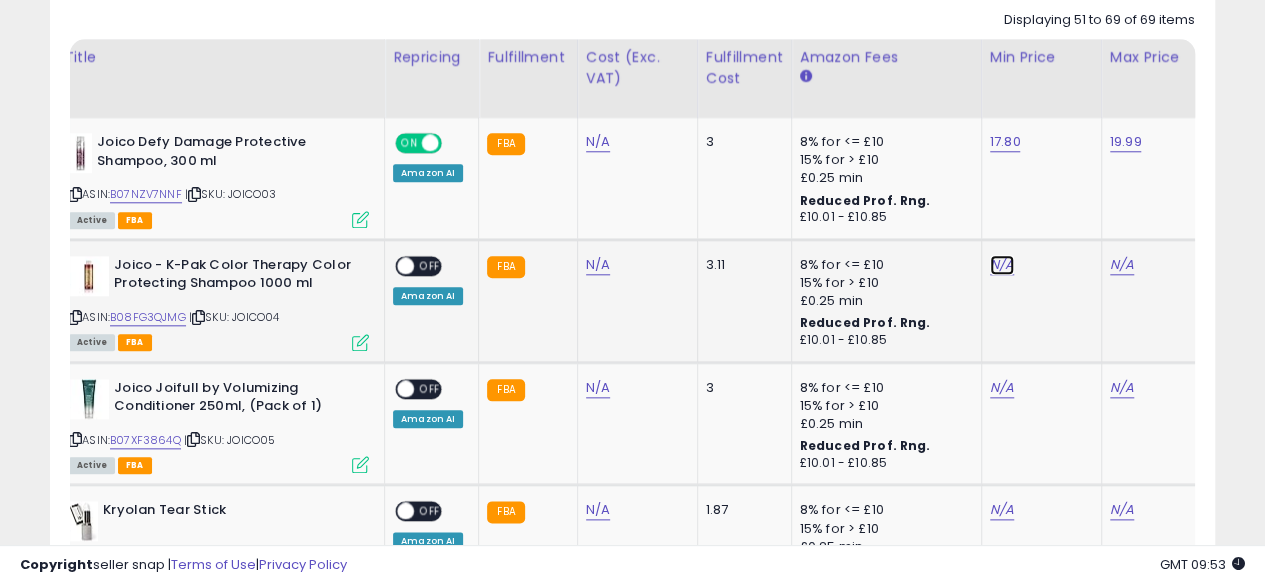 click on "N/A" at bounding box center (1002, 265) 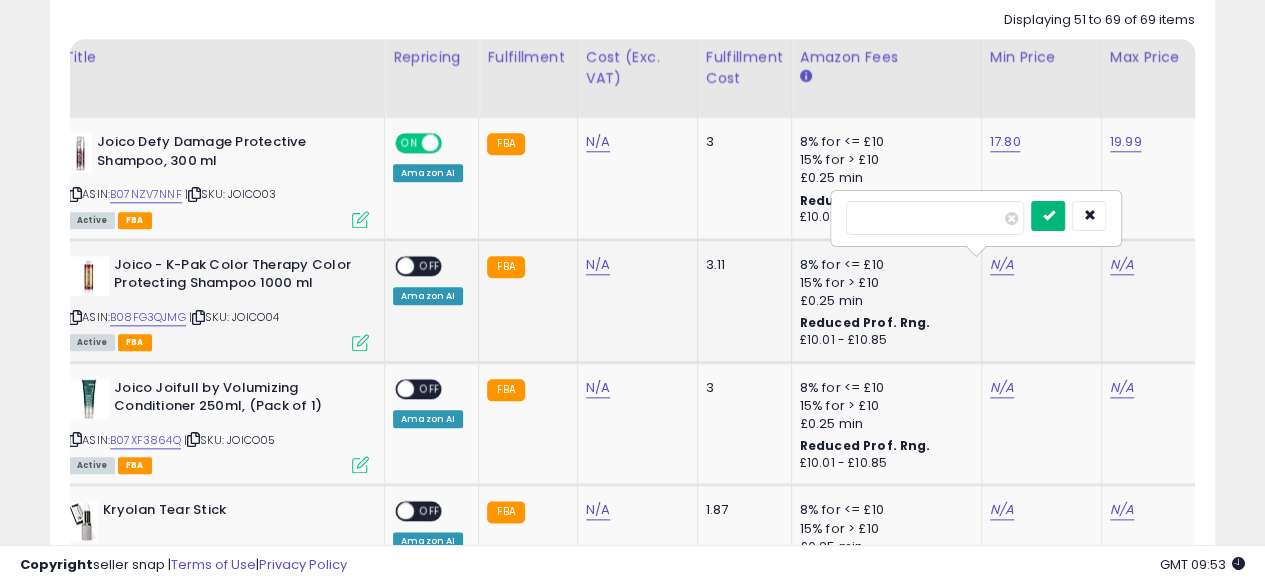 type on "**" 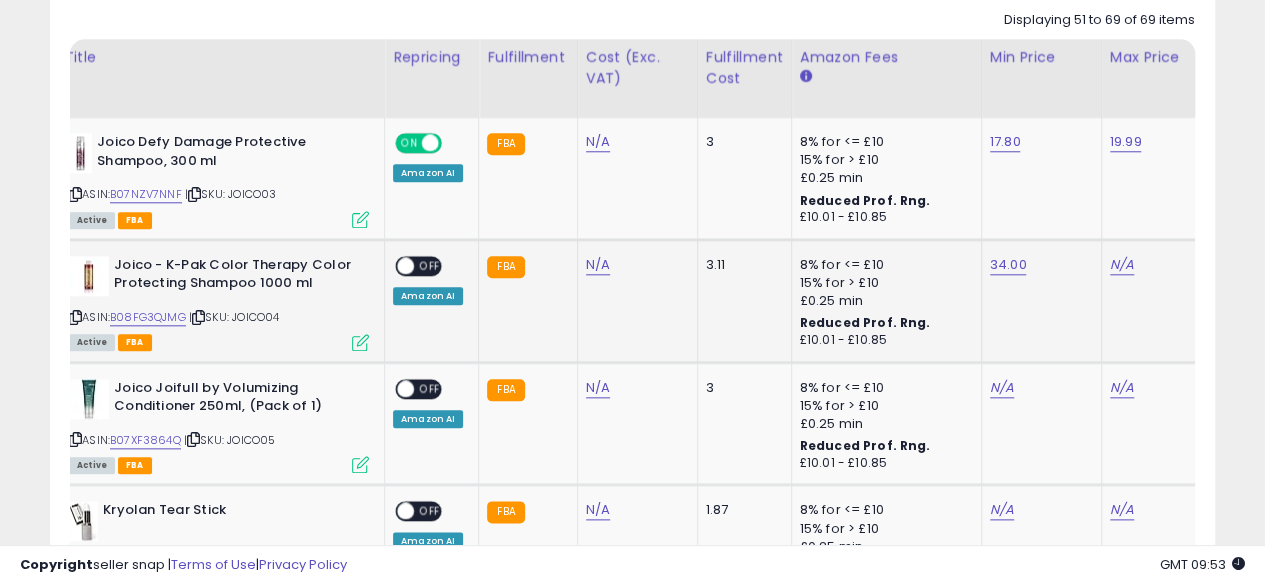click on "N/A" 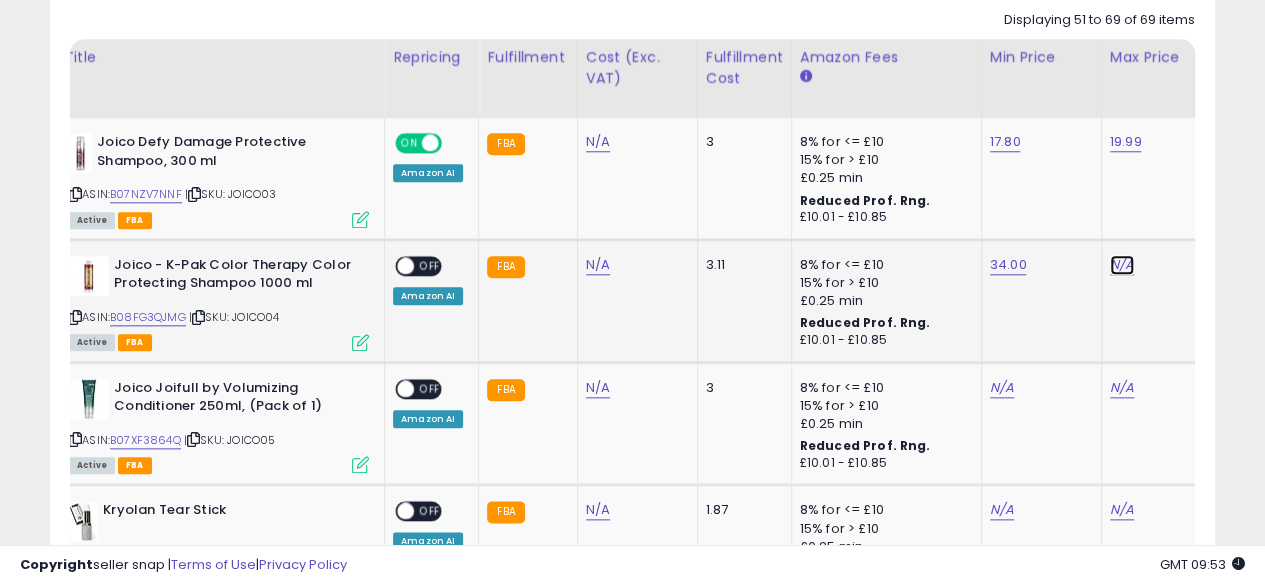 click on "N/A" at bounding box center (1122, 265) 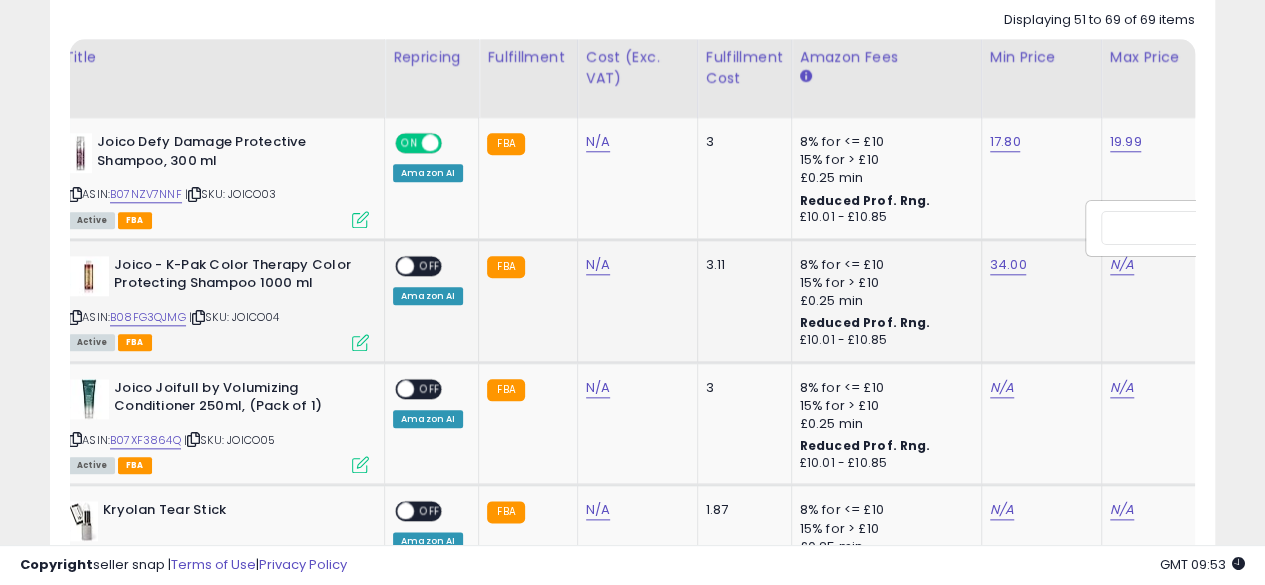 scroll, scrollTop: 0, scrollLeft: 179, axis: horizontal 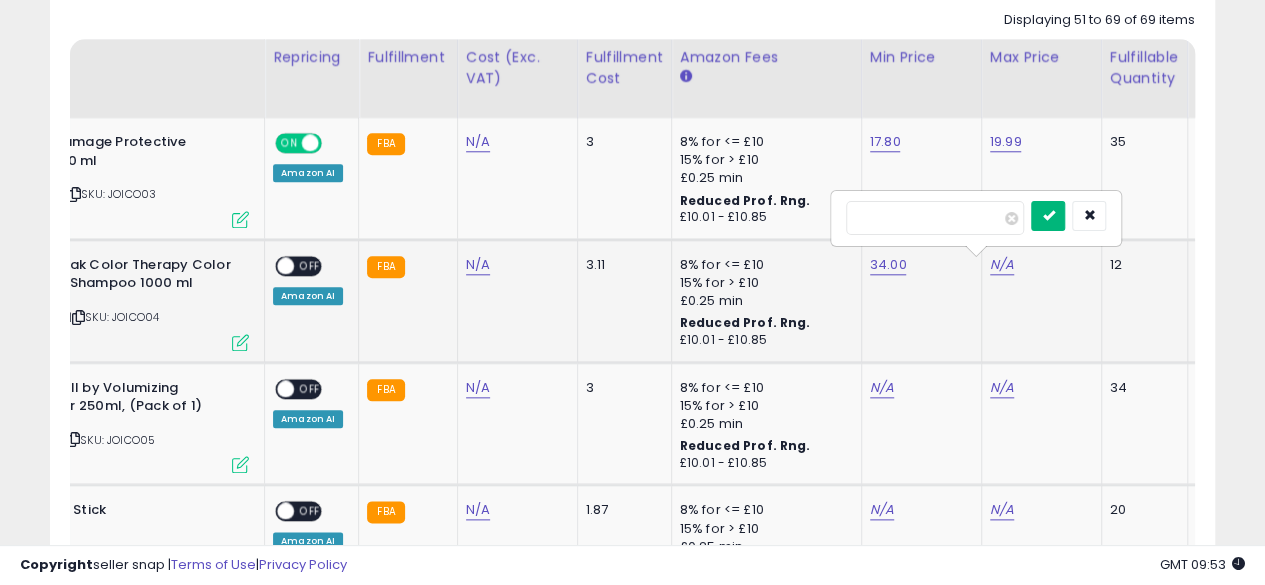 type on "**" 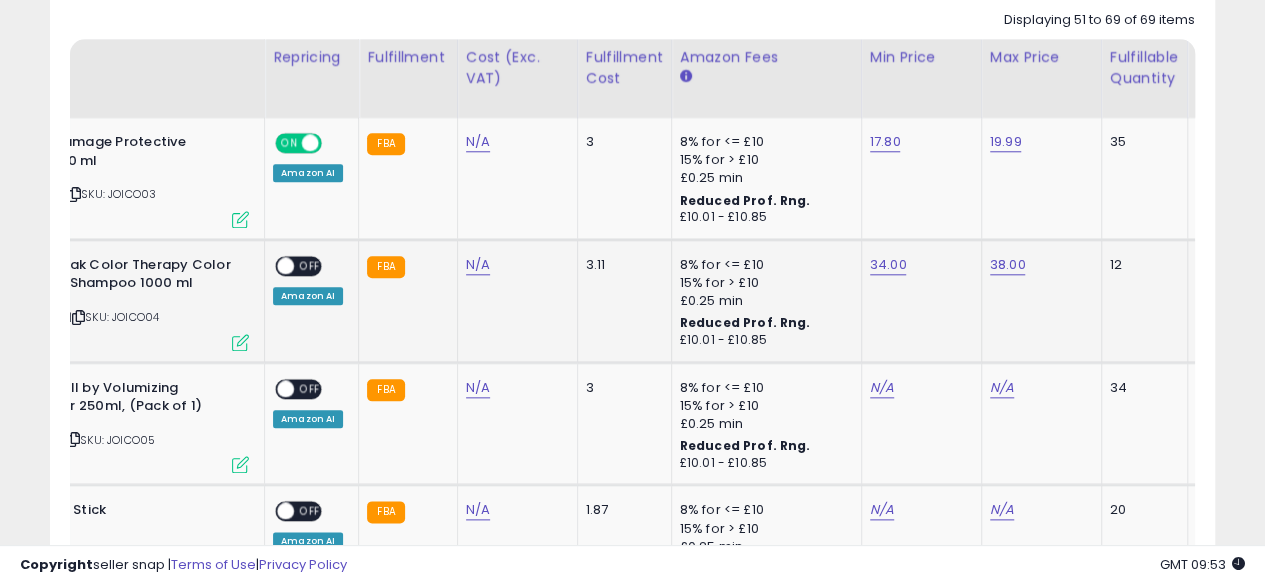 click at bounding box center [285, 265] 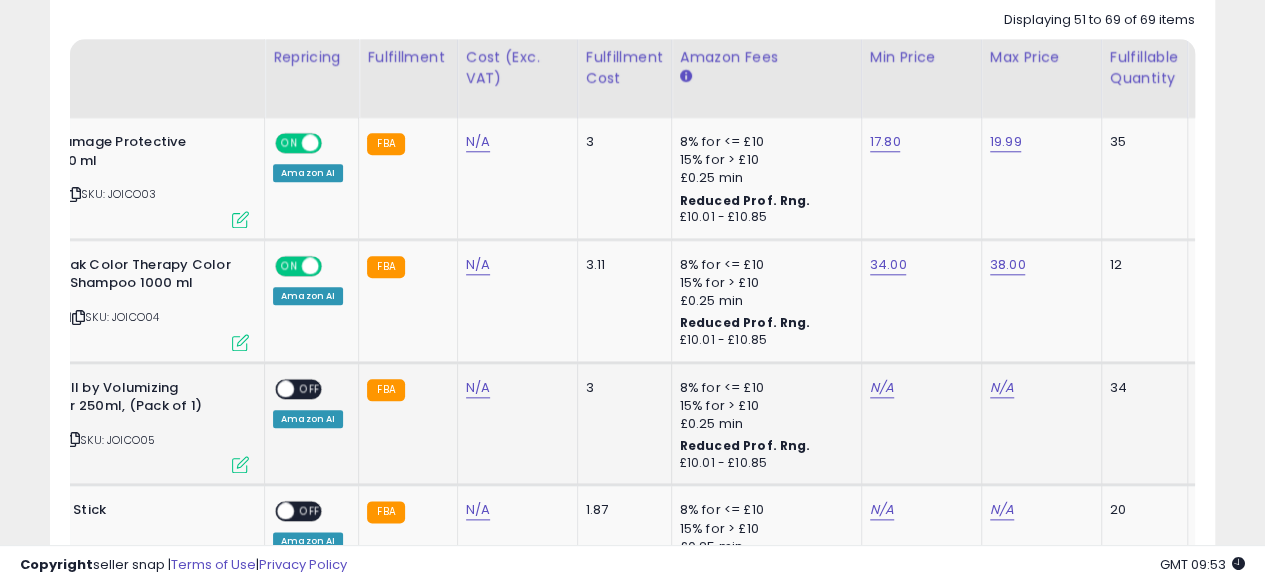 scroll, scrollTop: 972, scrollLeft: 0, axis: vertical 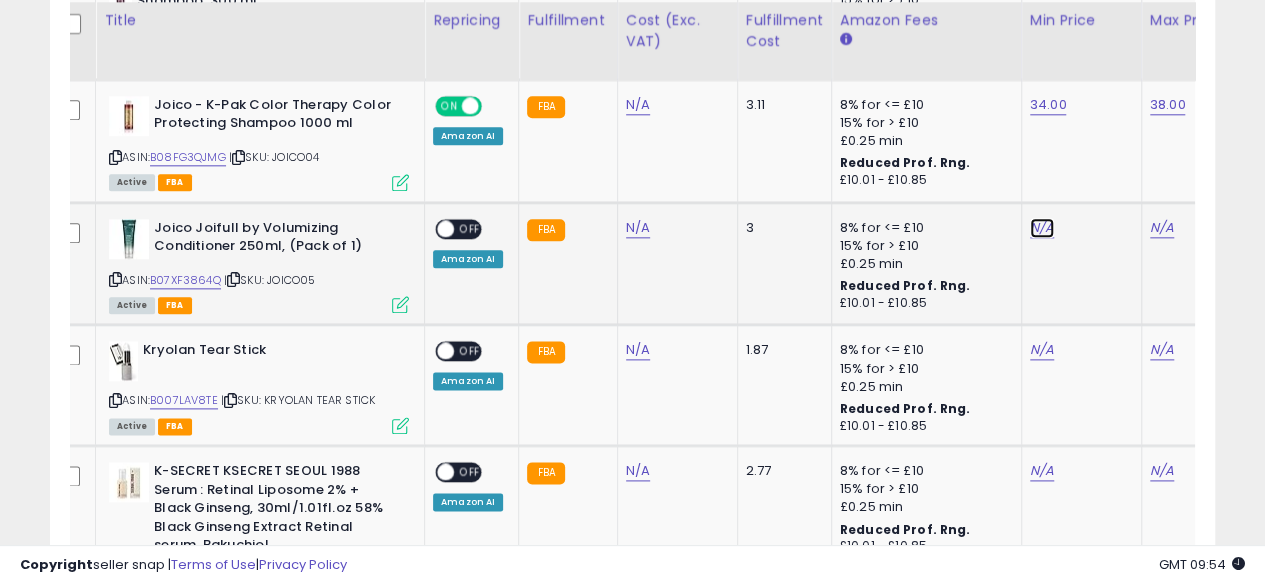 click on "N/A" at bounding box center [1042, 228] 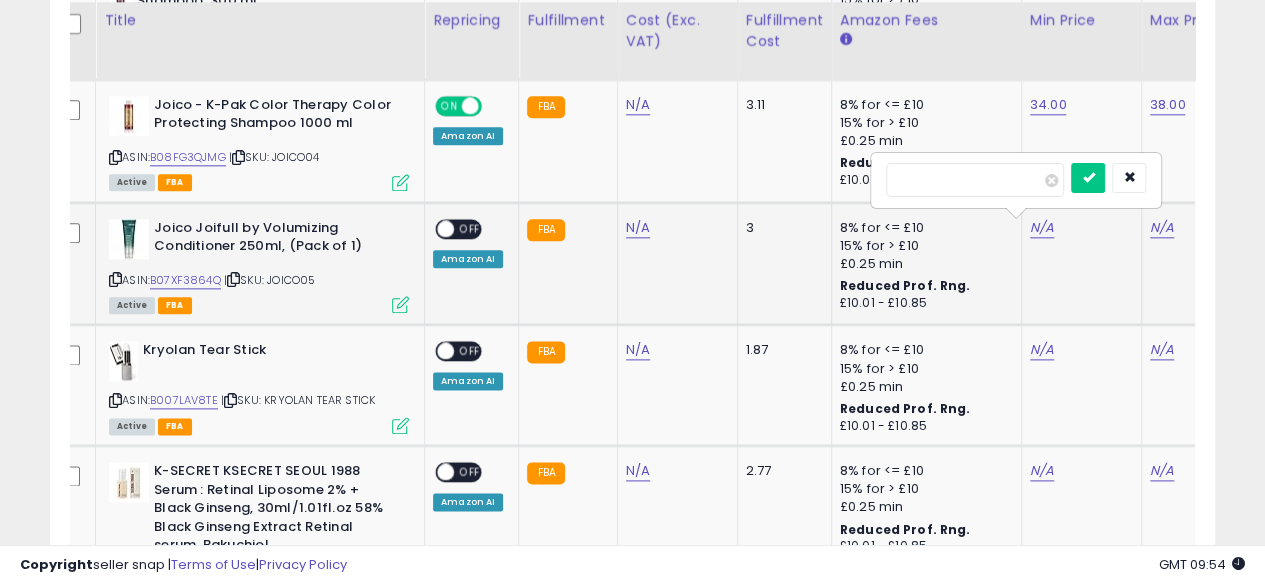 scroll, scrollTop: 0, scrollLeft: 59, axis: horizontal 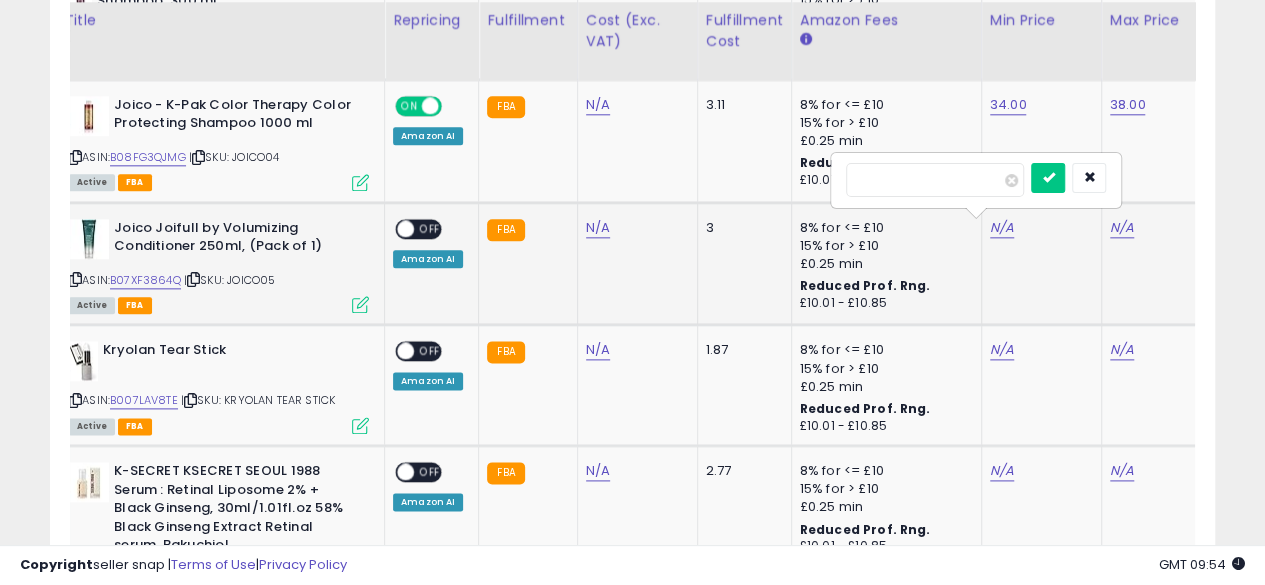 type on "*****" 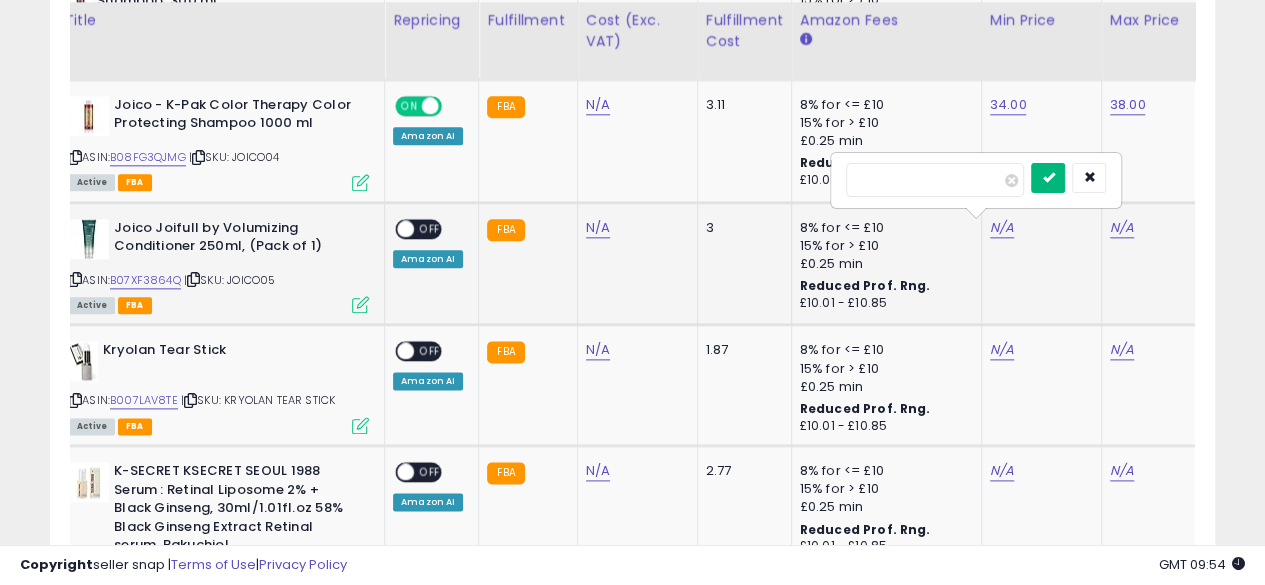 click at bounding box center [1048, 177] 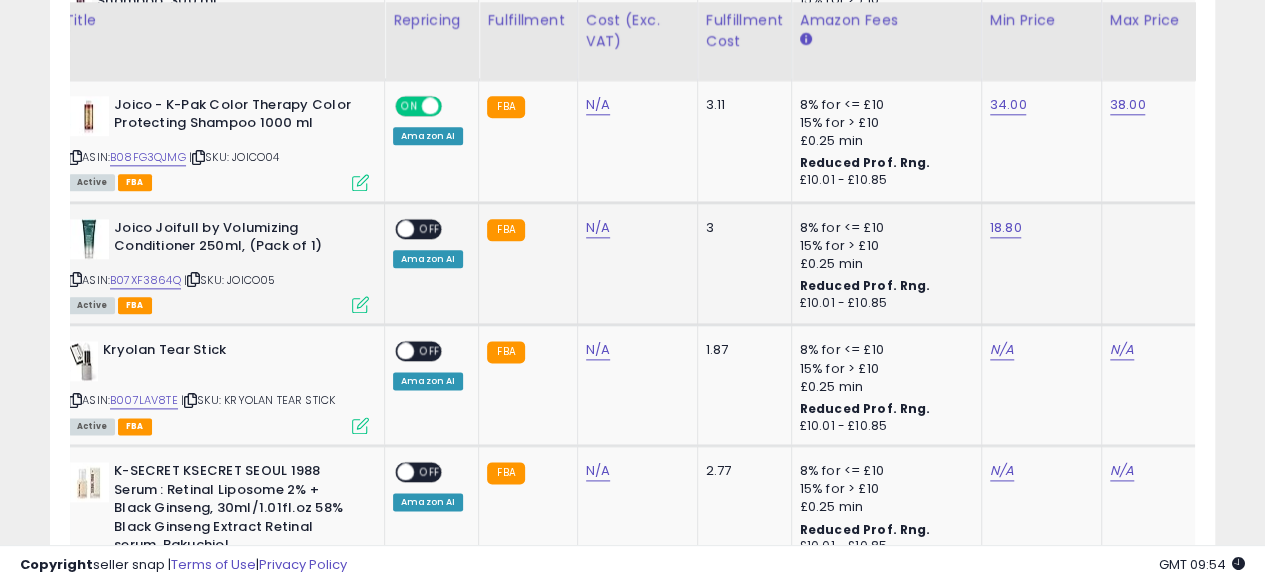 click at bounding box center [1126, -18] 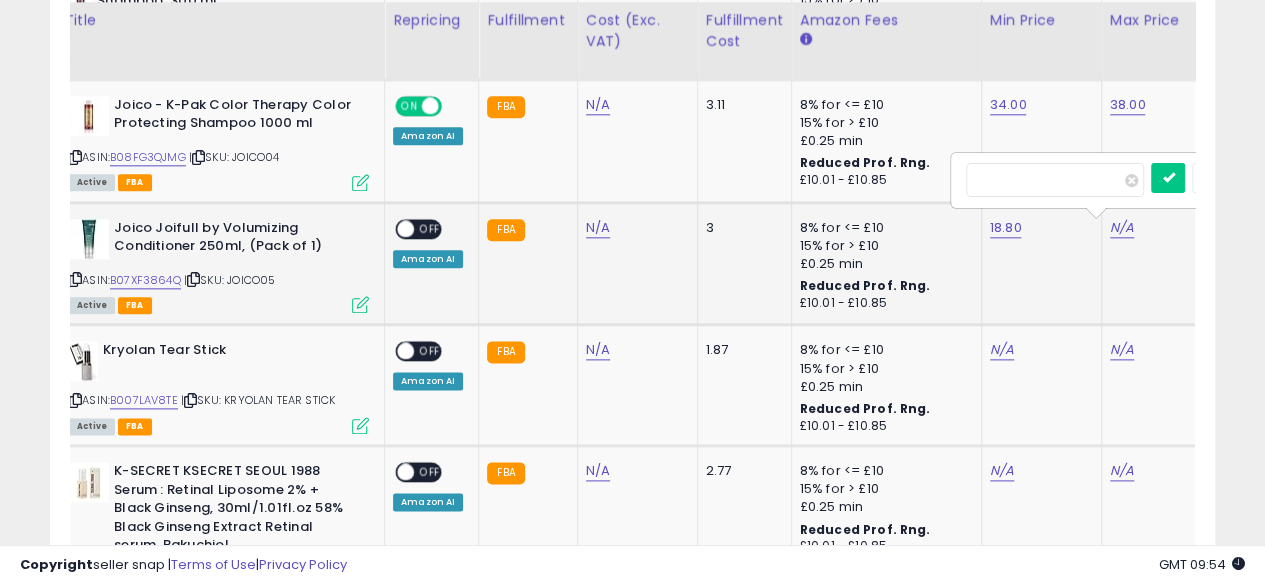 scroll, scrollTop: 0, scrollLeft: 179, axis: horizontal 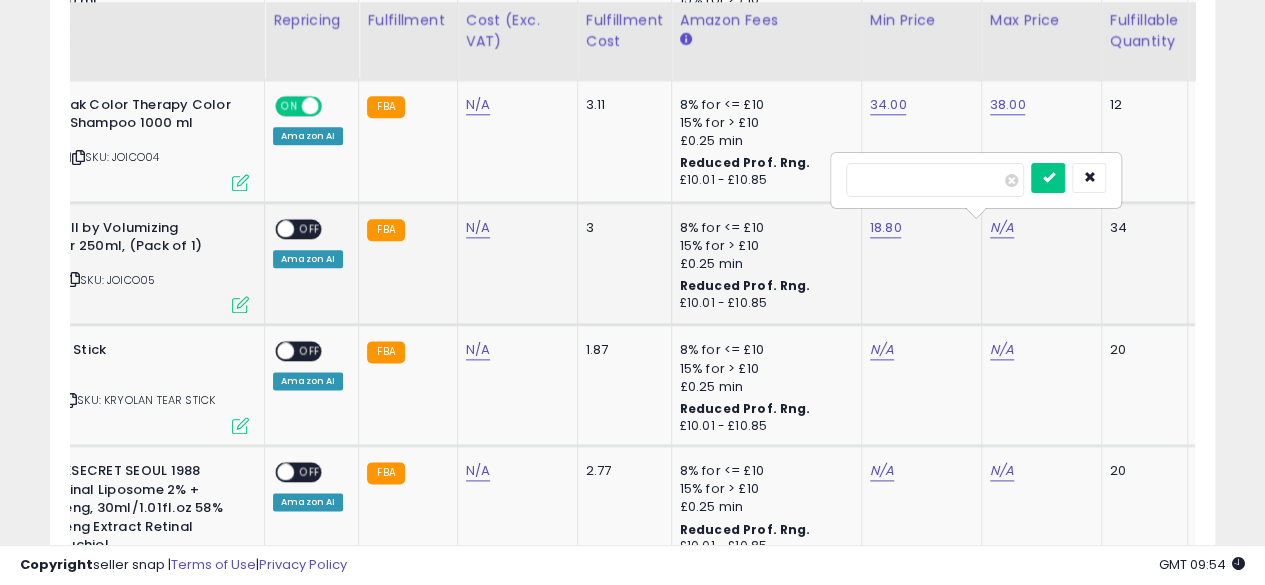type on "**" 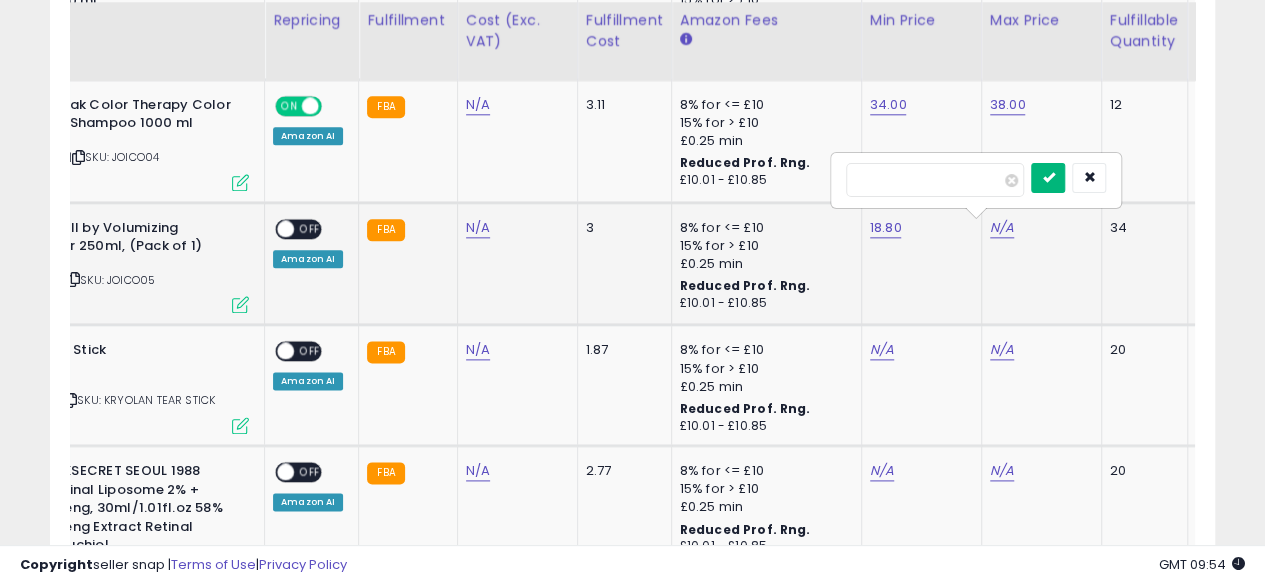 click at bounding box center [1048, 178] 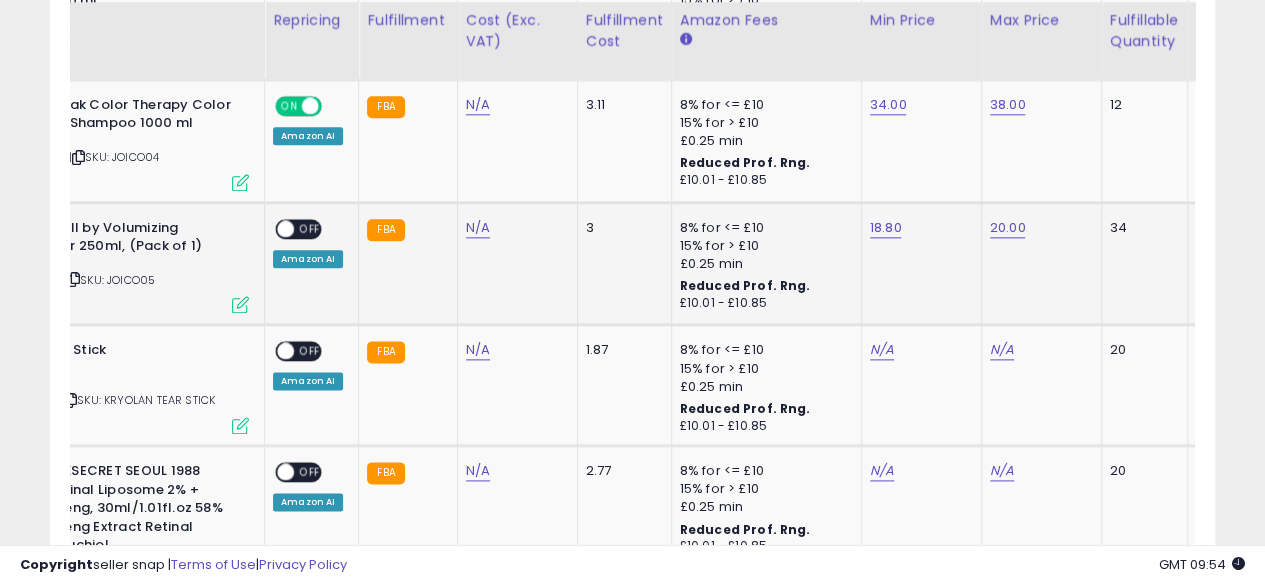 click on "ON   OFF Amazon AI" 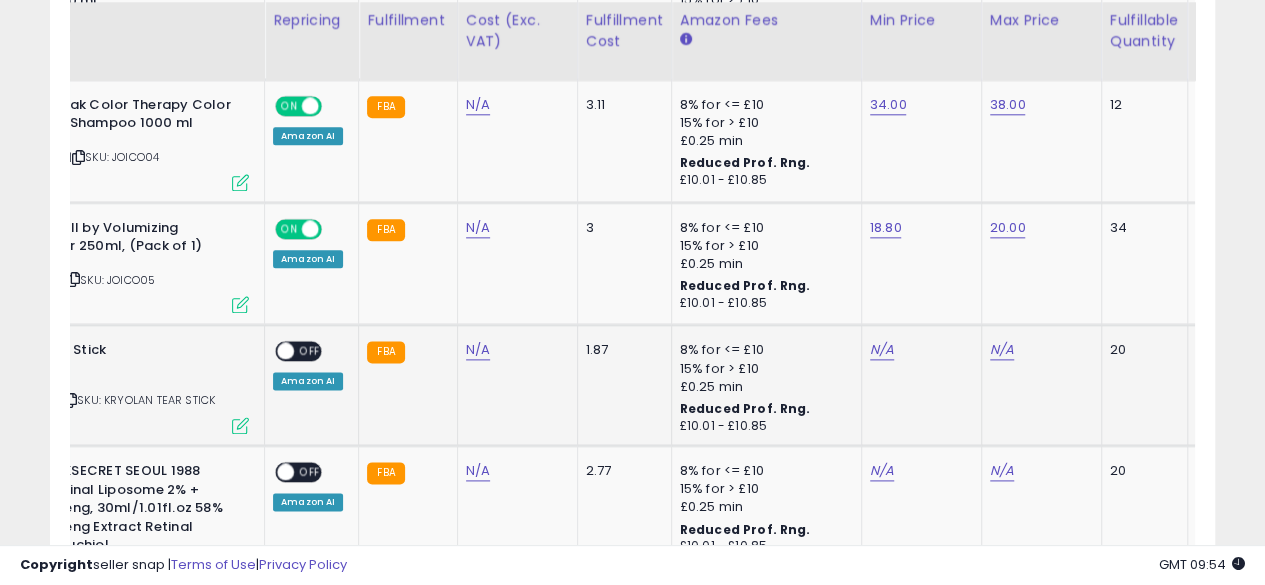 click on "Kryolan Tear Stick" at bounding box center (104, 353) 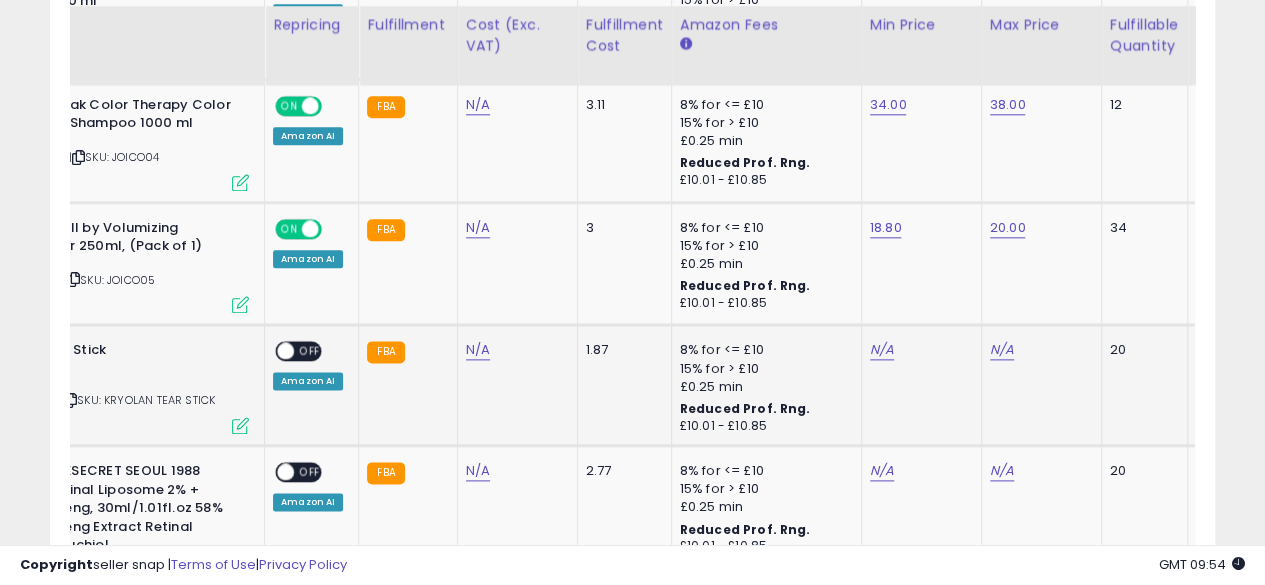 scroll, scrollTop: 1132, scrollLeft: 0, axis: vertical 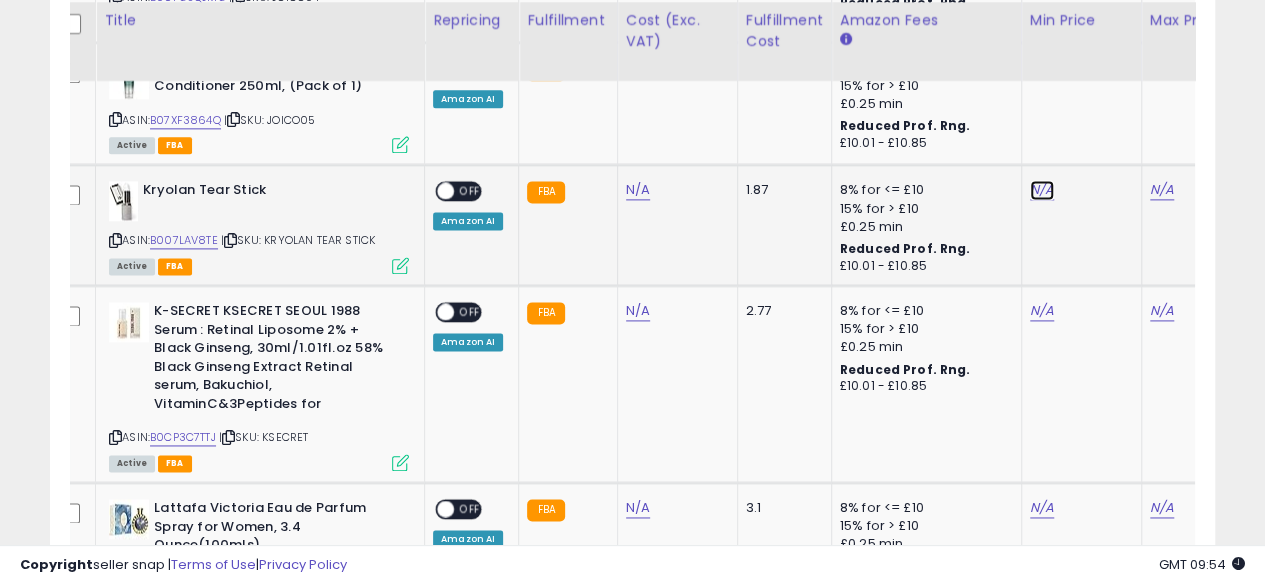 click on "N/A" at bounding box center [1042, 190] 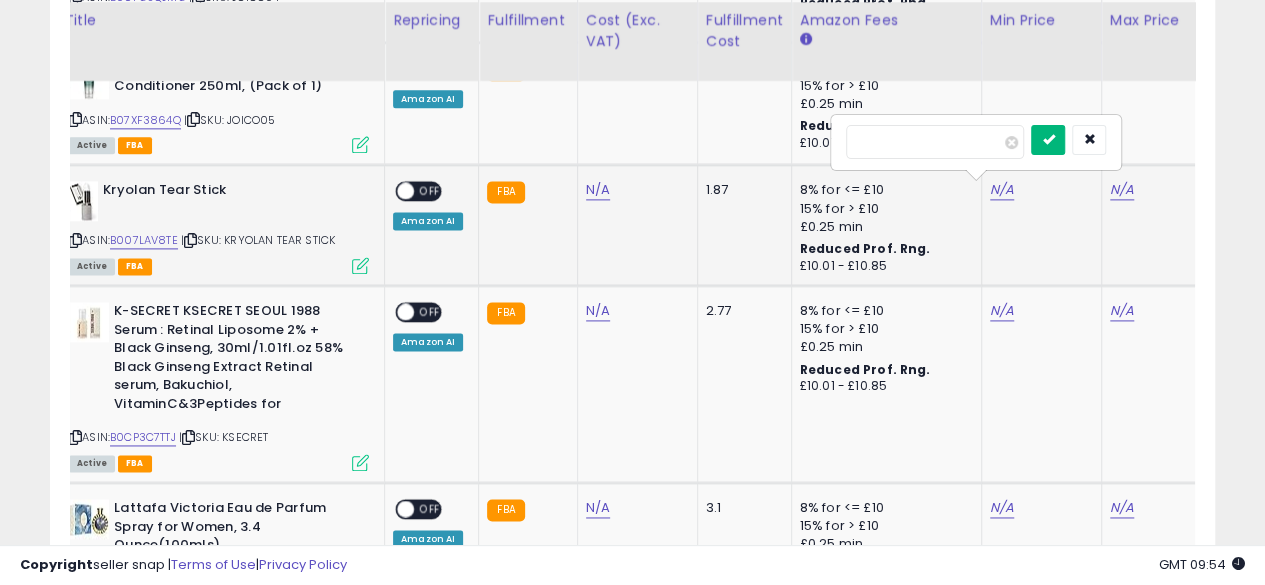 type on "*****" 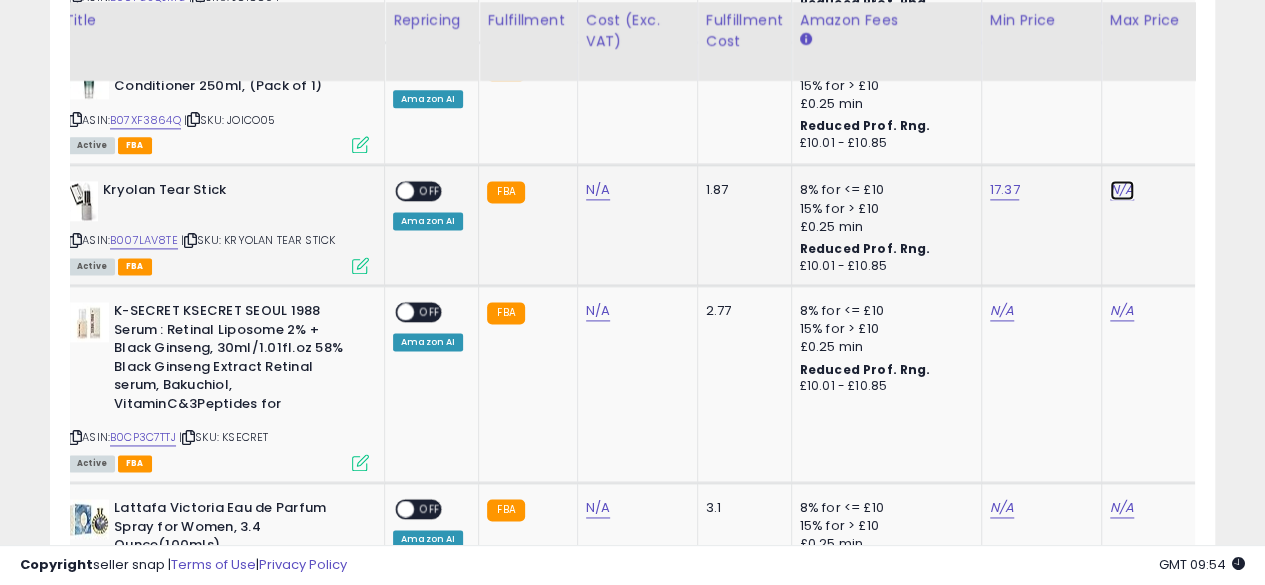 click on "N/A" at bounding box center [1122, 190] 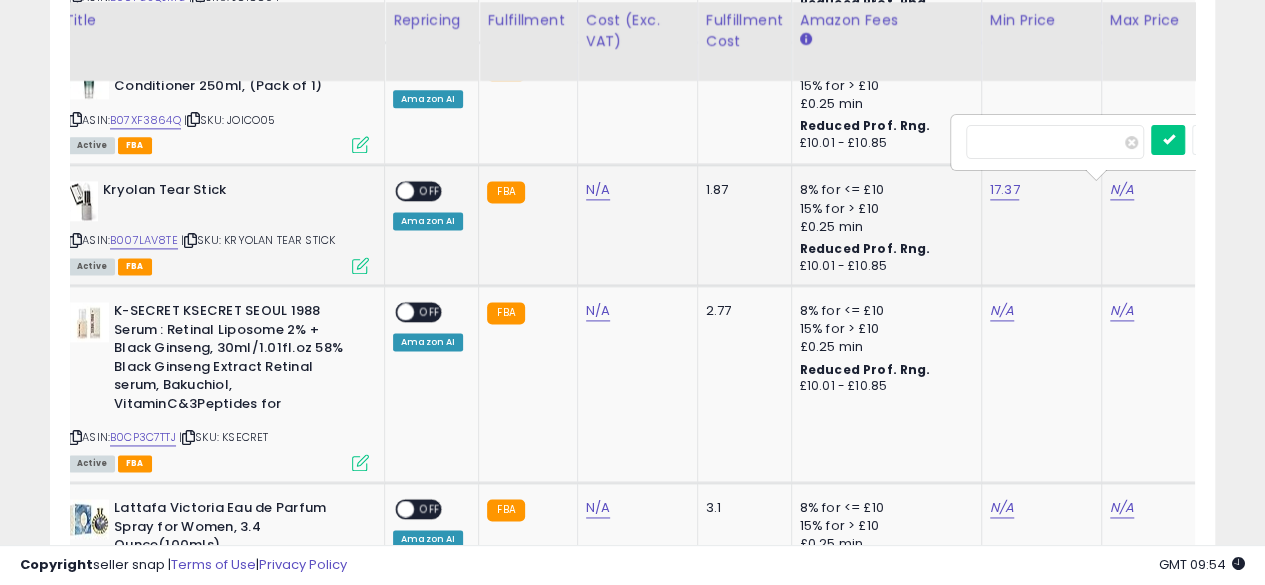 scroll, scrollTop: 0, scrollLeft: 179, axis: horizontal 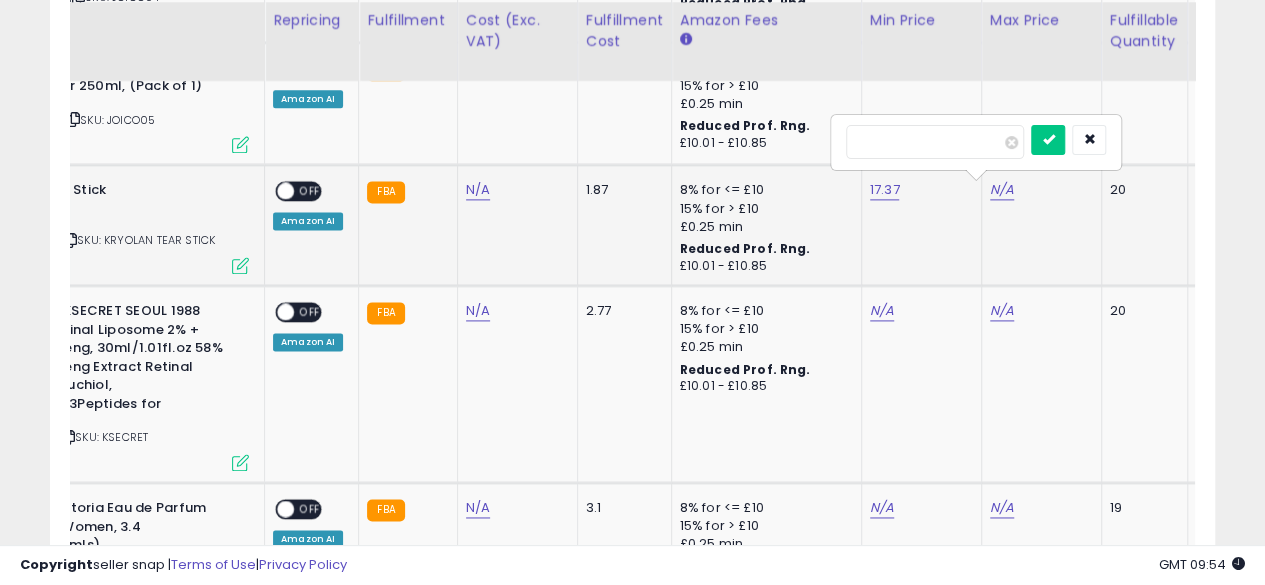 type on "*" 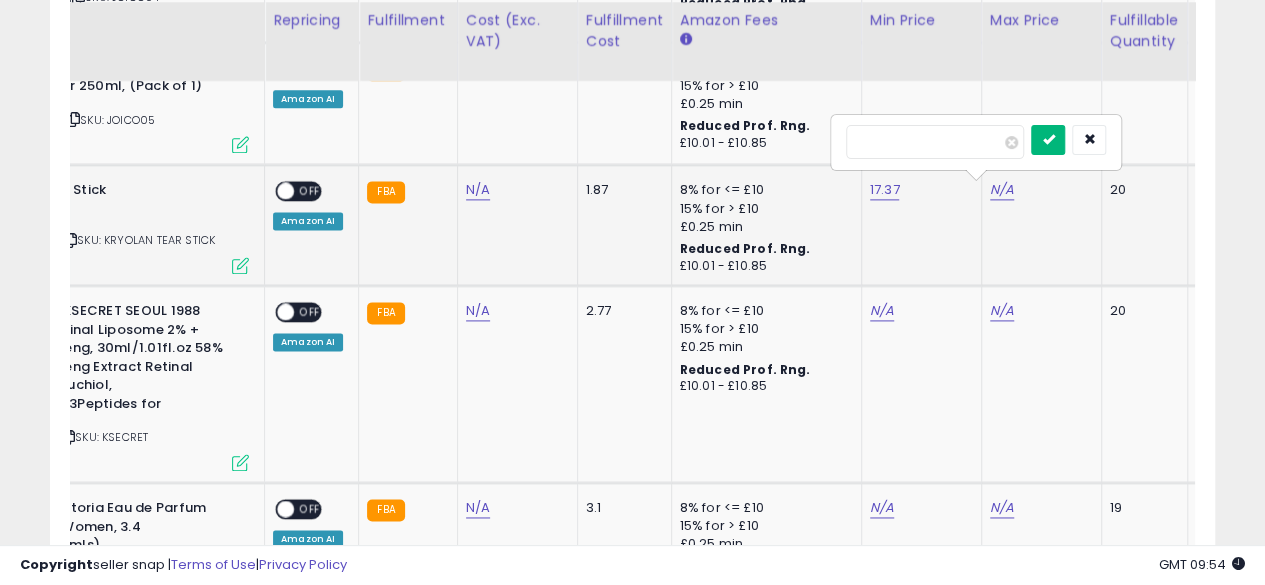 click at bounding box center [1048, 140] 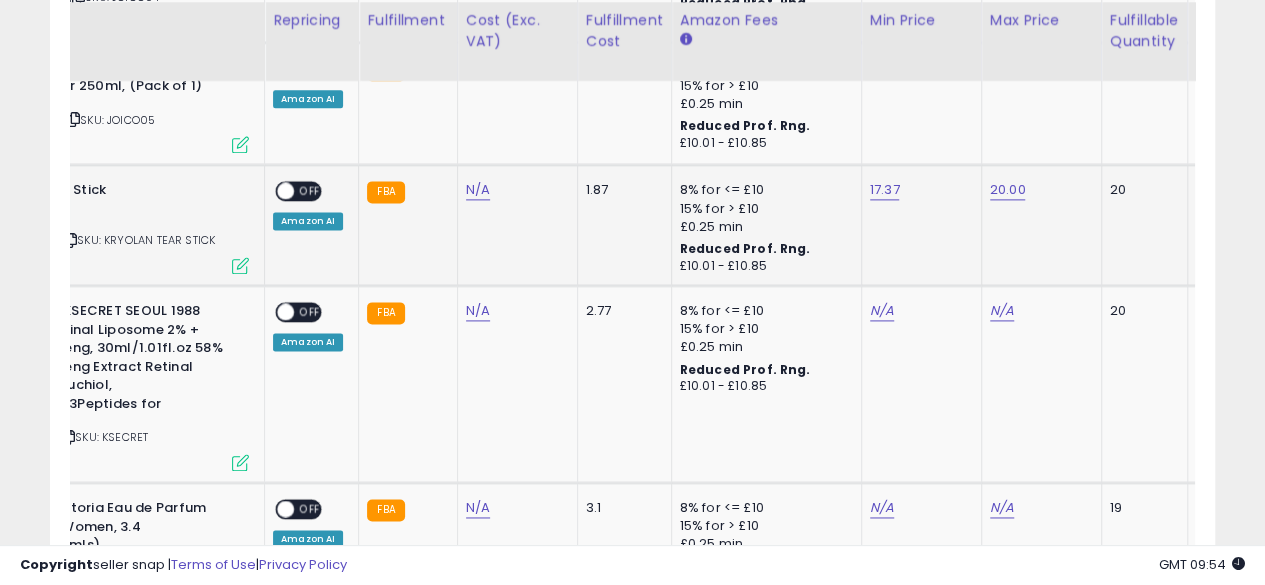 click on "OFF" at bounding box center [310, 191] 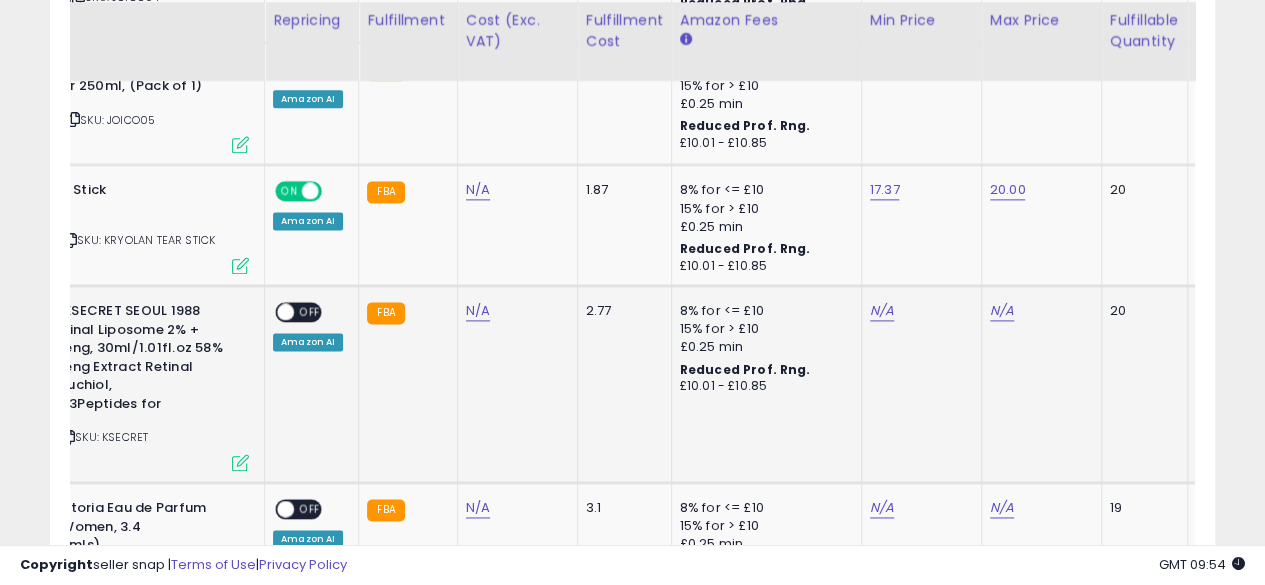 scroll, scrollTop: 0, scrollLeft: 139, axis: horizontal 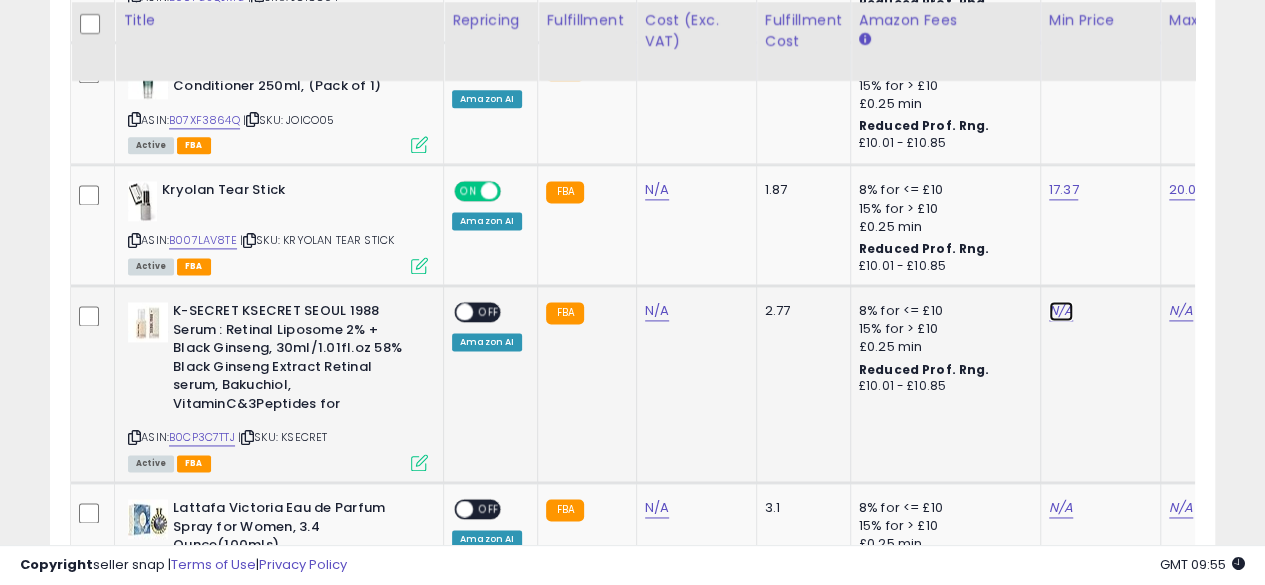 click on "N/A" at bounding box center (1061, 311) 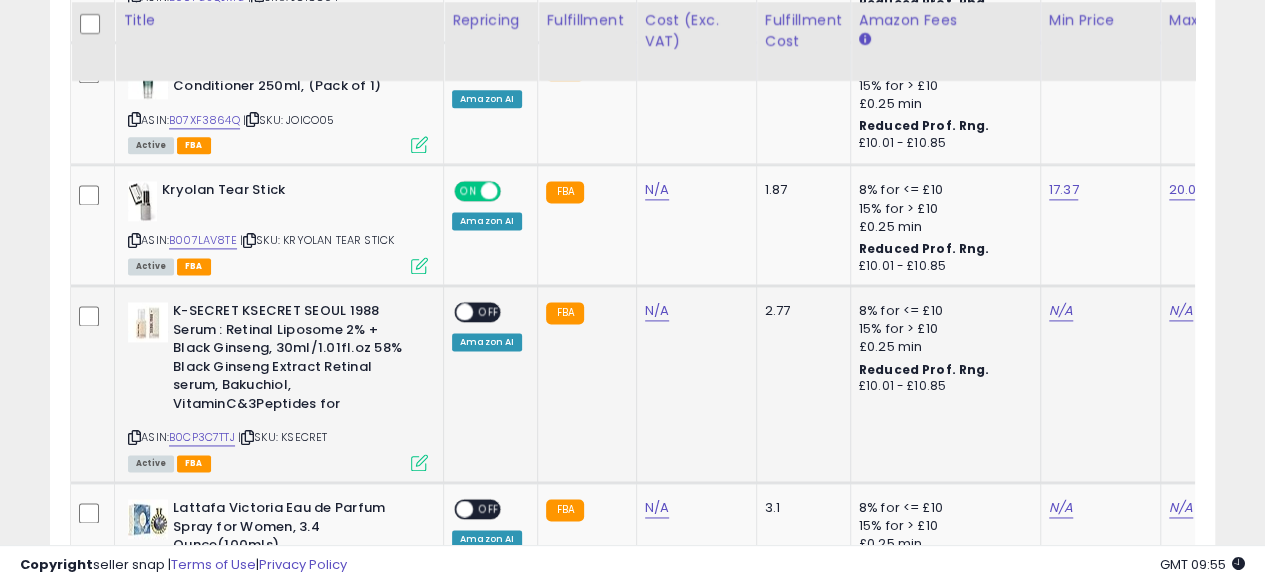 scroll, scrollTop: 0, scrollLeft: 59, axis: horizontal 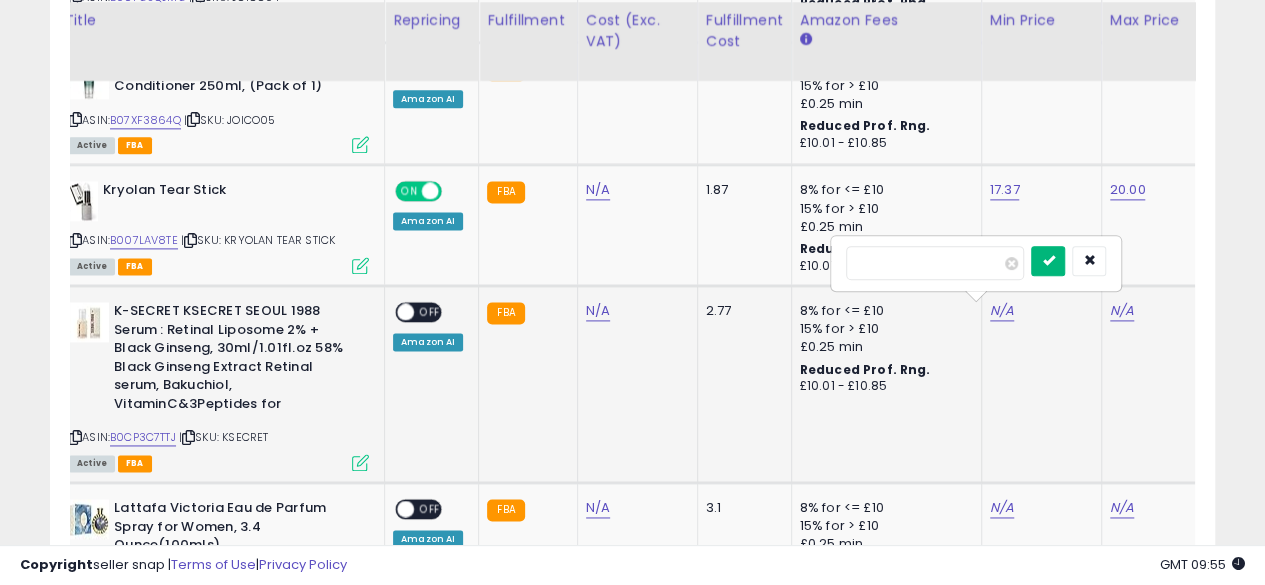 type on "*****" 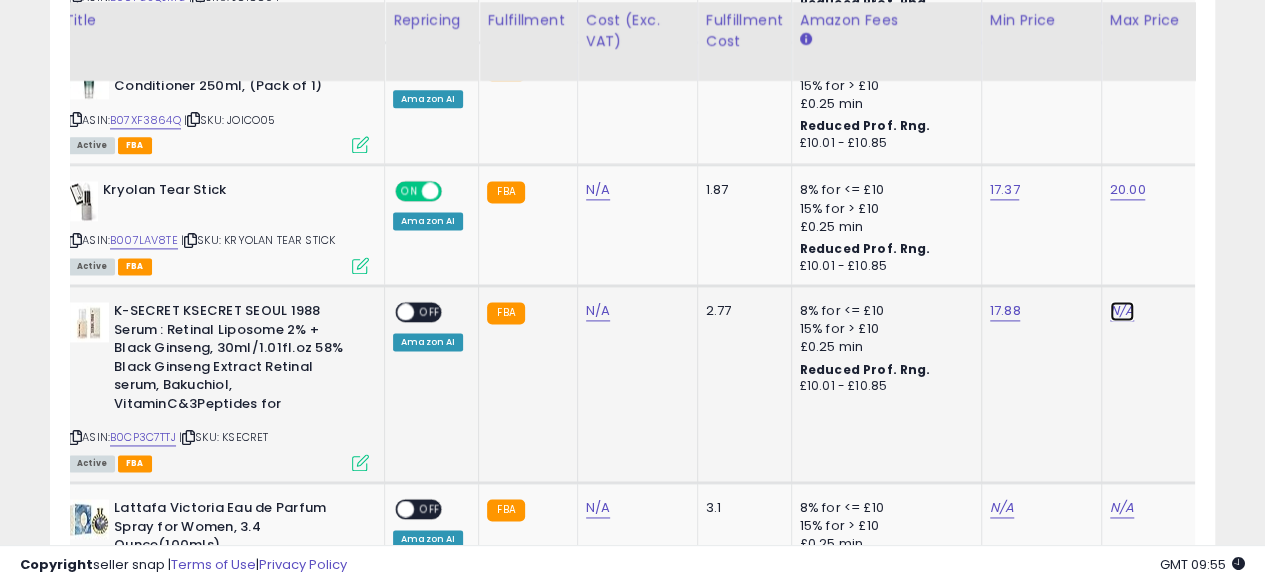 click on "N/A" at bounding box center (1122, 311) 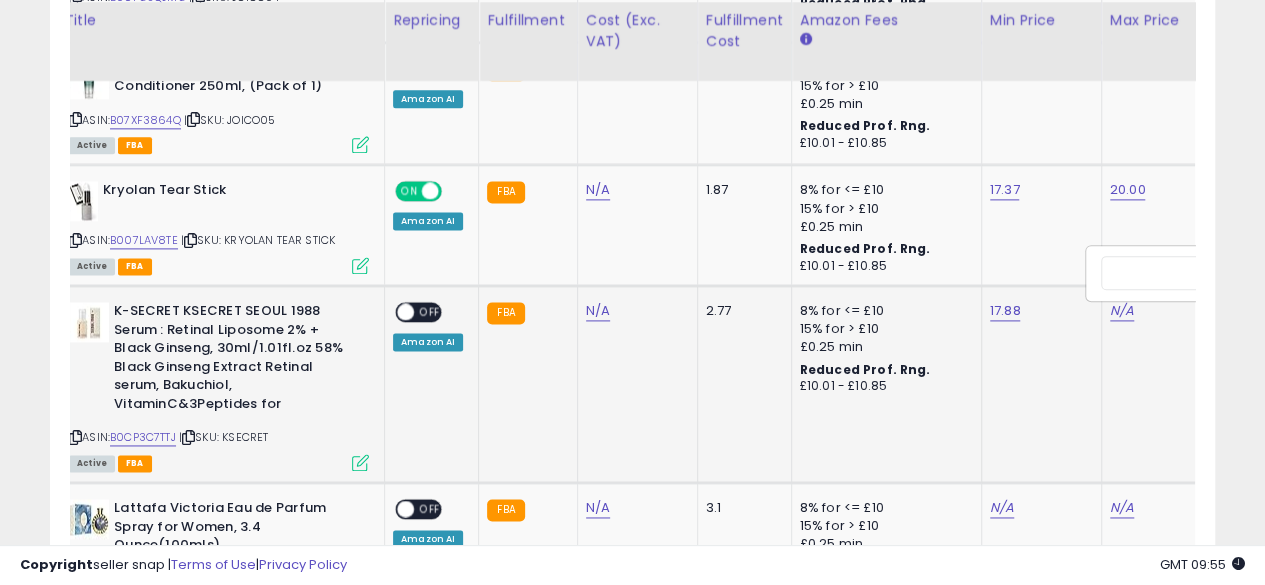 scroll, scrollTop: 0, scrollLeft: 179, axis: horizontal 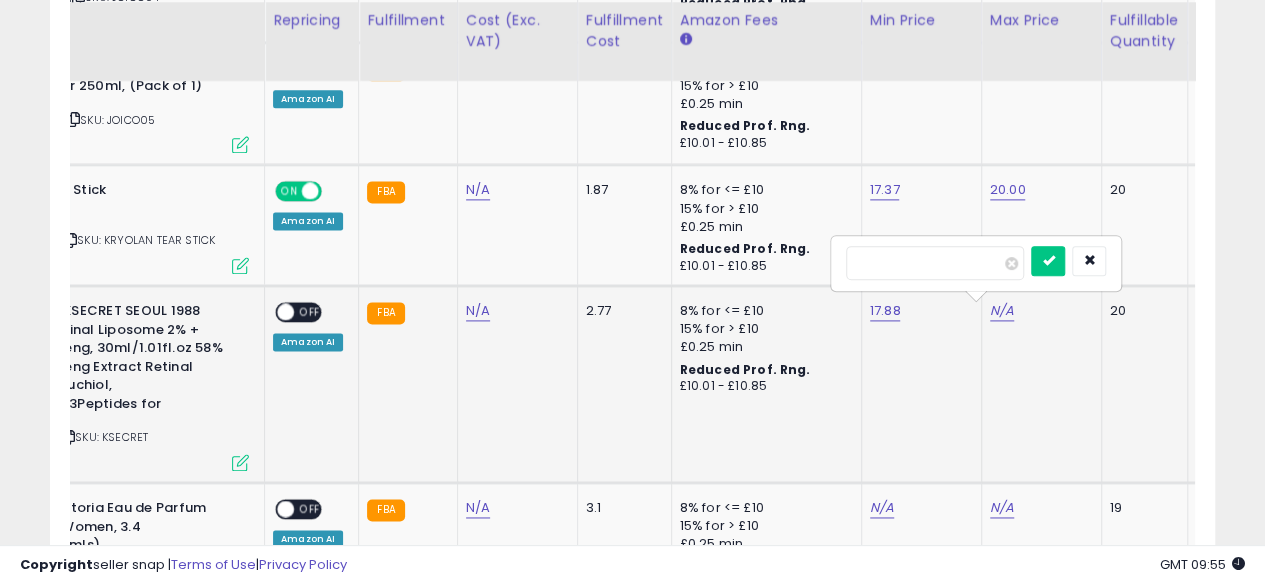 type on "*" 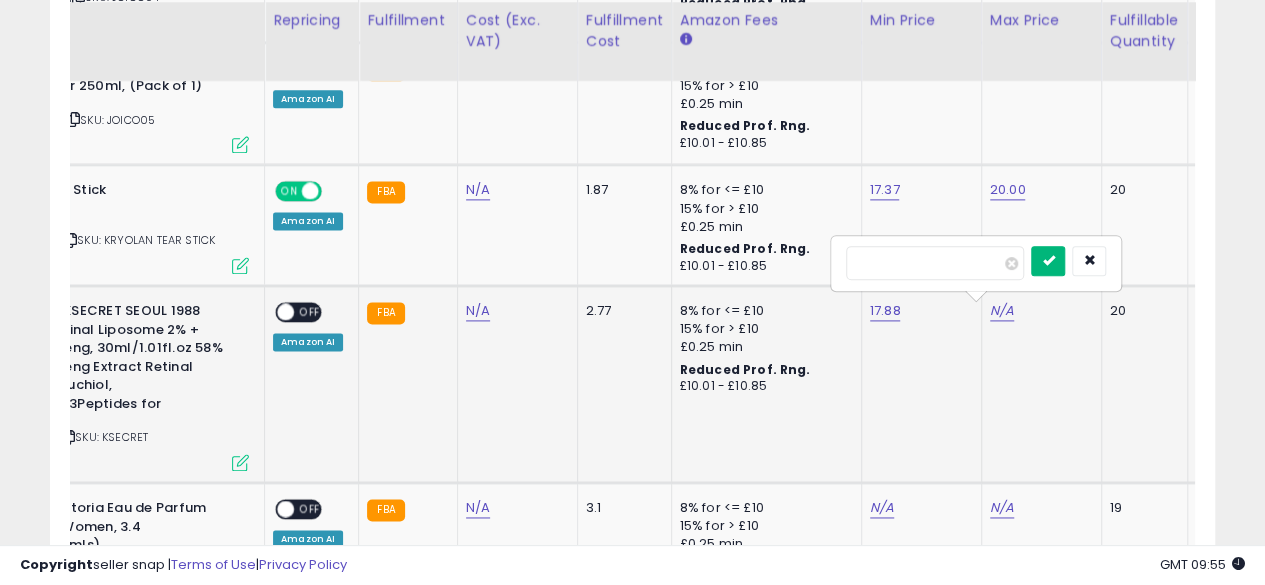click at bounding box center (1048, 261) 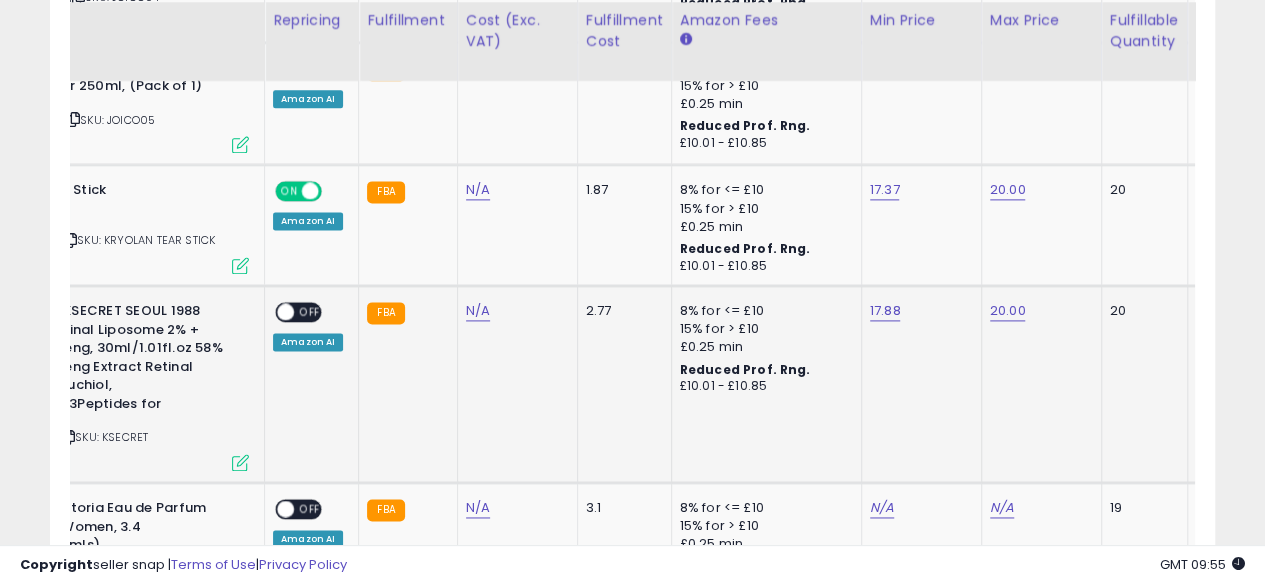 click on "OFF" at bounding box center (310, 312) 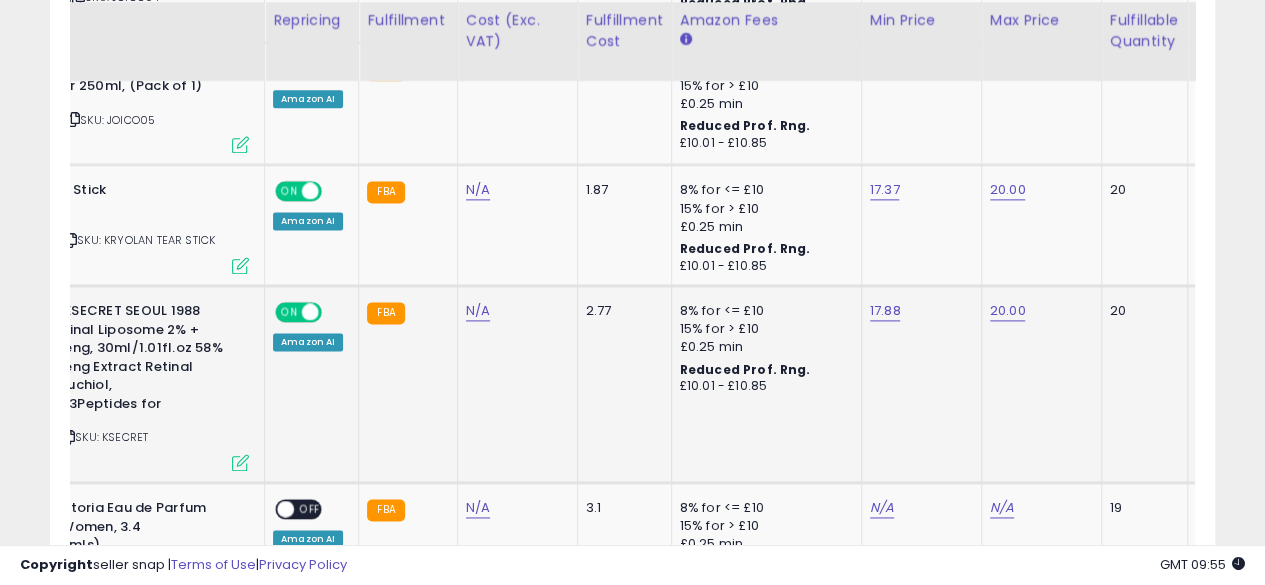click on "ON   OFF Amazon AI" 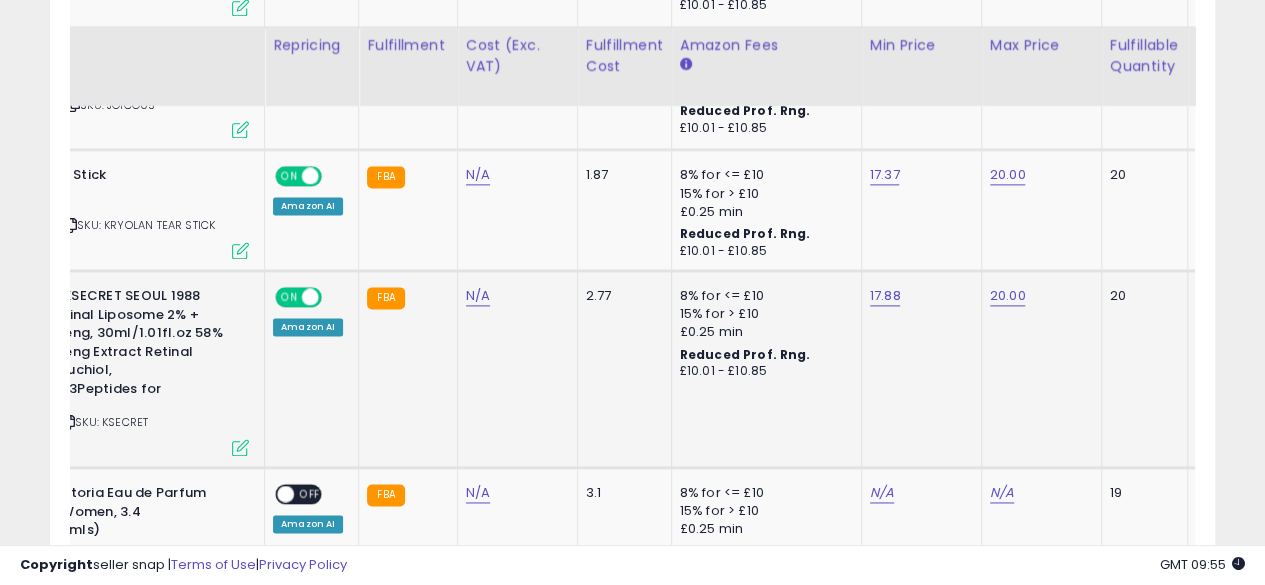 scroll, scrollTop: 1292, scrollLeft: 0, axis: vertical 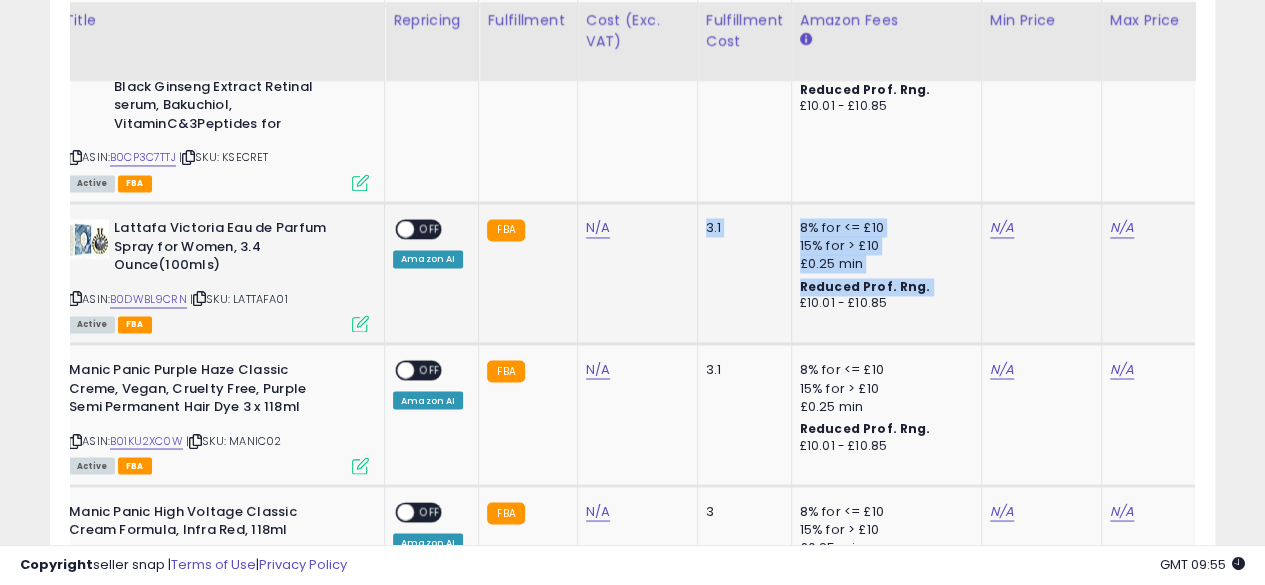 drag, startPoint x: 683, startPoint y: 335, endPoint x: 790, endPoint y: 303, distance: 111.68259 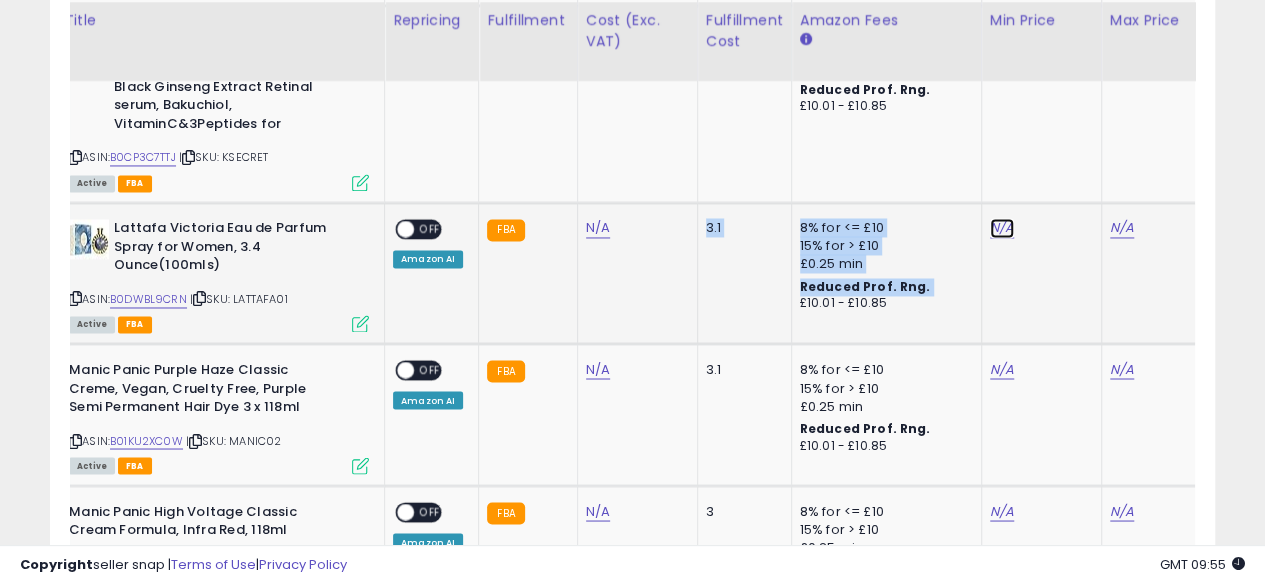 click on "N/A" at bounding box center [1002, 228] 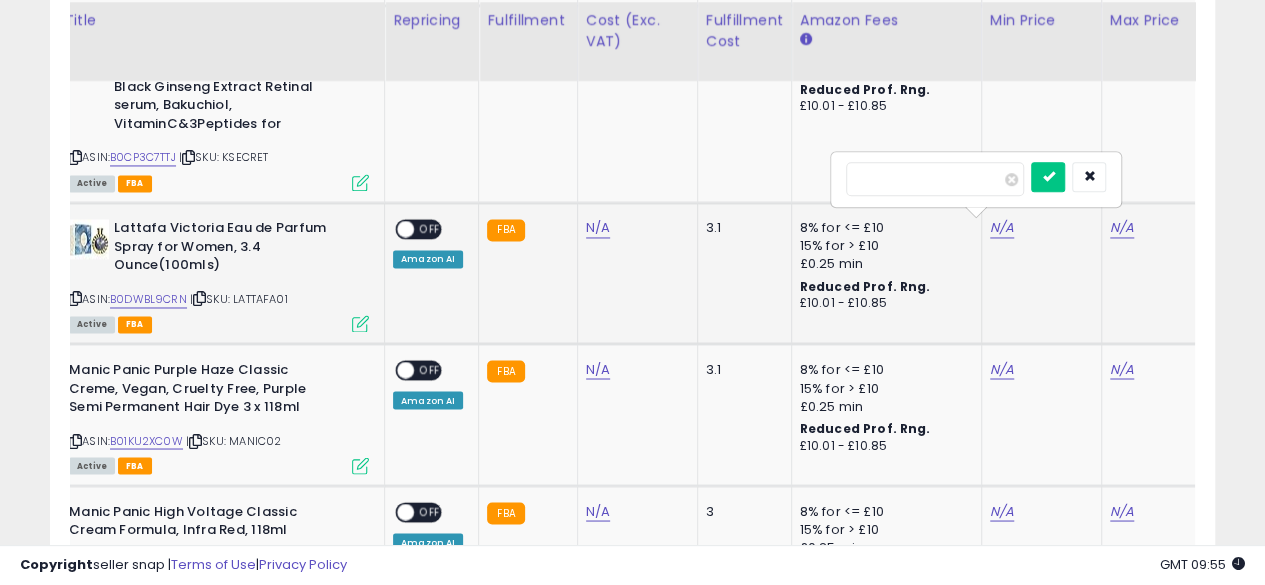 type on "**" 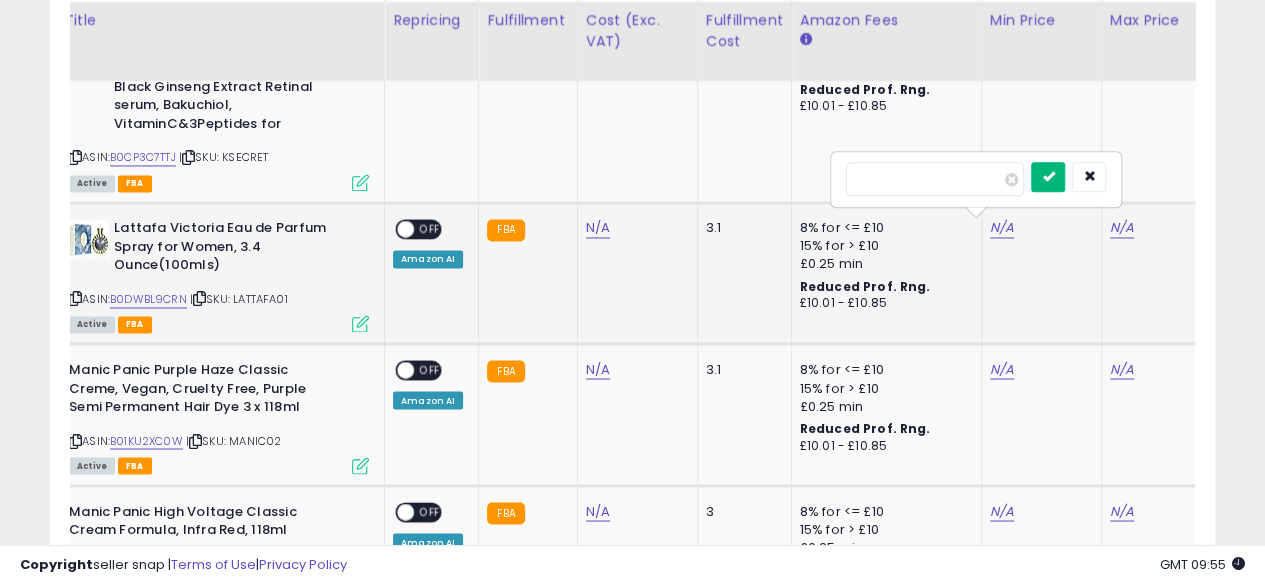 click at bounding box center [1048, 176] 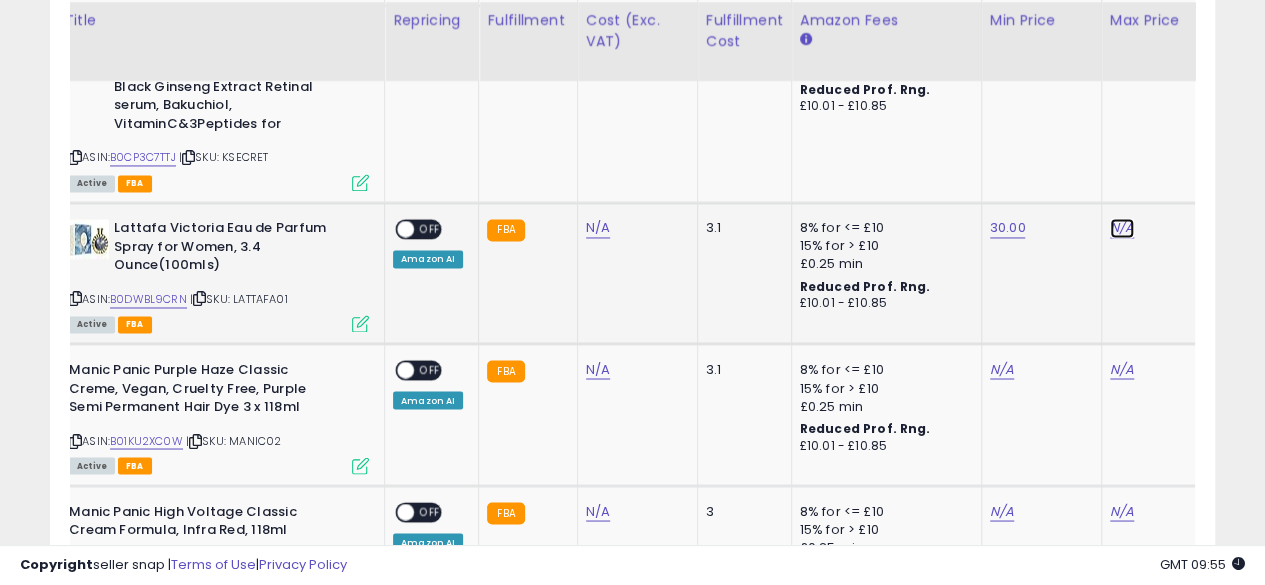 click on "N/A" at bounding box center (1122, 228) 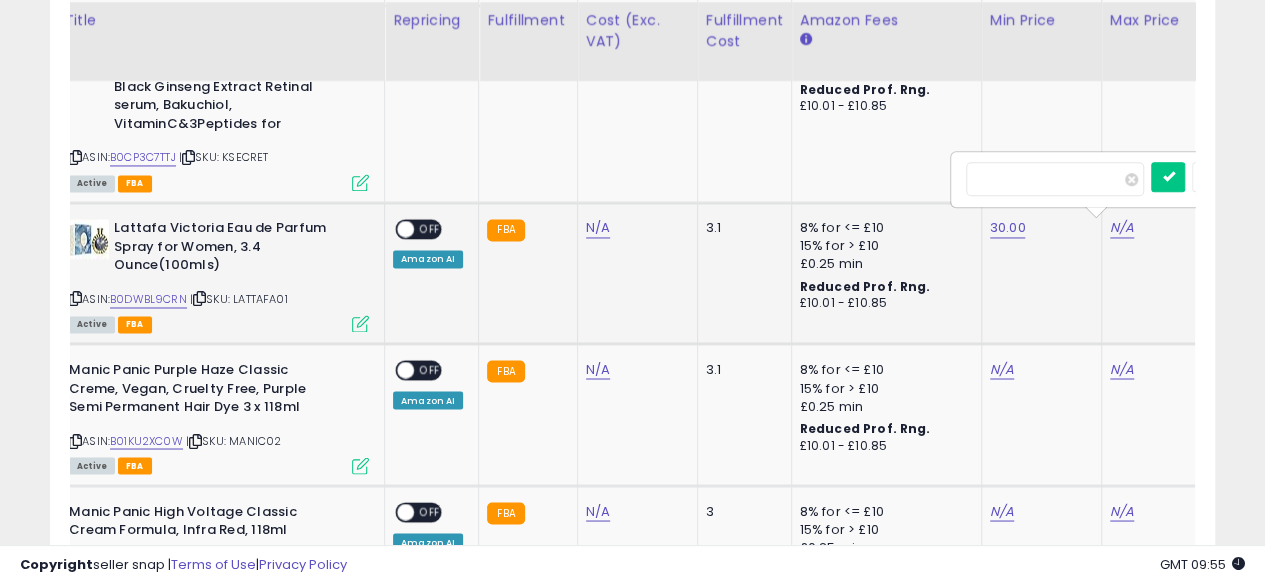 scroll, scrollTop: 0, scrollLeft: 179, axis: horizontal 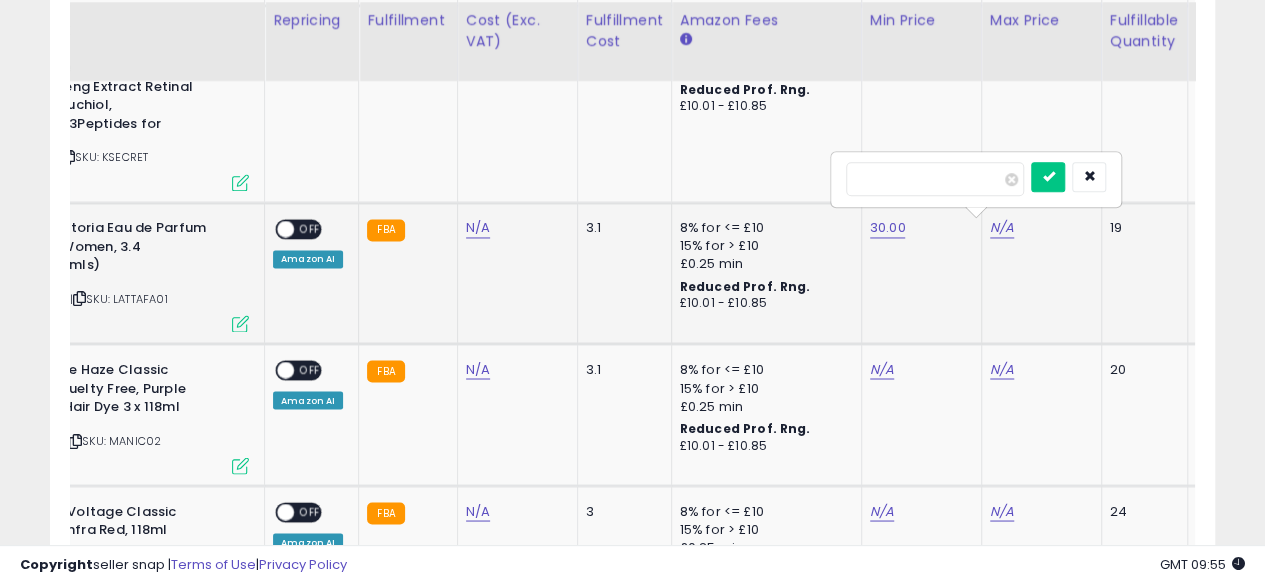 type on "**" 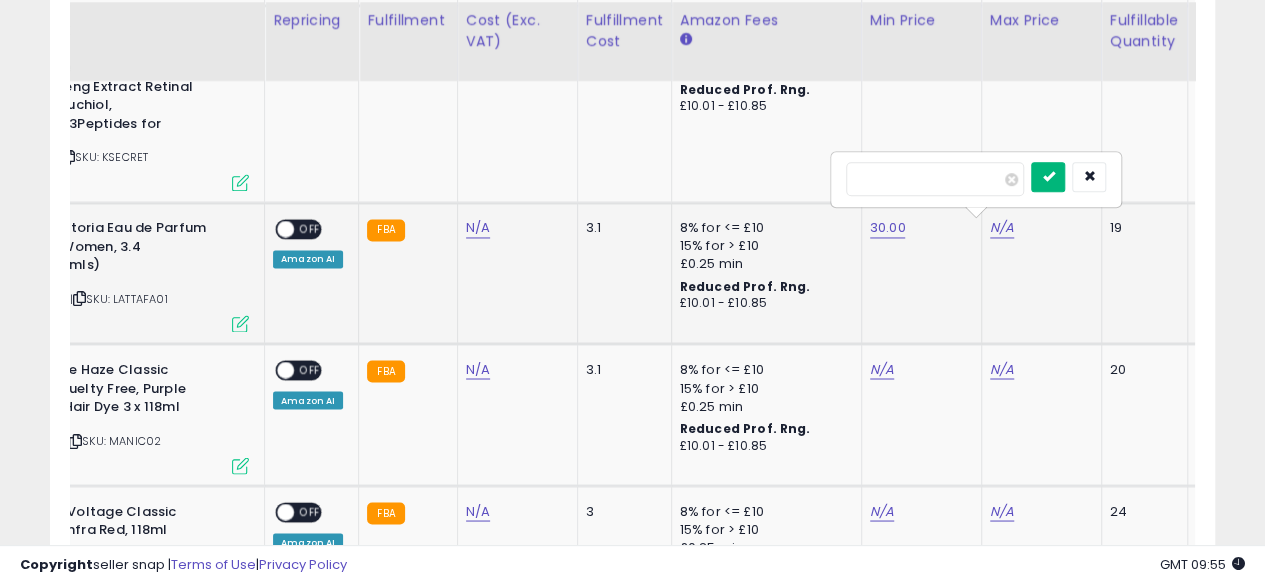 click at bounding box center [1048, 177] 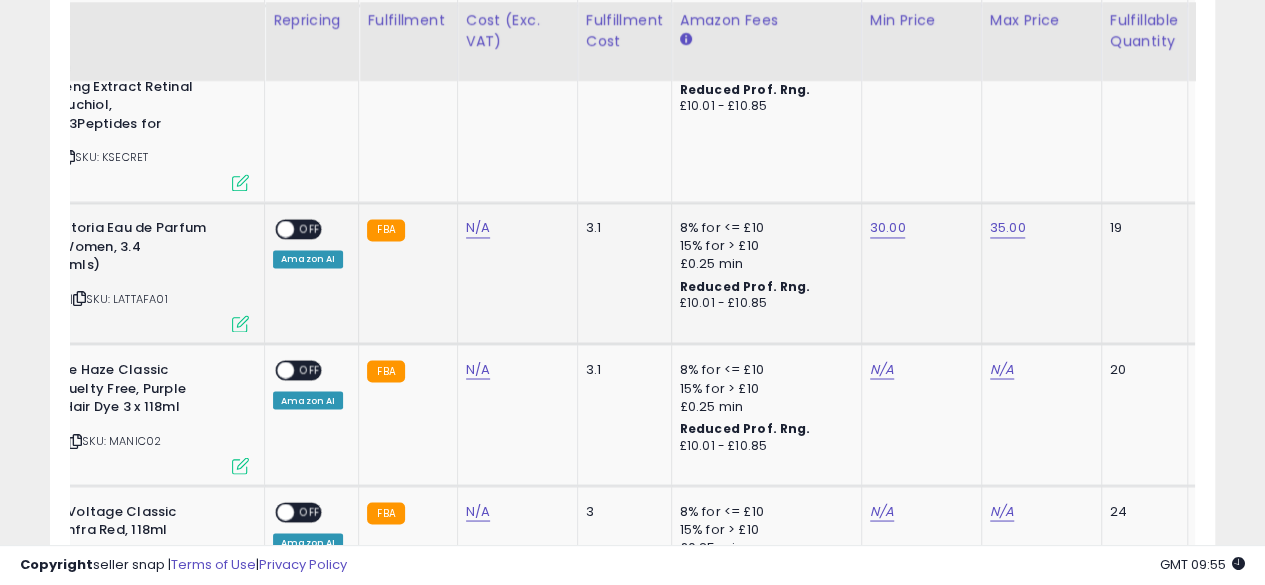 click on "OFF" at bounding box center (310, 229) 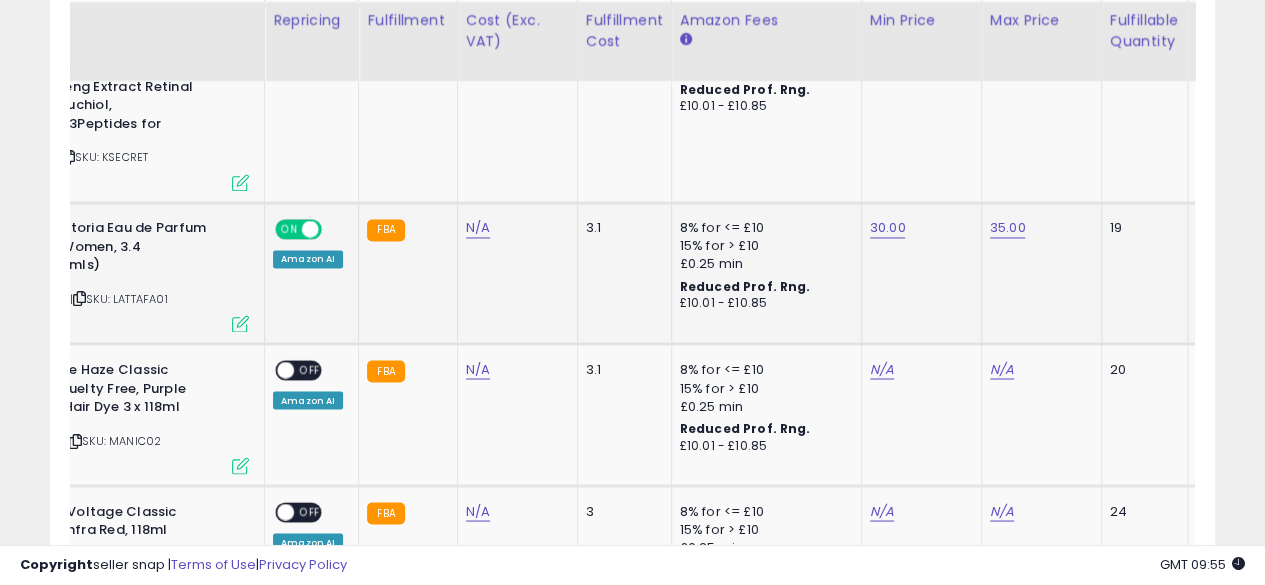 click on "Lattafa Victoria Eau de Parfum Spray for Women, 3.4 Ounce(100mls)" at bounding box center [115, 249] 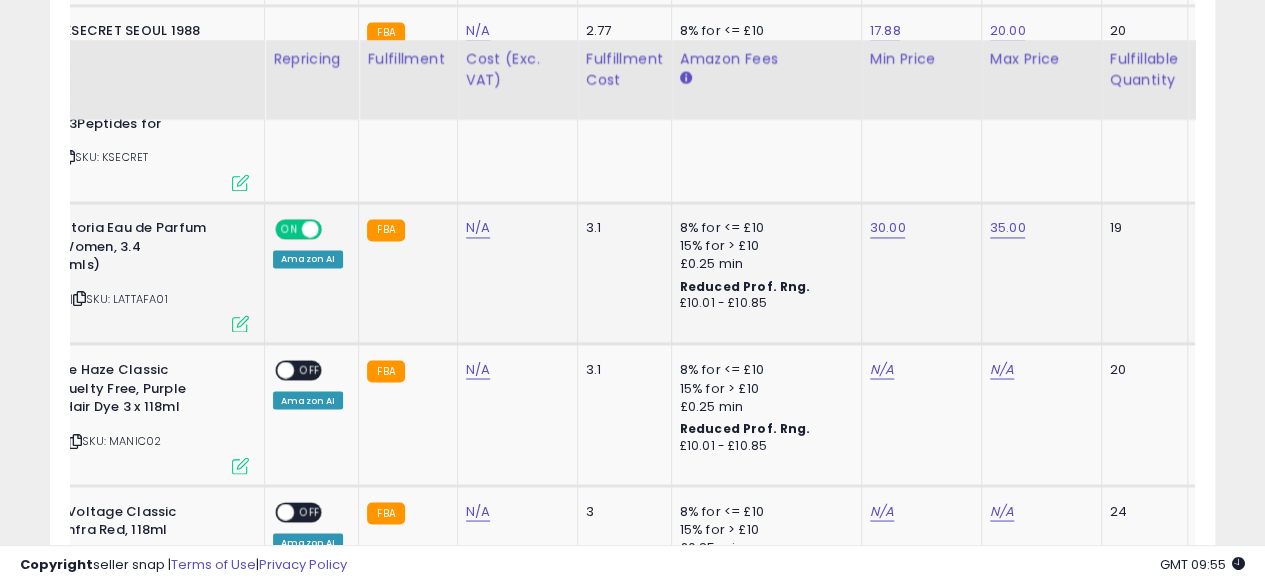scroll, scrollTop: 1572, scrollLeft: 0, axis: vertical 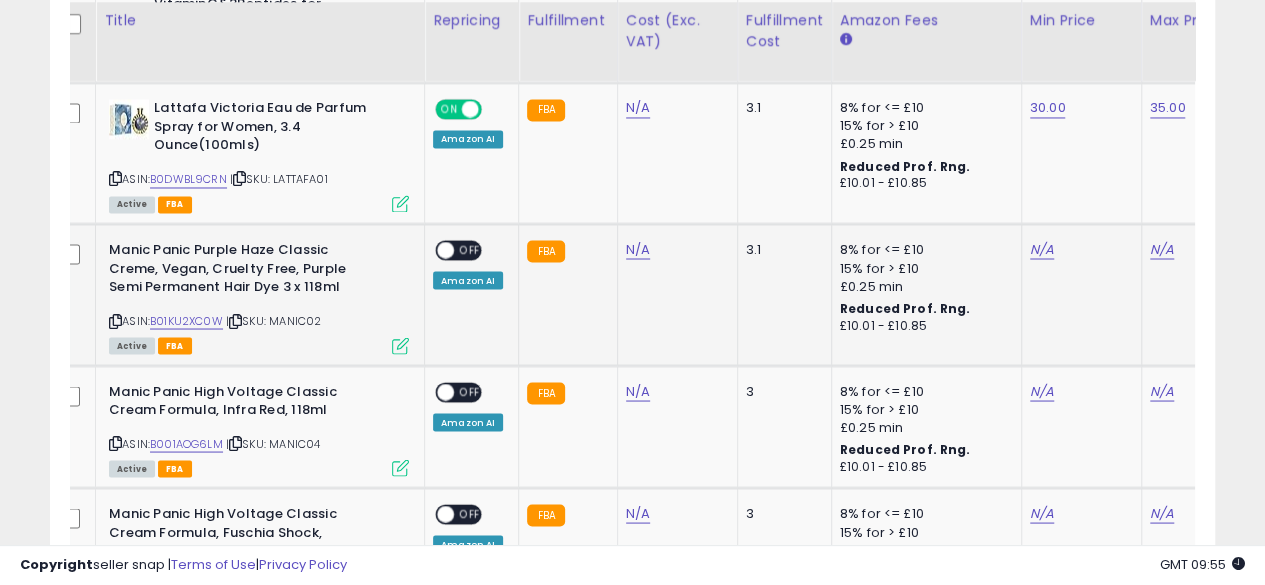 click on "N/A" 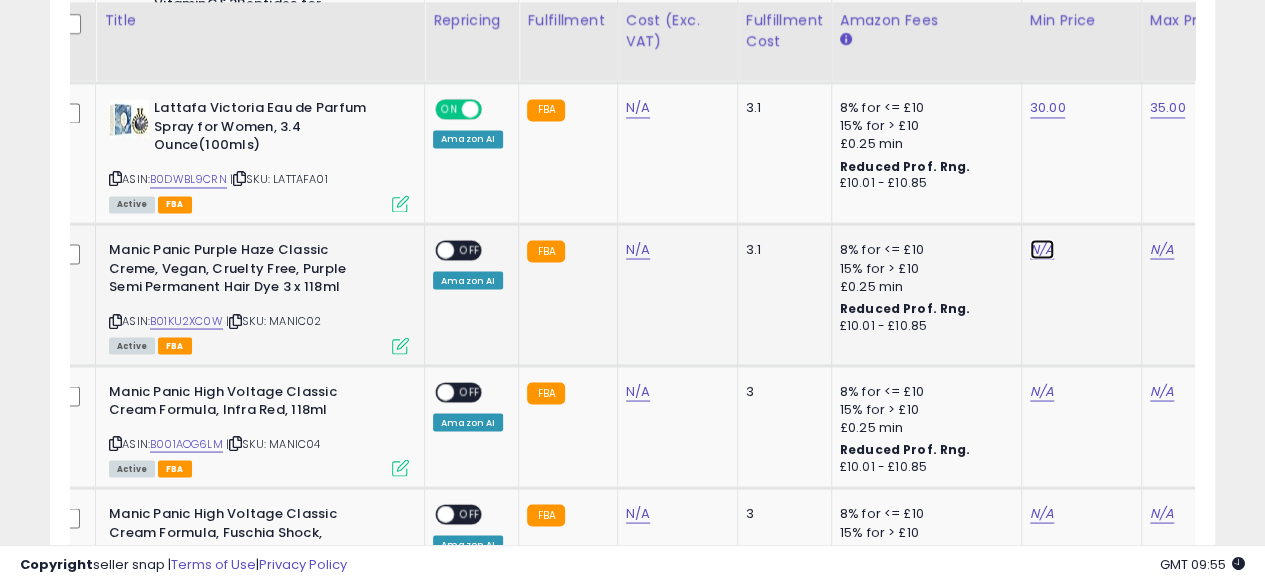 click on "N/A" at bounding box center (1042, 249) 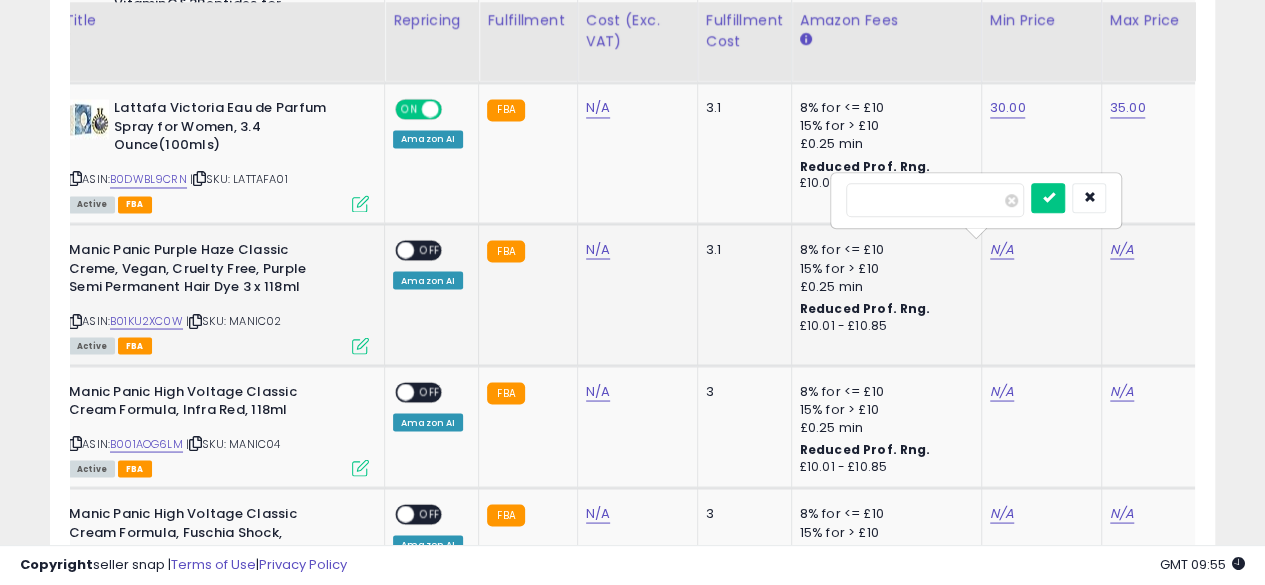 type on "**" 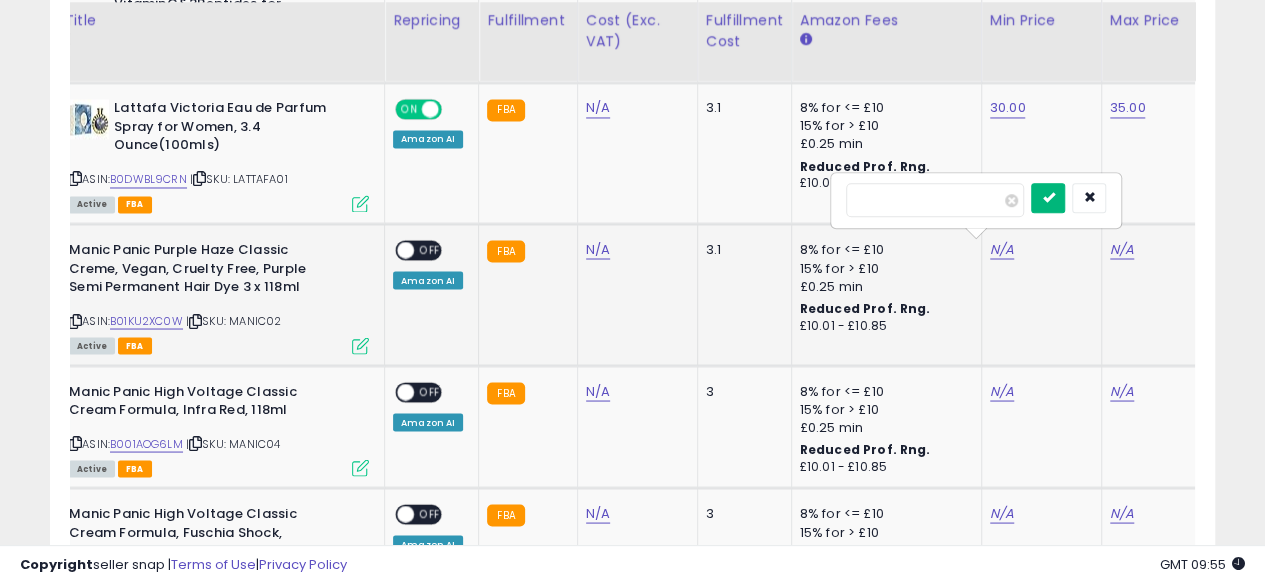 click at bounding box center [1048, 198] 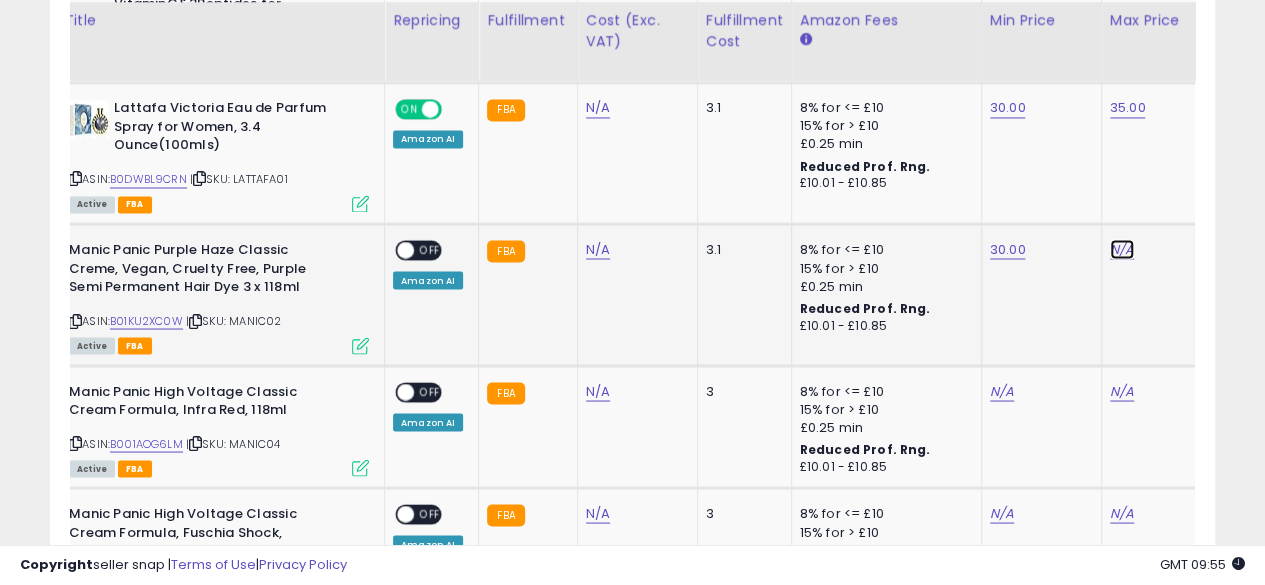 click on "N/A" at bounding box center (1122, 249) 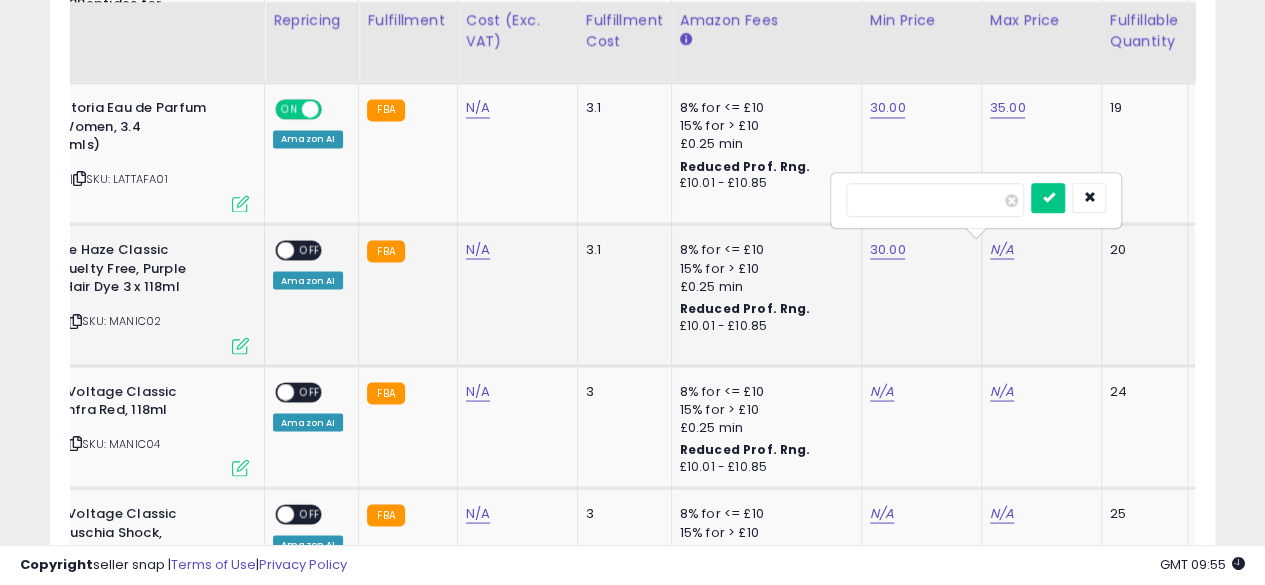 type on "**" 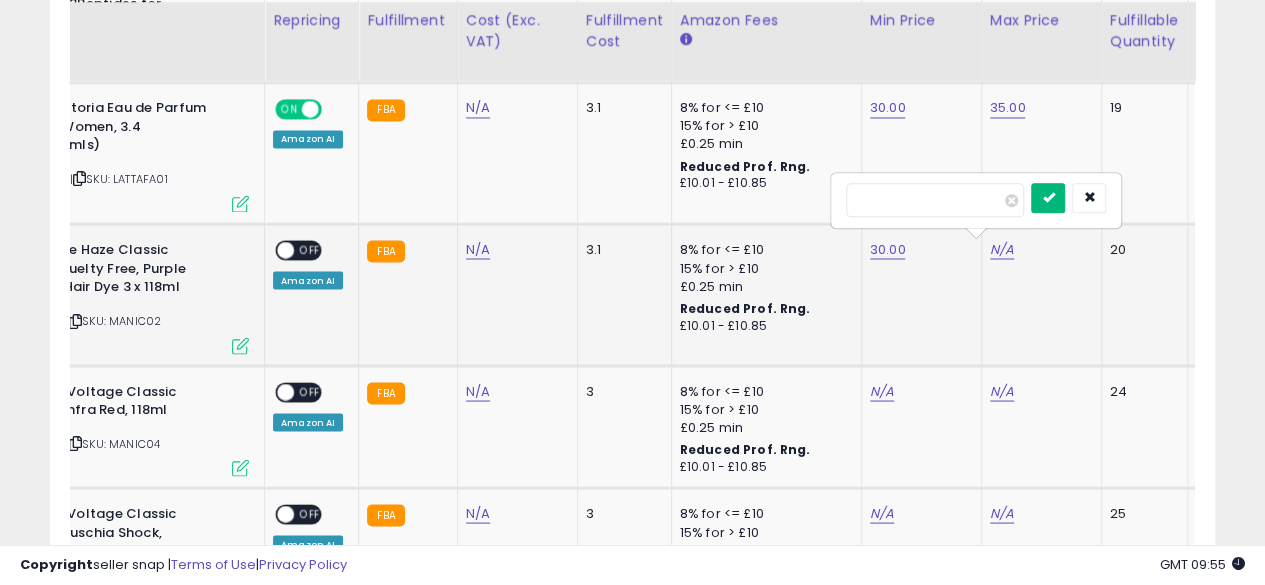 click at bounding box center [1048, 197] 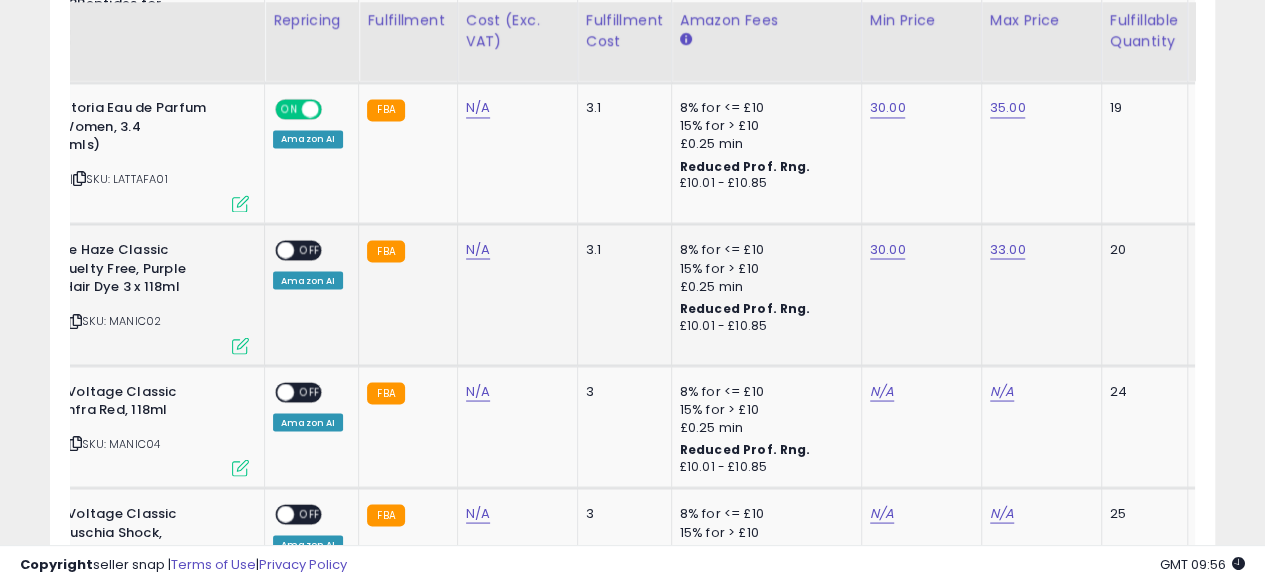 click on "OFF" at bounding box center (310, 250) 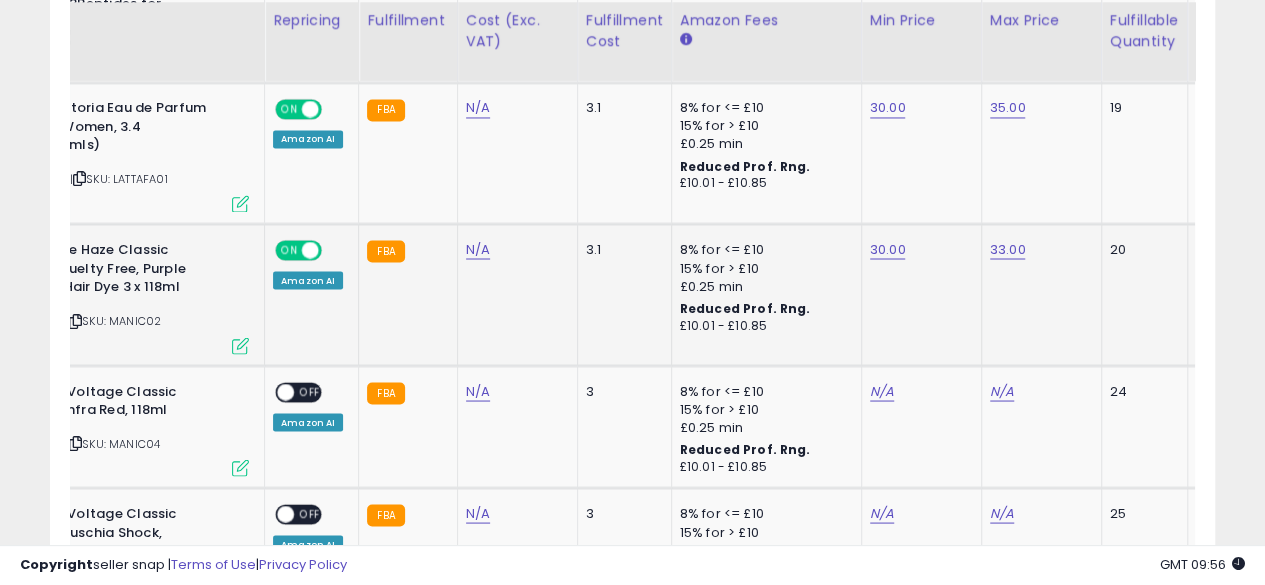 click on "ON   OFF Amazon AI" 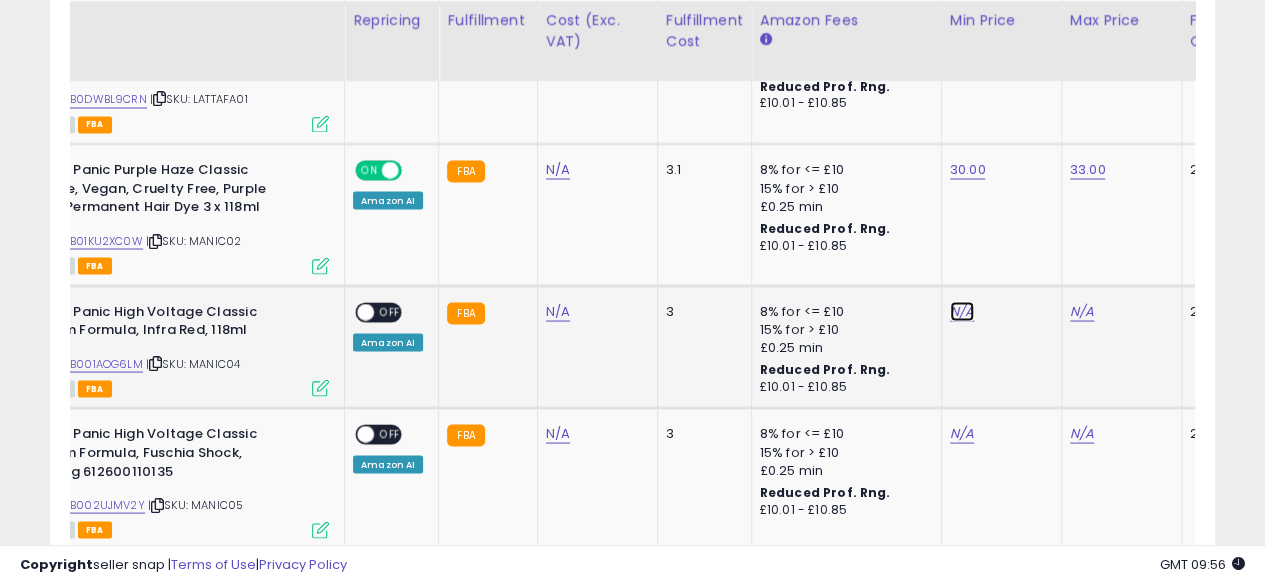 click on "N/A" at bounding box center (962, 311) 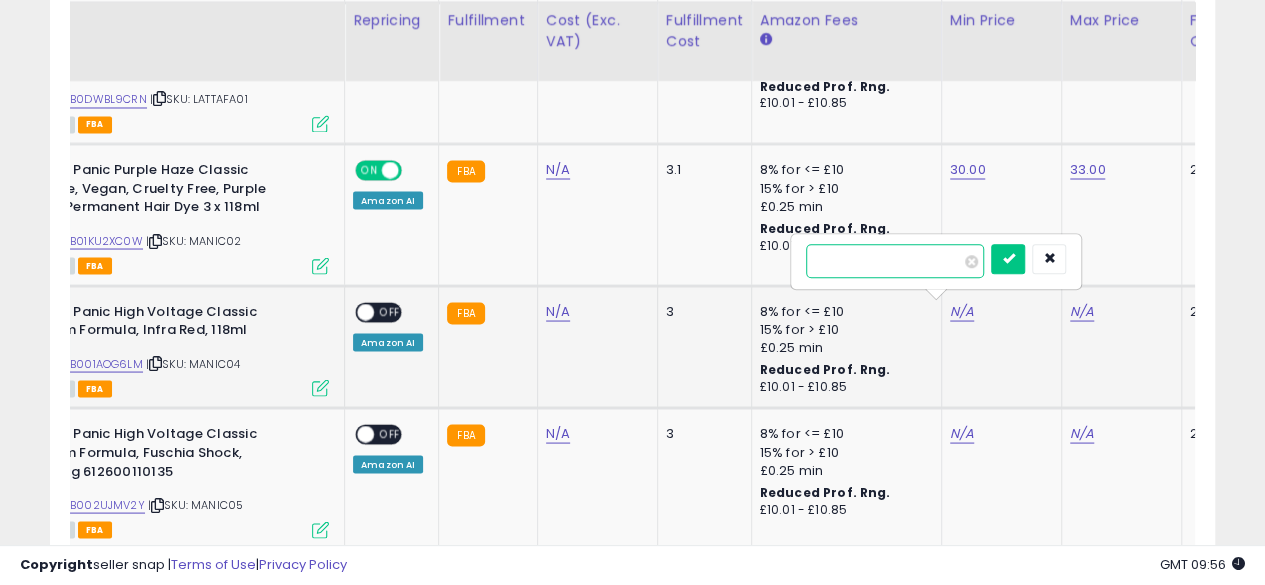 type on "*****" 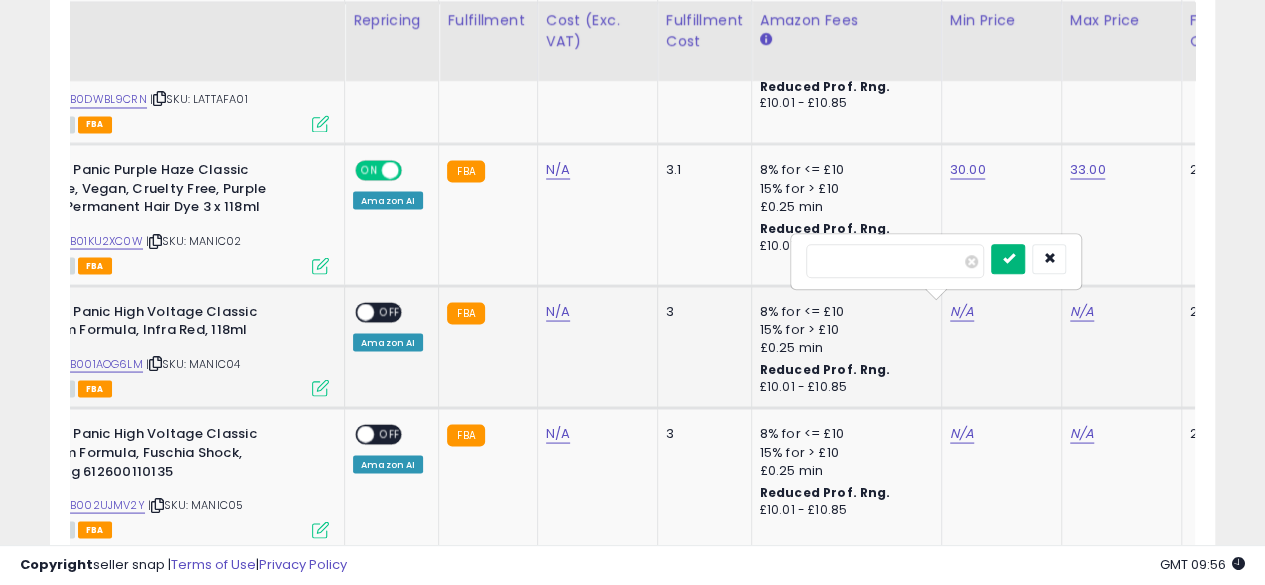 click at bounding box center [1008, 259] 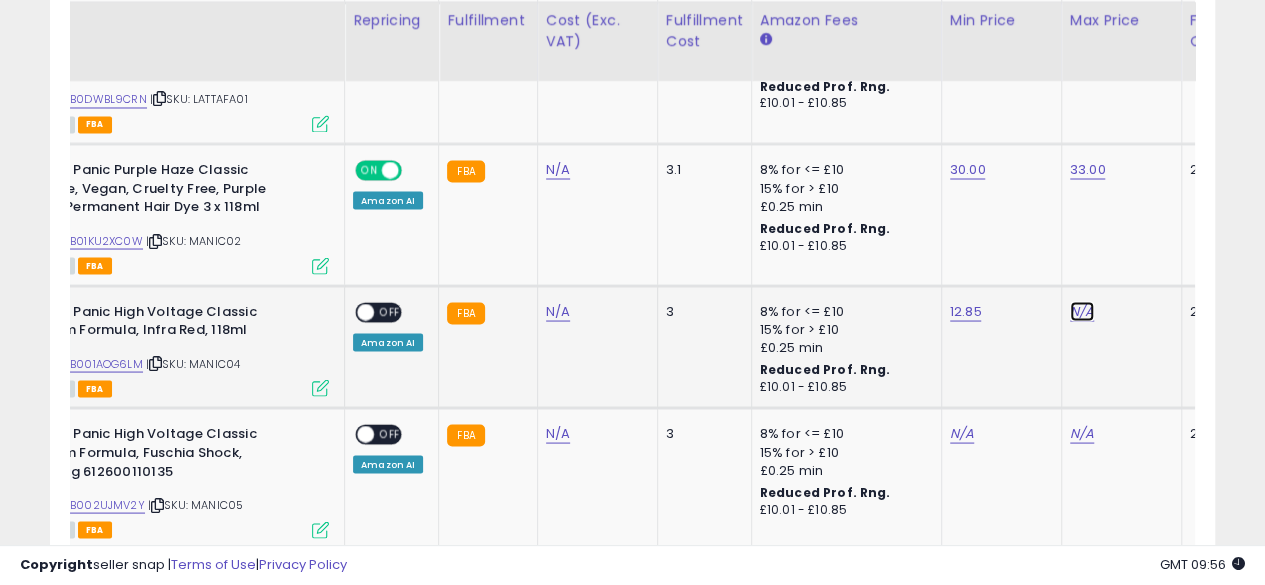 click on "N/A" at bounding box center (1082, 311) 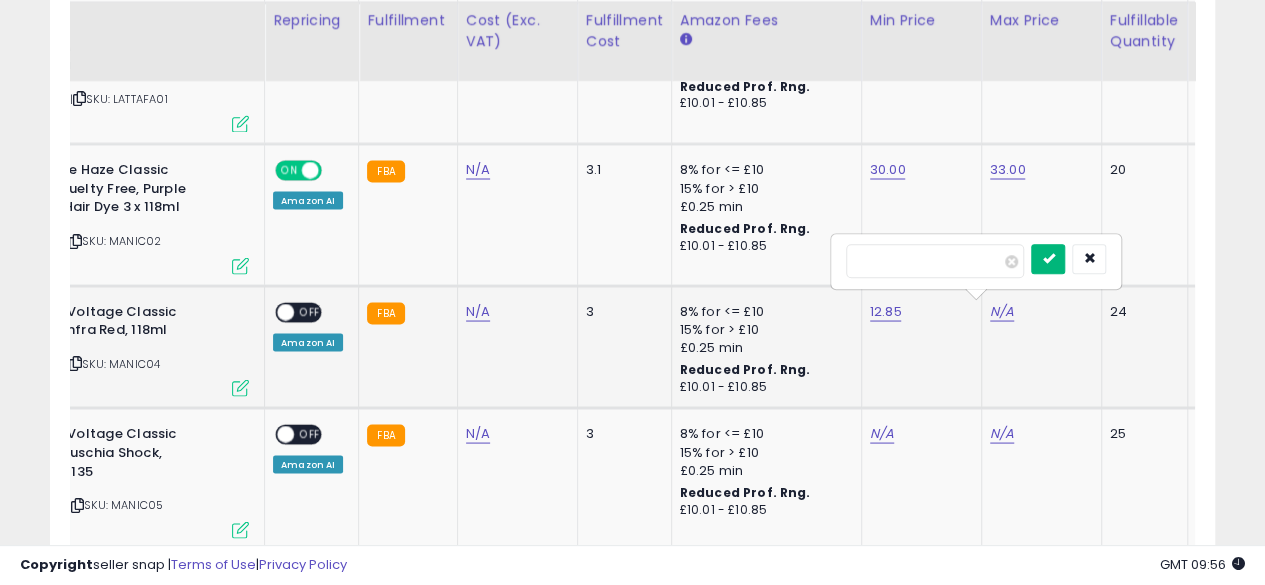 type on "**" 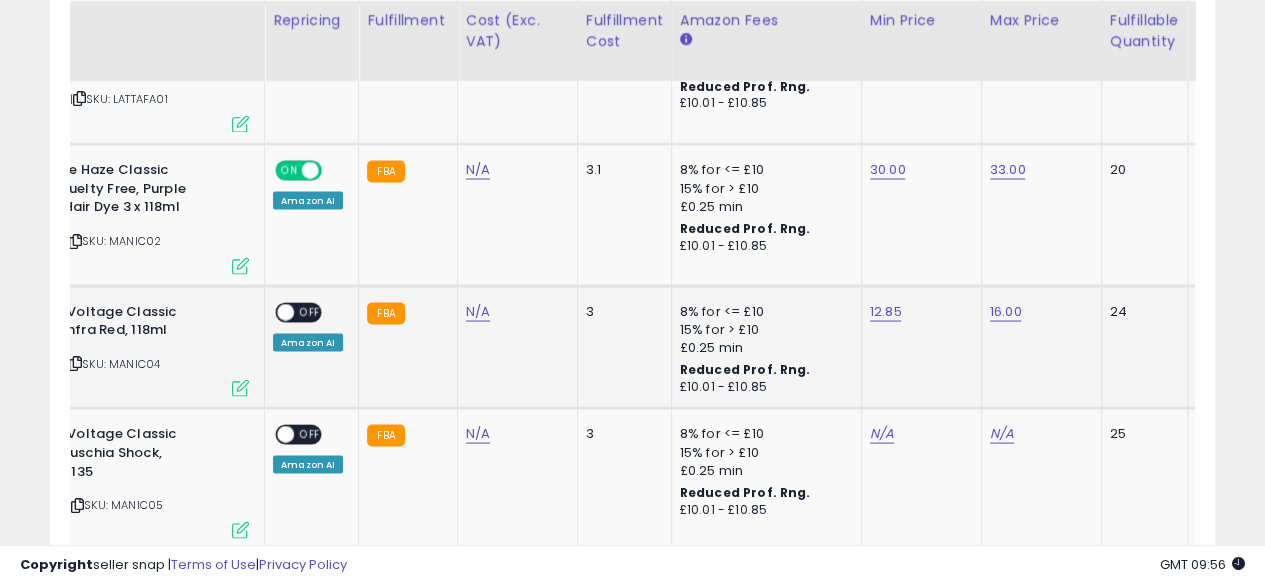 click on "ON   OFF Amazon AI" 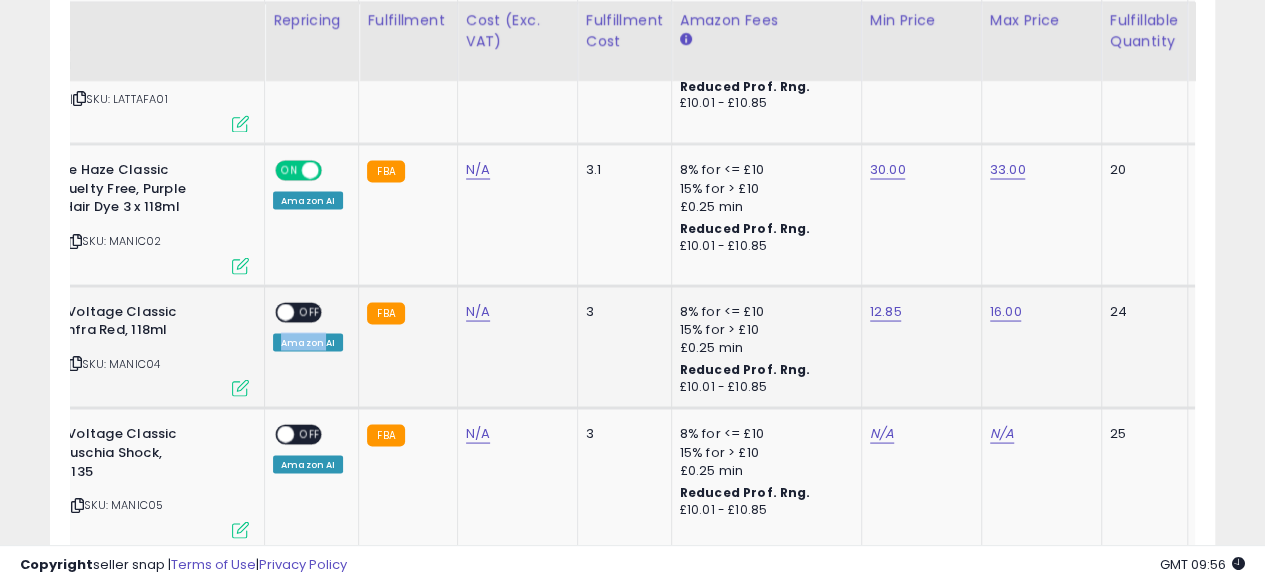 click on "OFF" at bounding box center (310, 311) 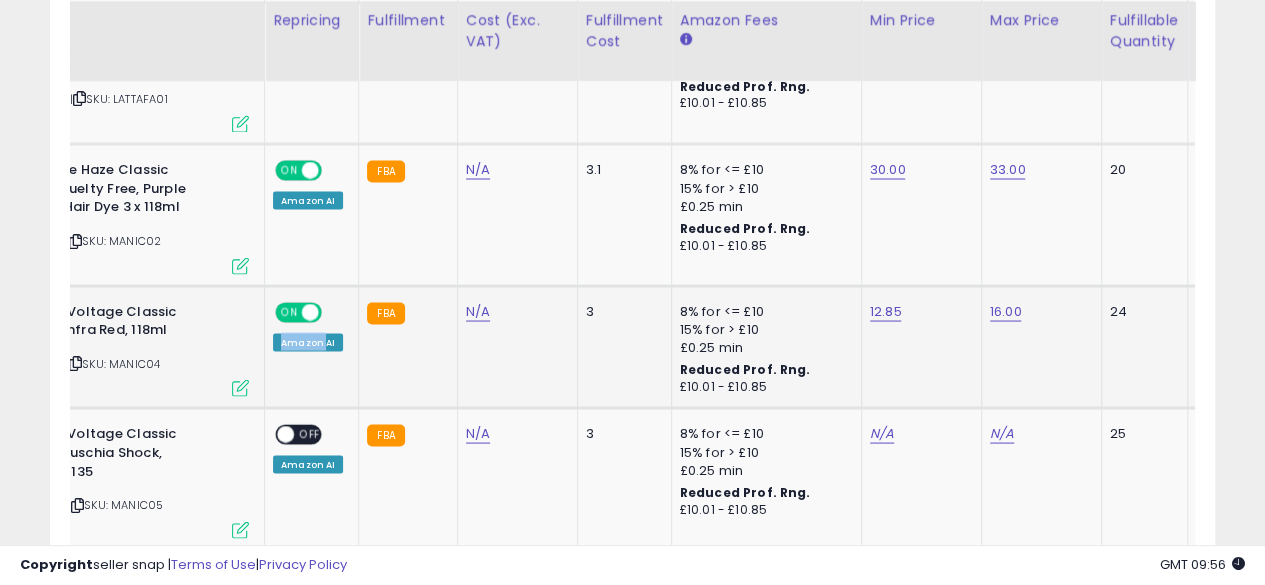 click on "Active FBA" at bounding box center (99, 387) 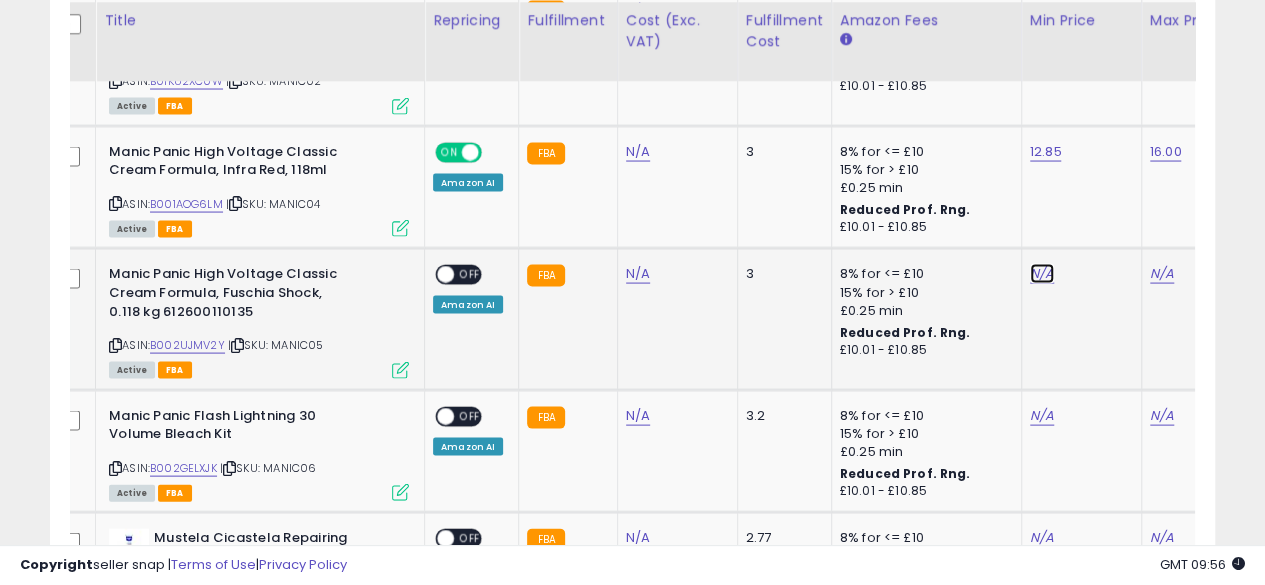 click on "N/A" at bounding box center (1042, 273) 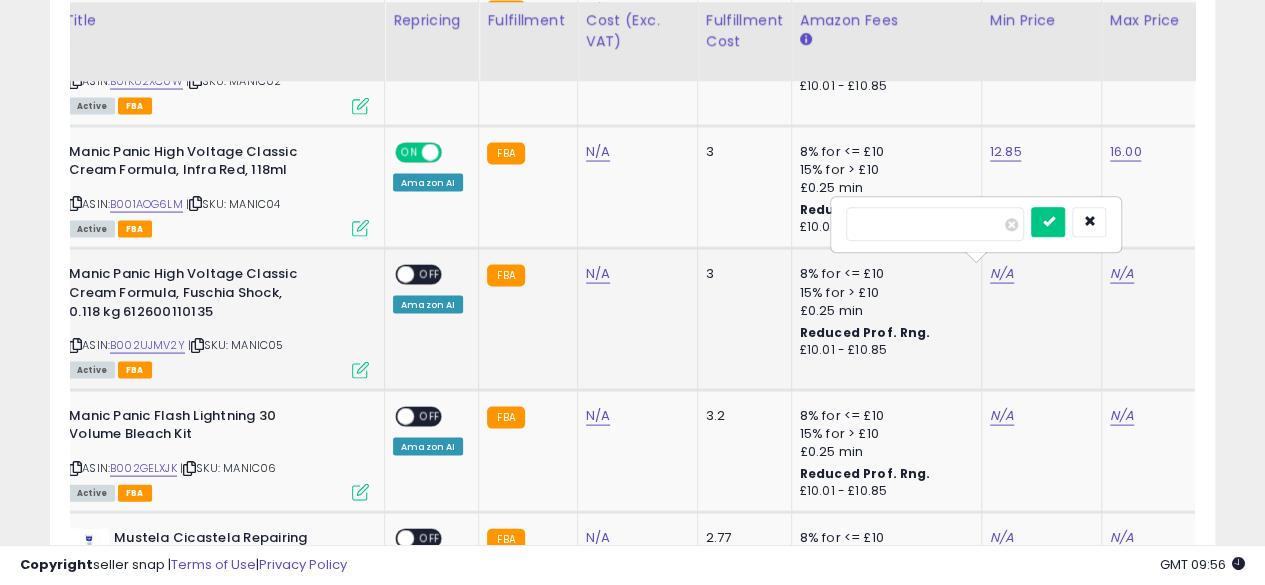 type on "*****" 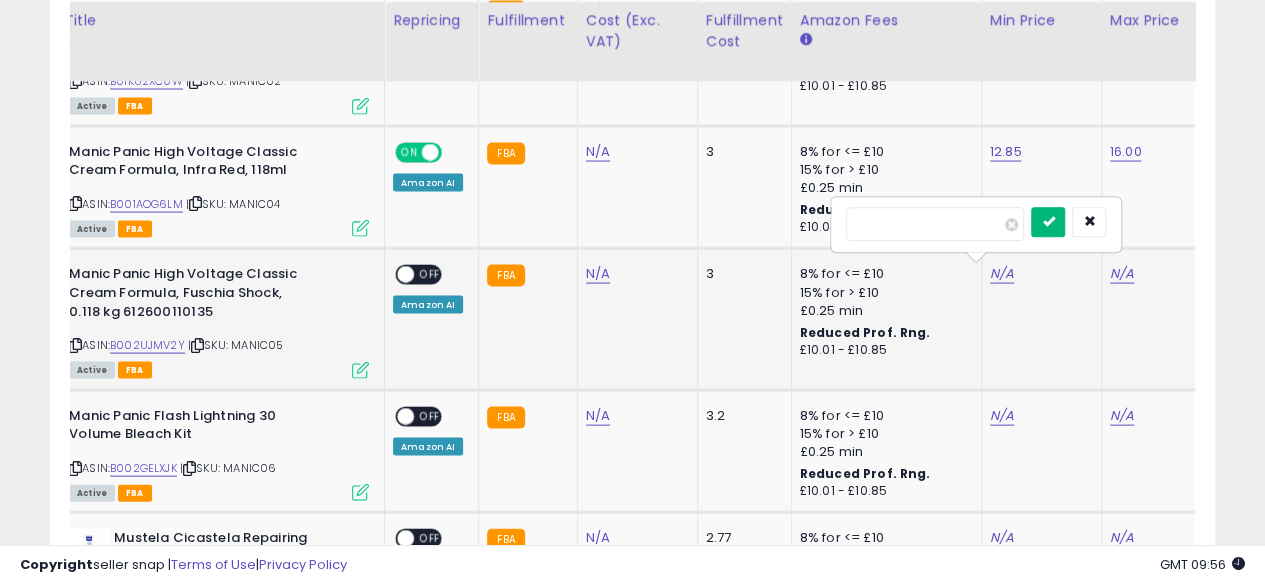 click at bounding box center [1048, 222] 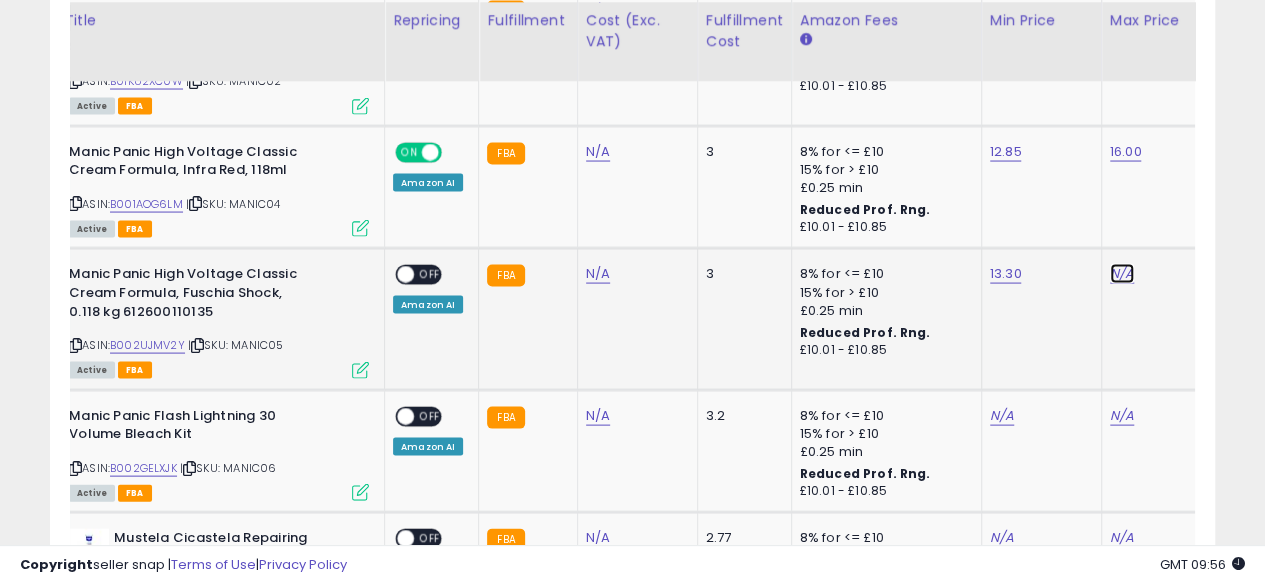 click on "N/A" at bounding box center [1122, 273] 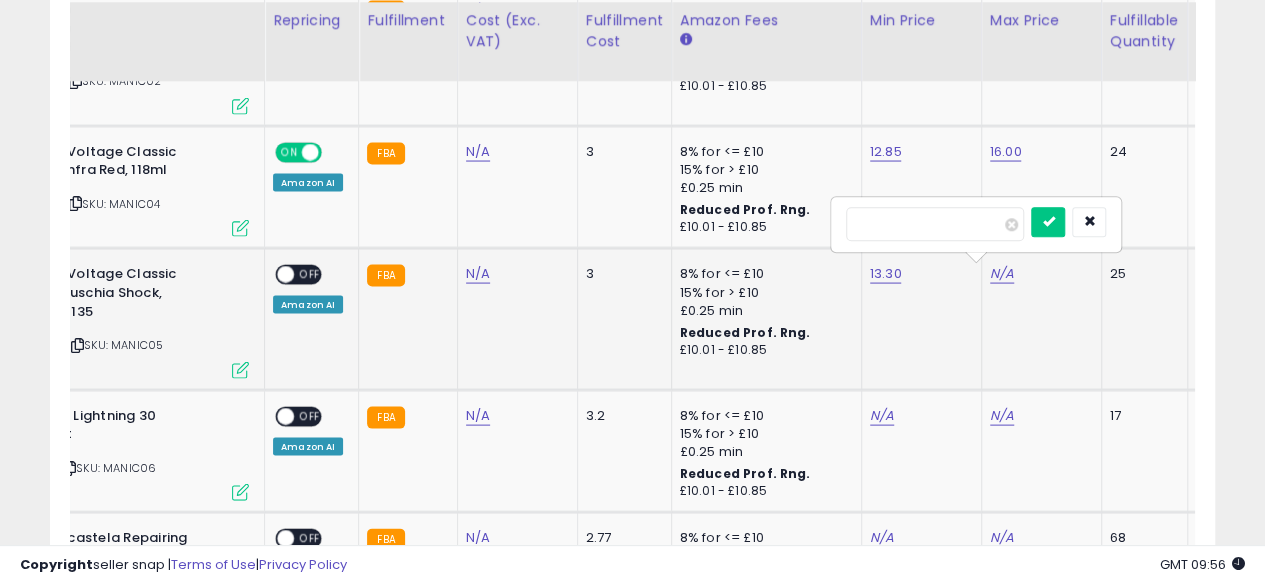 type on "**" 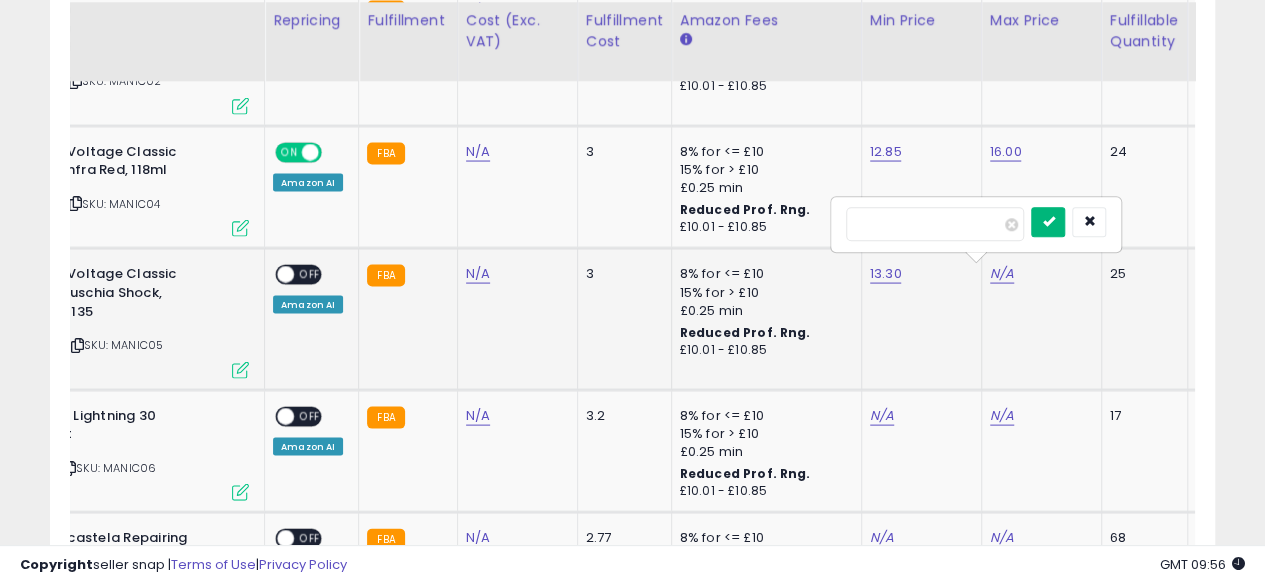 click at bounding box center (1048, 222) 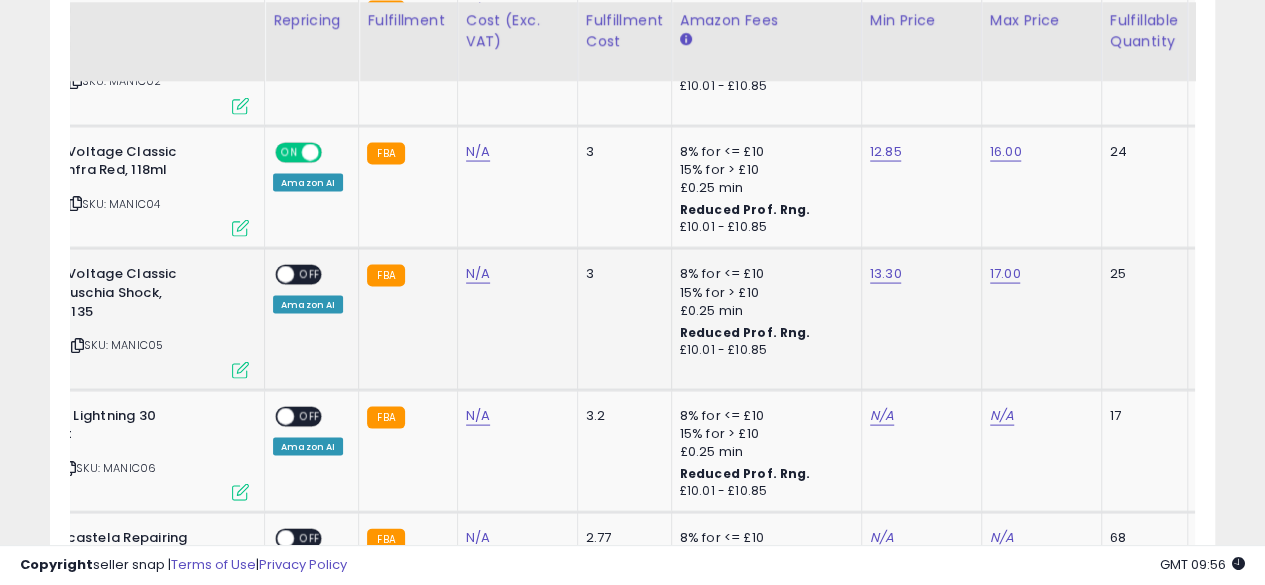 click on "OFF" at bounding box center [310, 274] 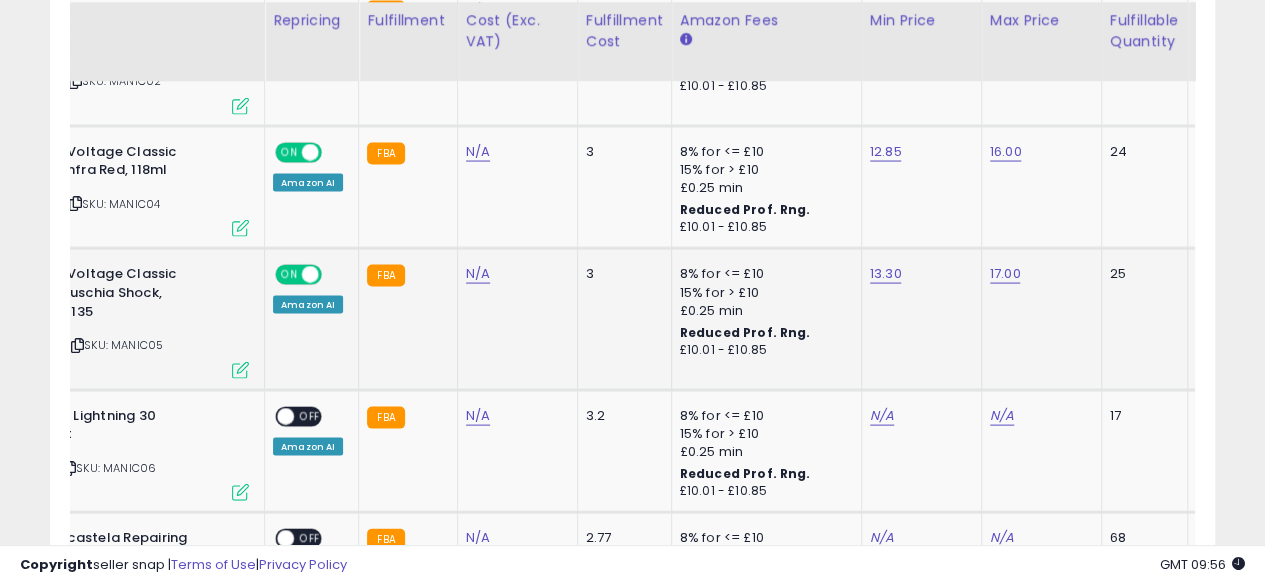 click on "Active FBA" at bounding box center (99, 368) 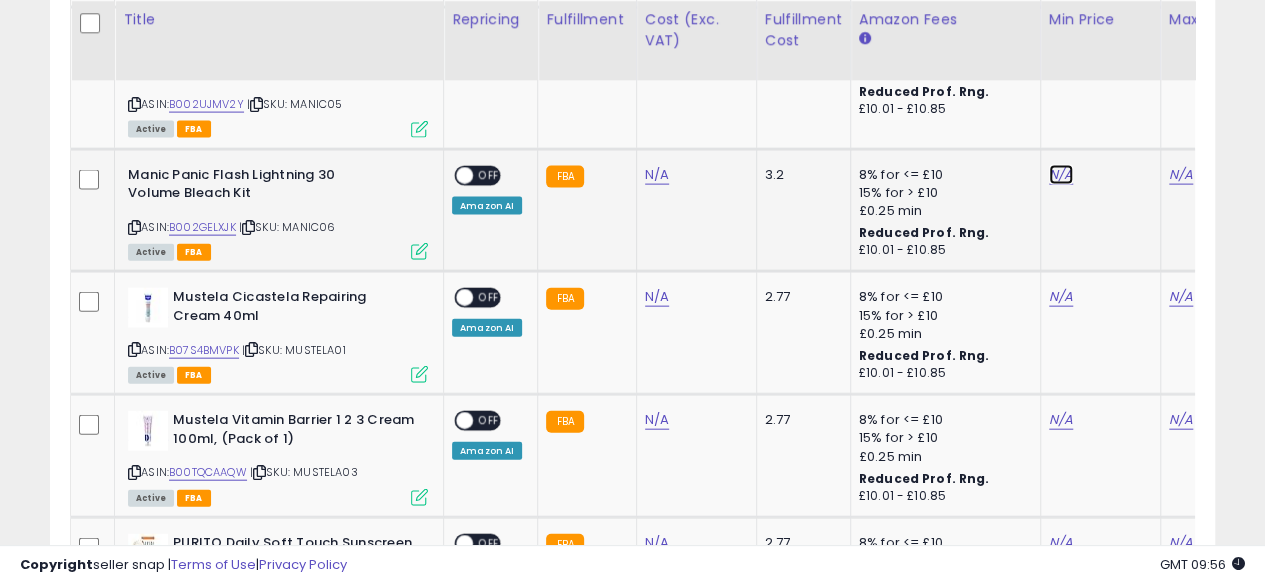 click on "N/A" at bounding box center [1061, 175] 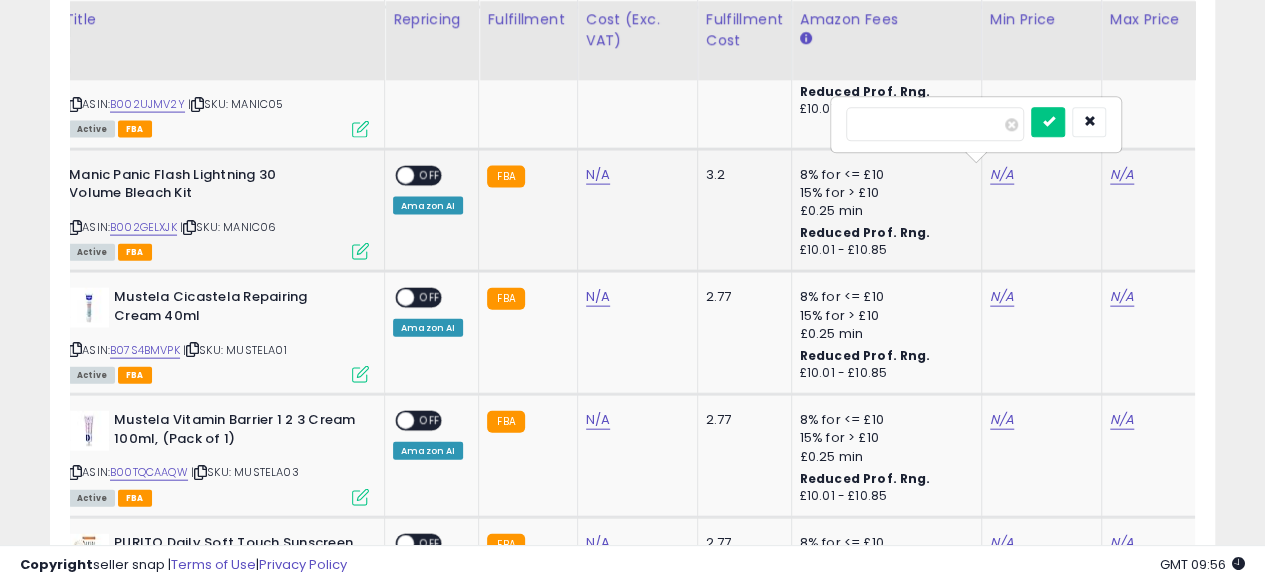 type on "*****" 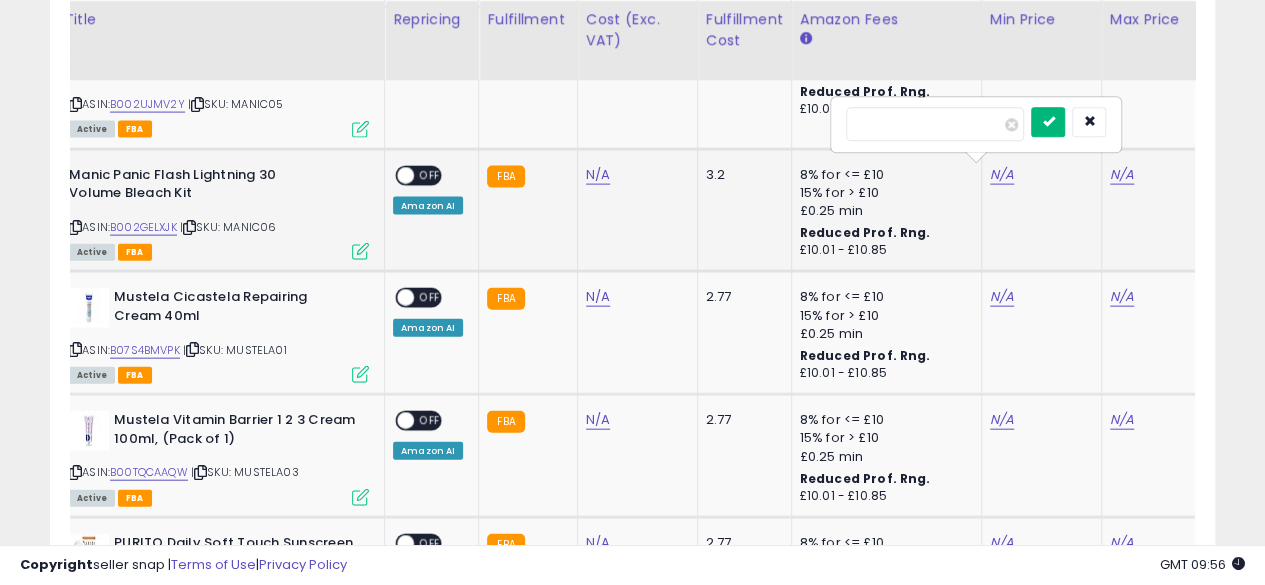 click at bounding box center [1048, 123] 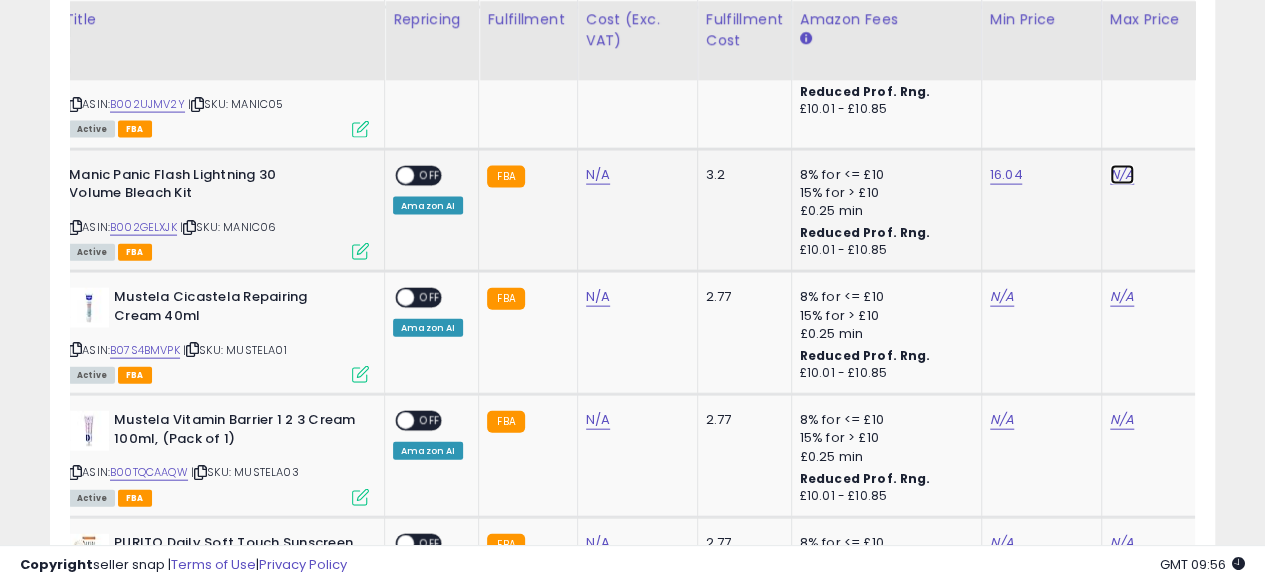 click on "N/A" at bounding box center [1122, 175] 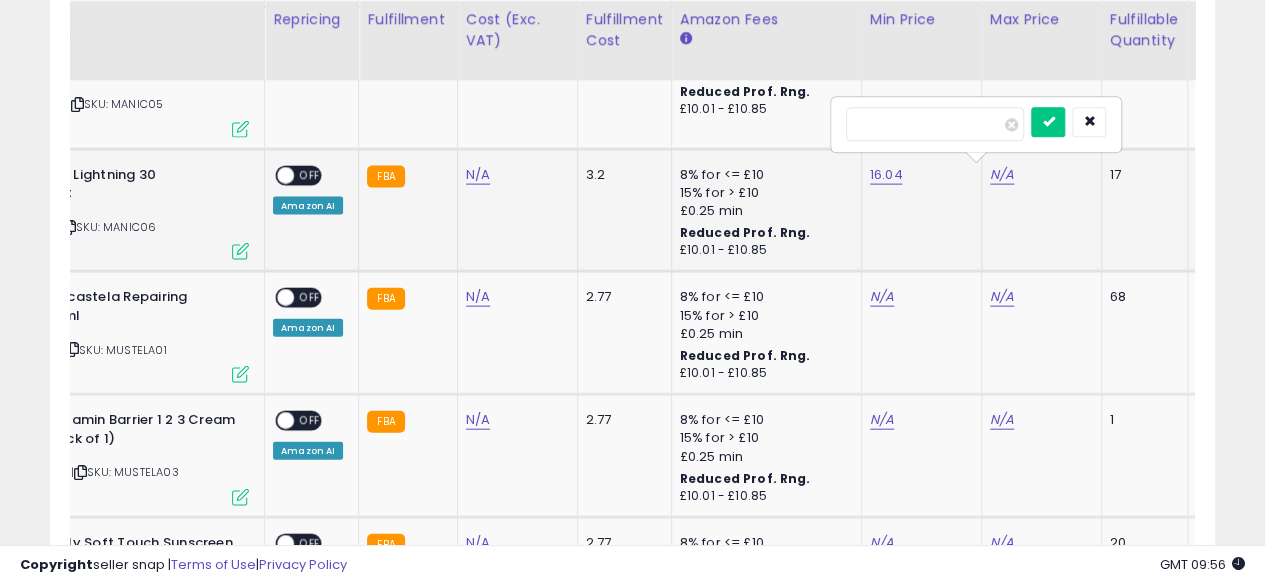 type on "**" 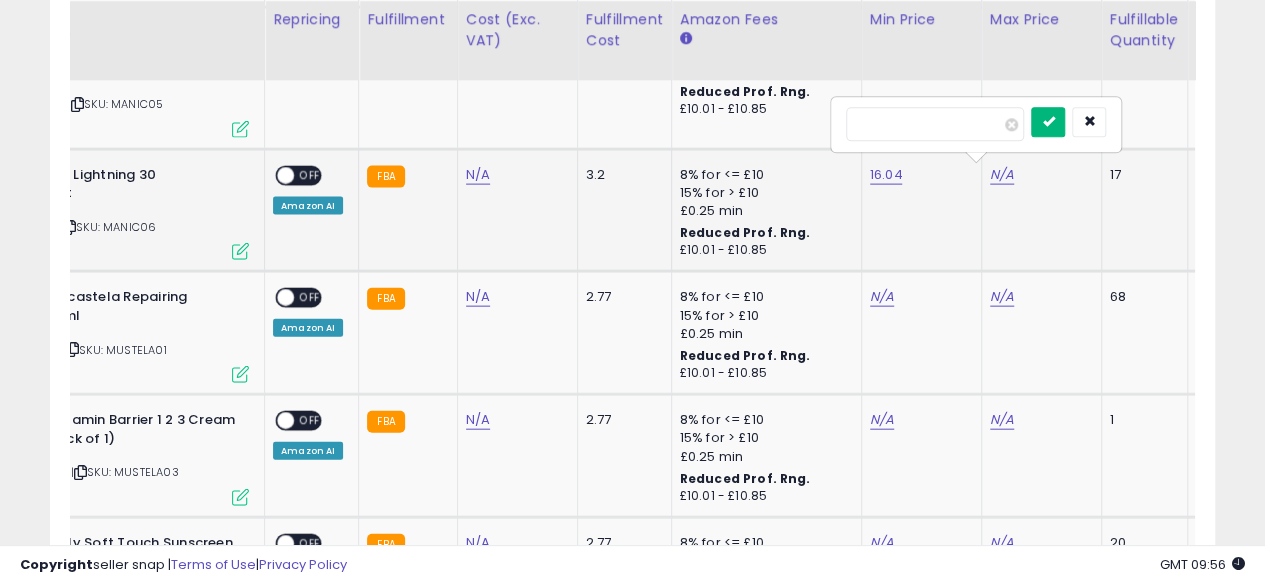 click at bounding box center [1048, 123] 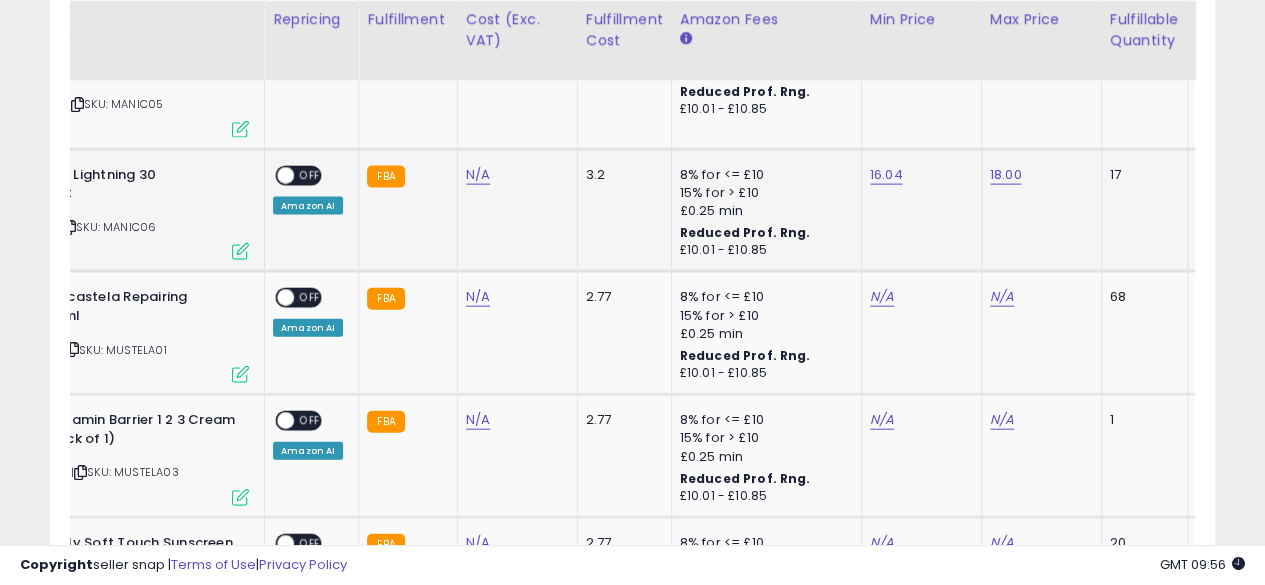 click on "OFF" at bounding box center [310, 175] 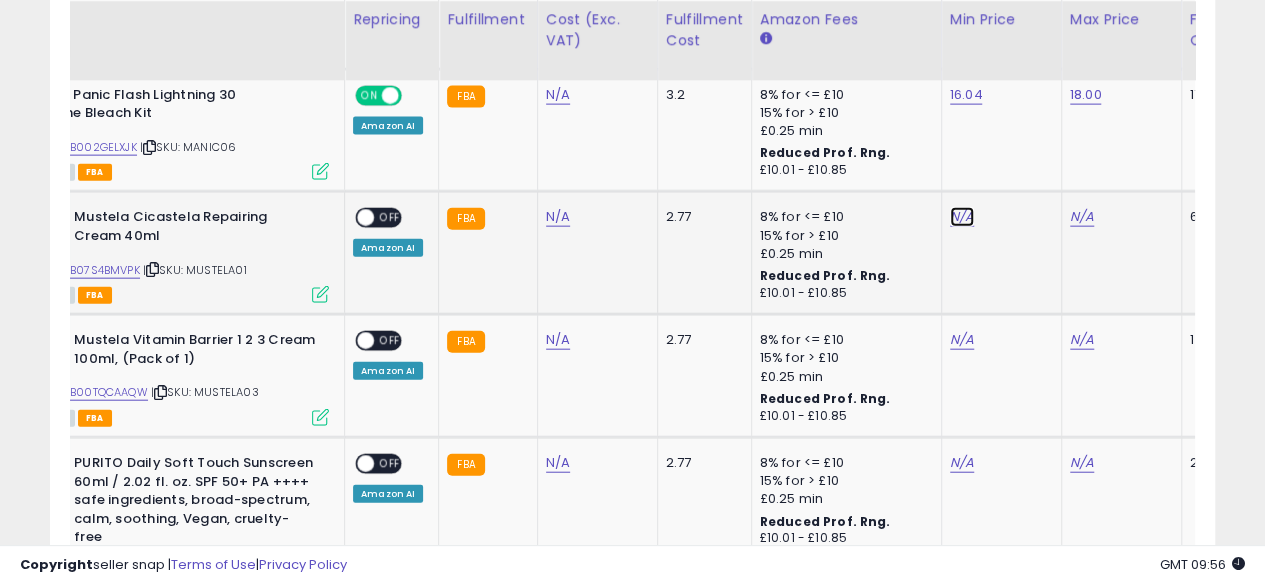 click on "N/A" at bounding box center [962, 217] 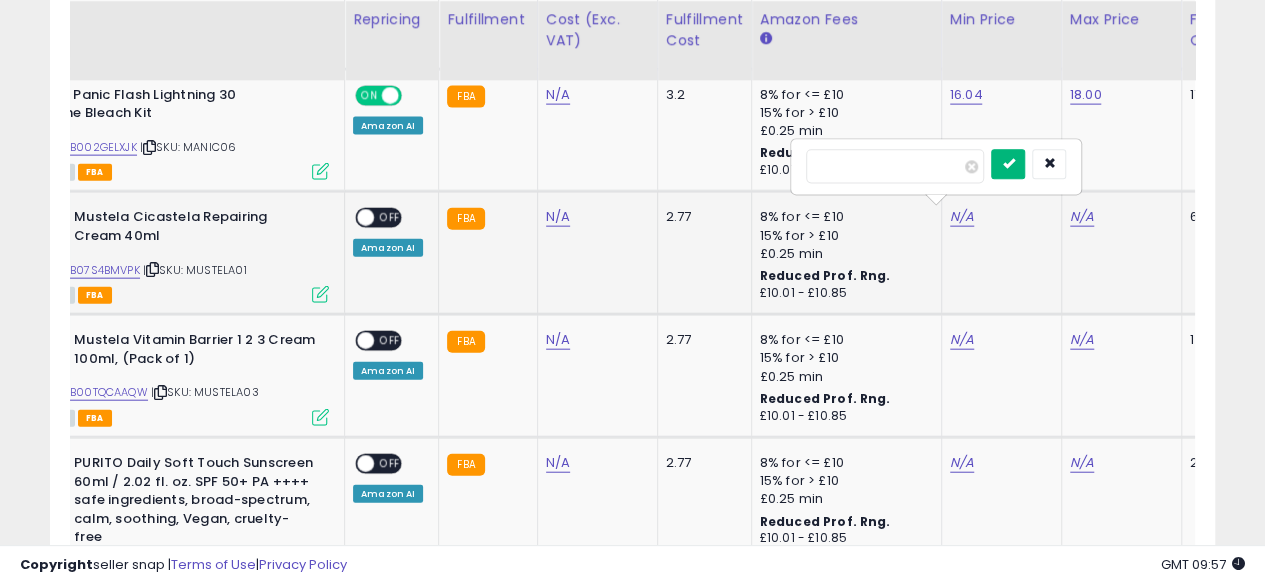 type on "*****" 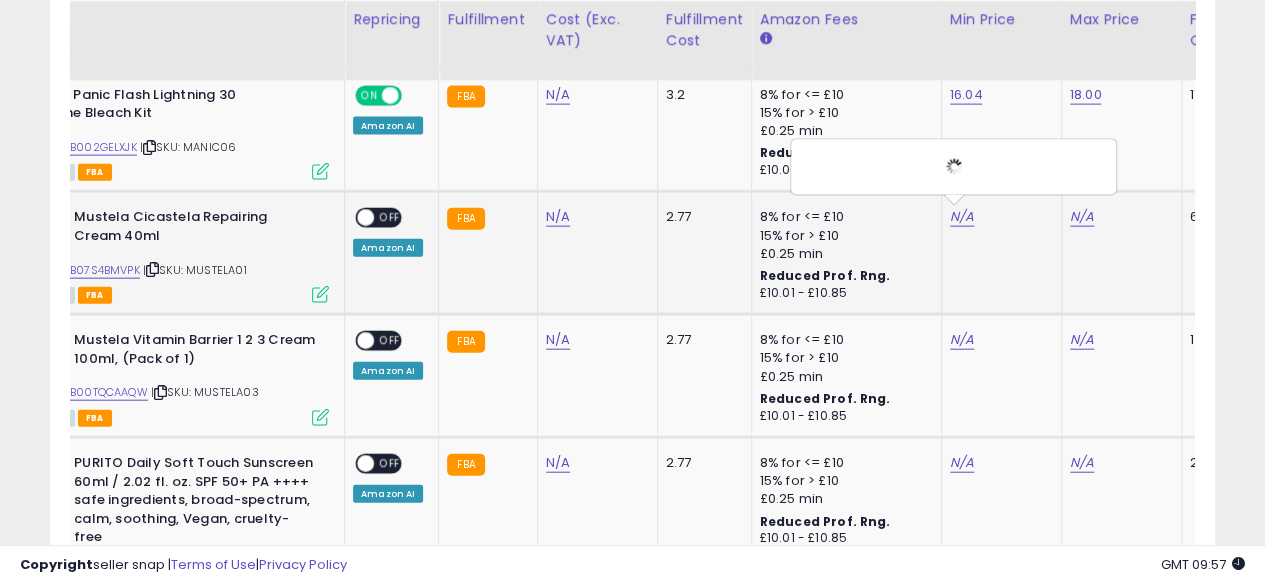 click on "N/A" 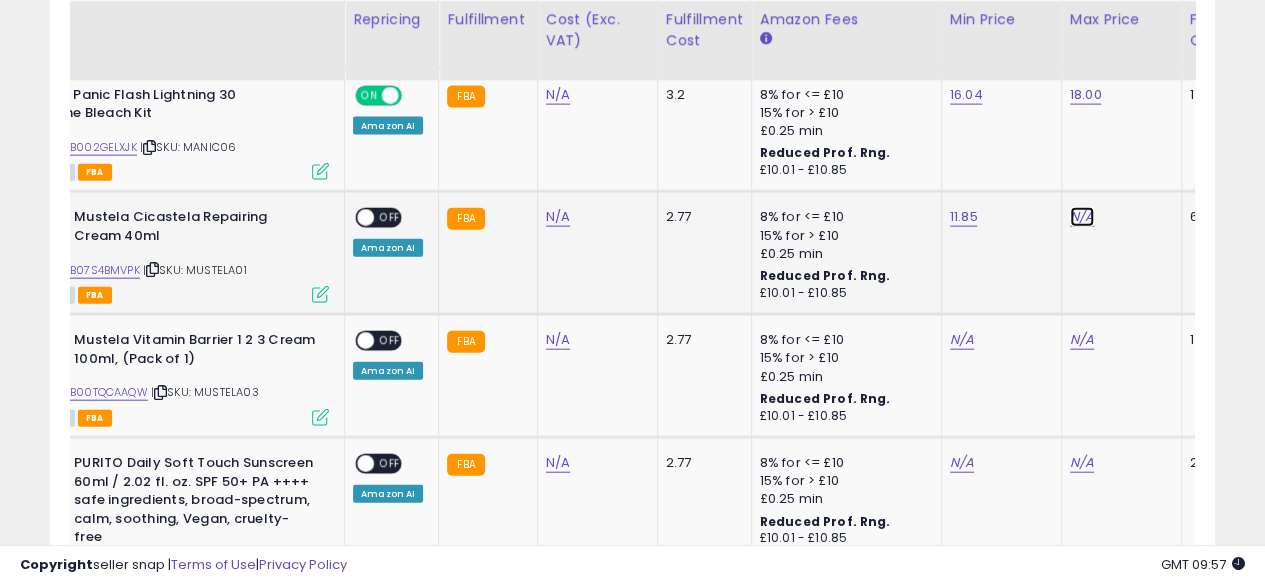 click on "N/A" at bounding box center [1082, 217] 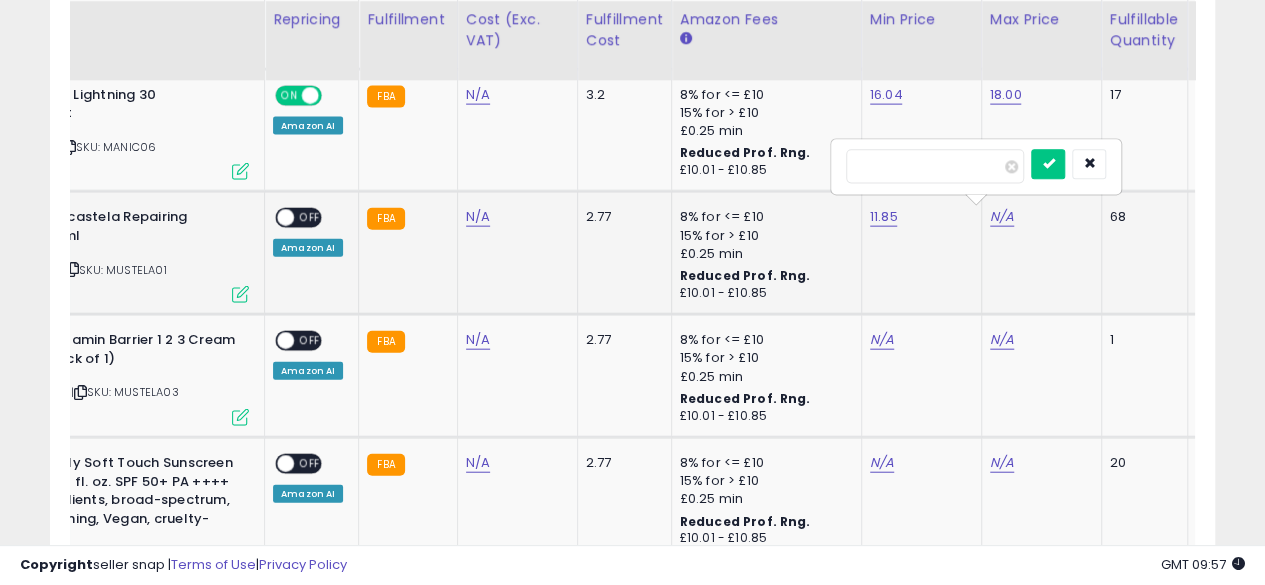 type on "**" 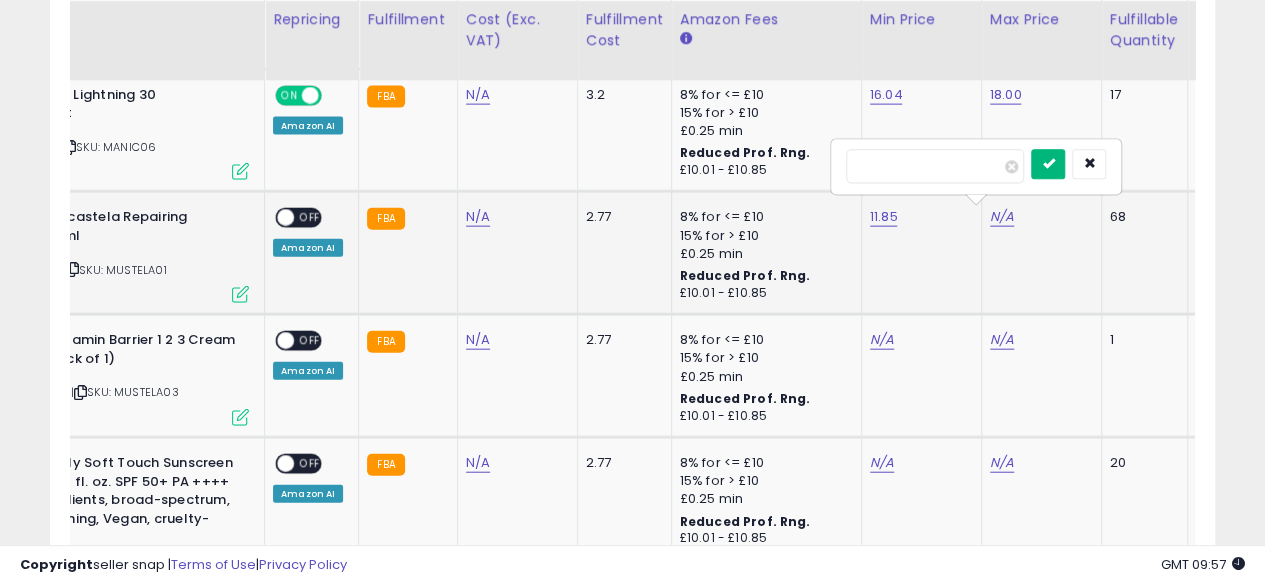 click at bounding box center (1048, 165) 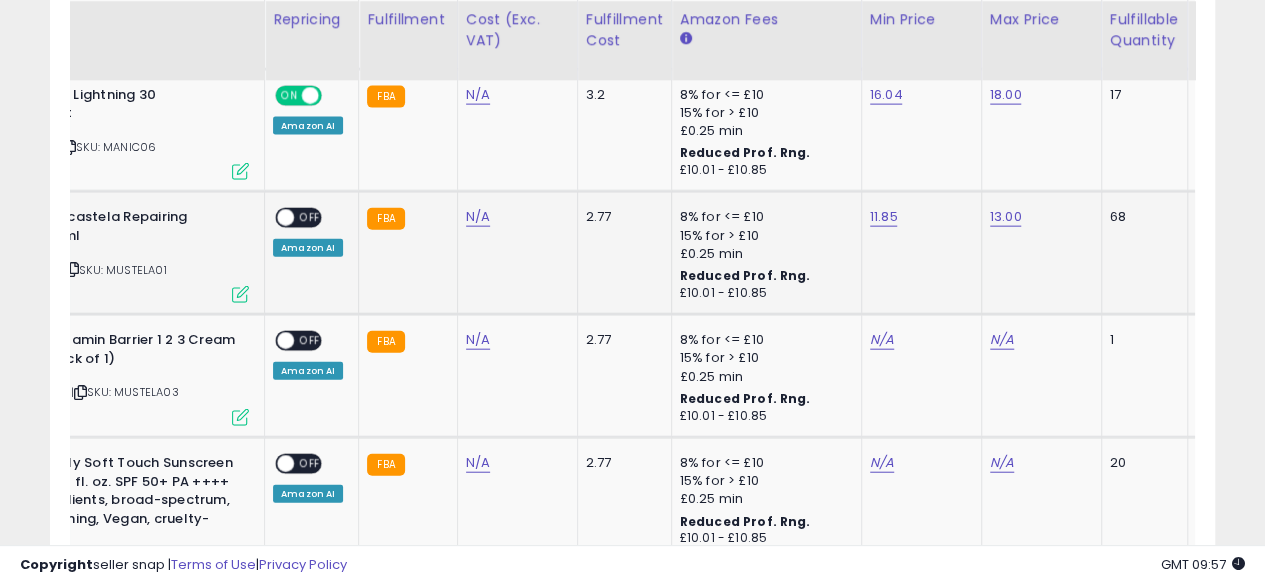 click on "OFF" at bounding box center [310, 218] 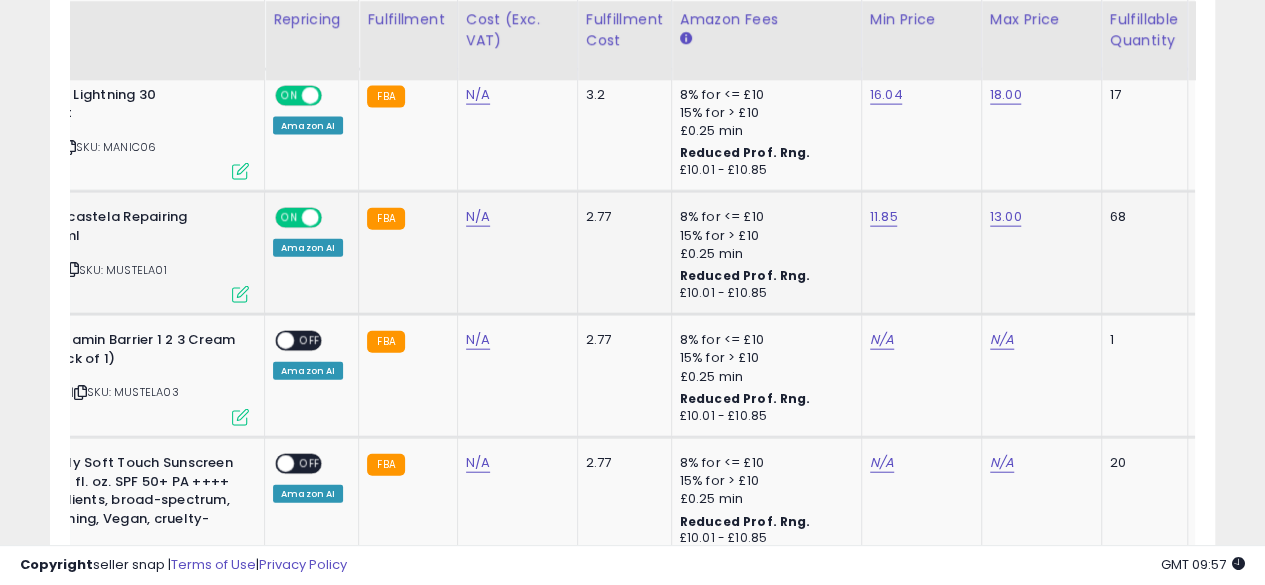 click on "FBA" 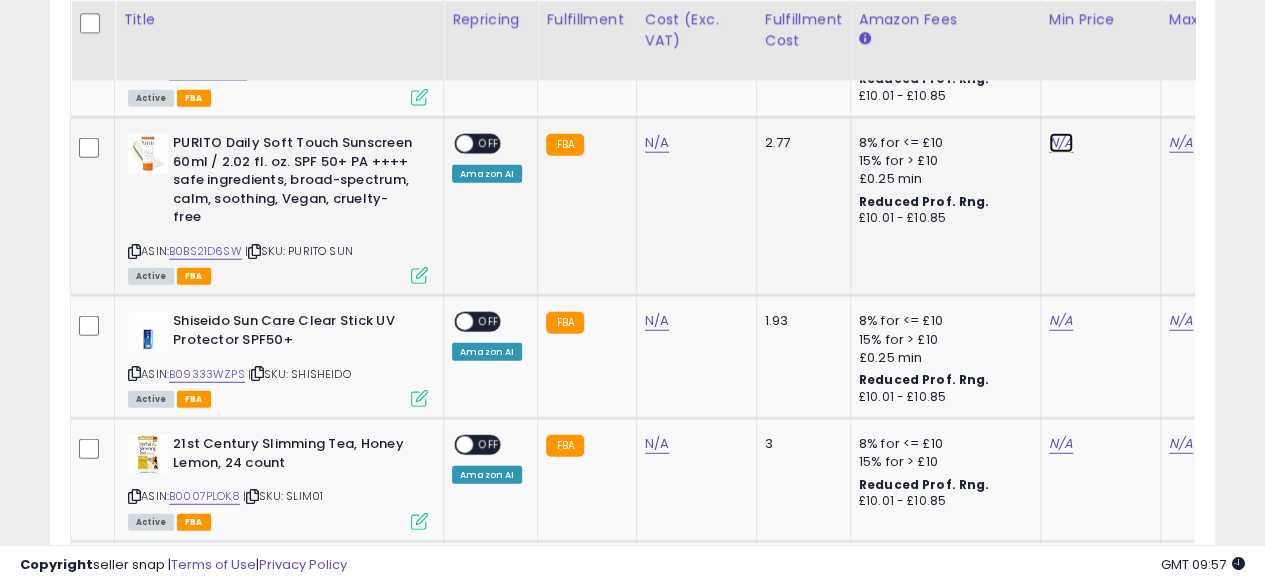 click on "N/A" at bounding box center [1061, 20] 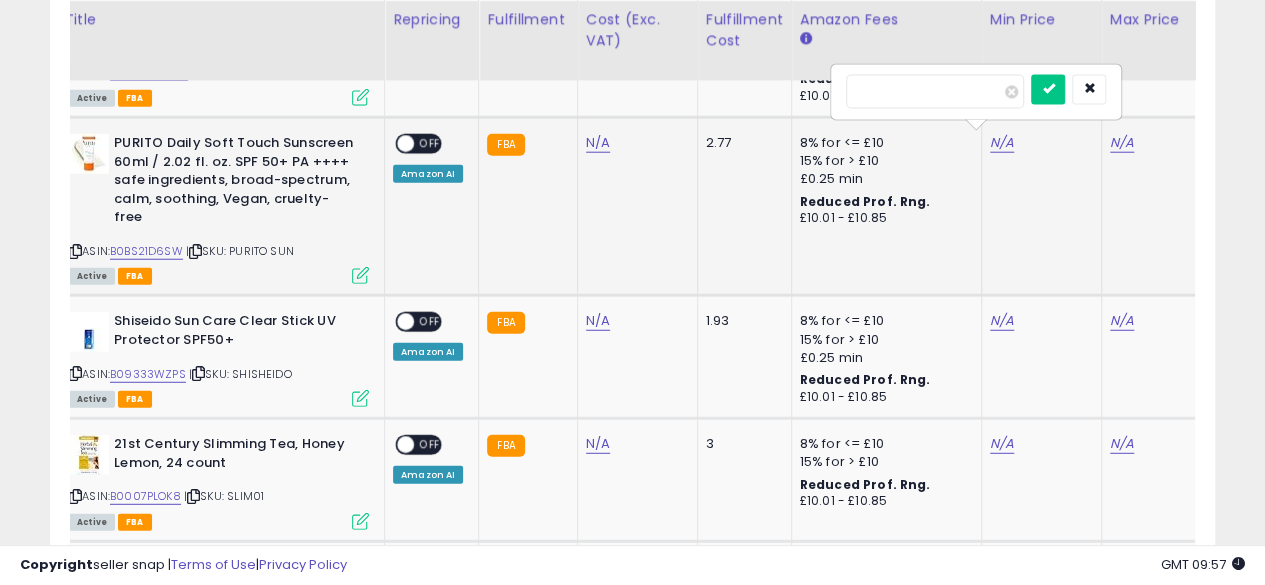 type on "*****" 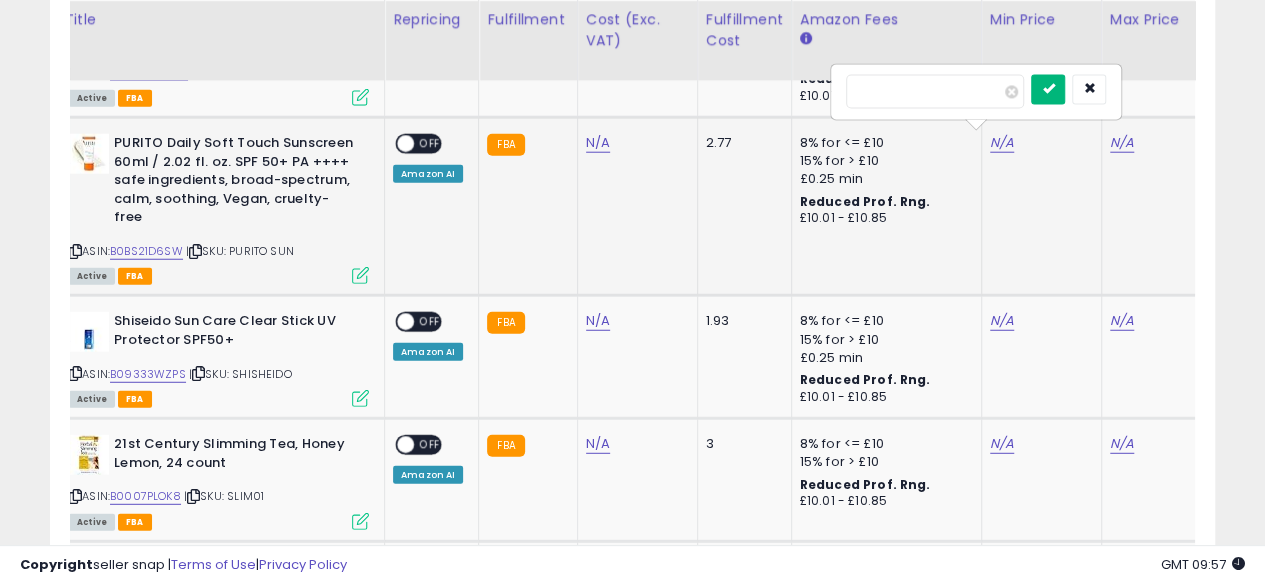 click at bounding box center (1048, 89) 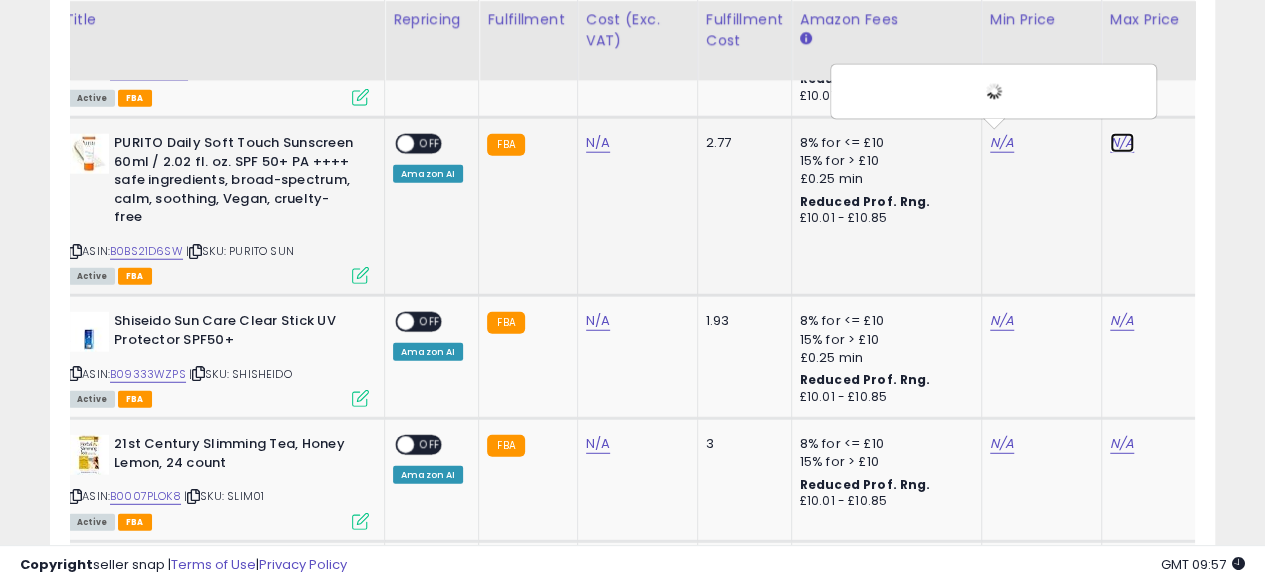 click on "N/A" 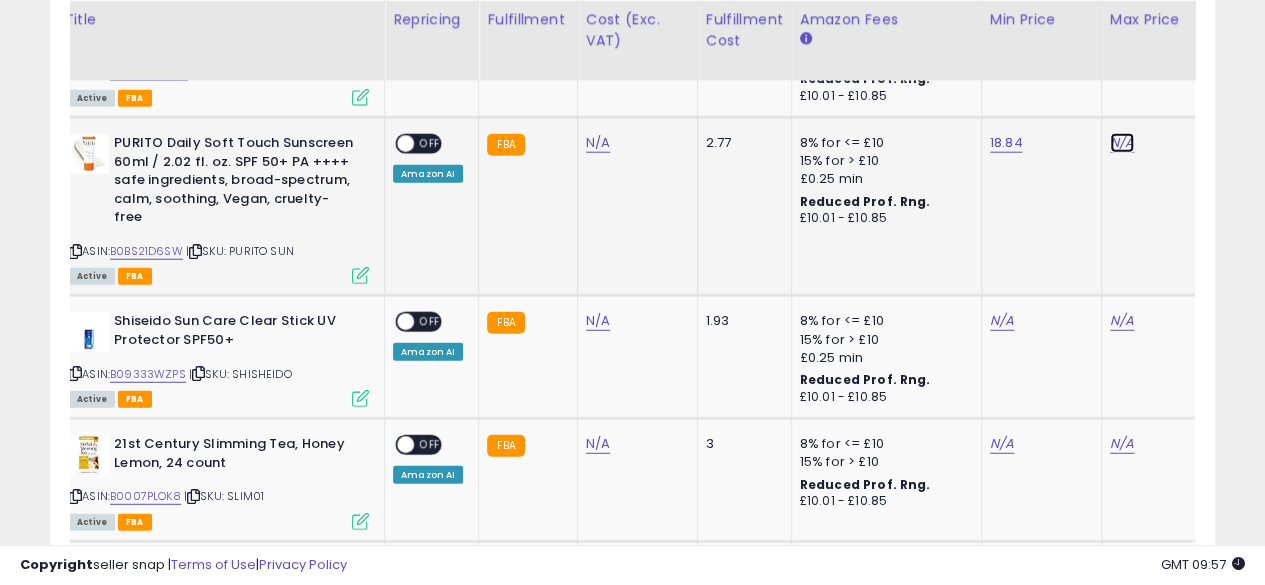 click on "N/A" at bounding box center (1122, 20) 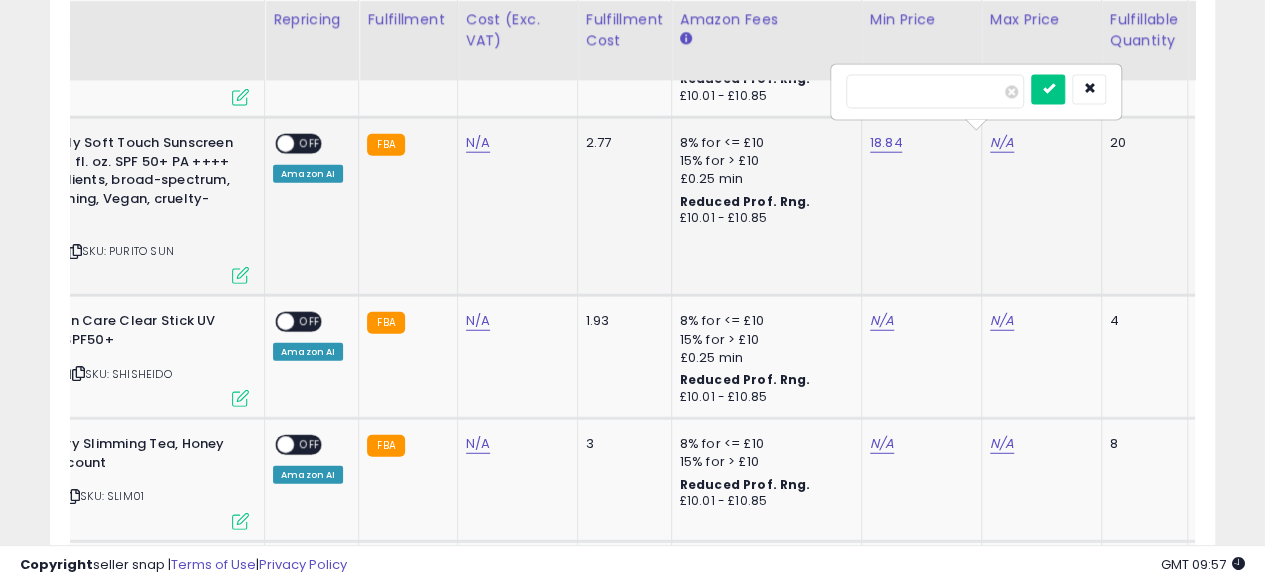 type on "**" 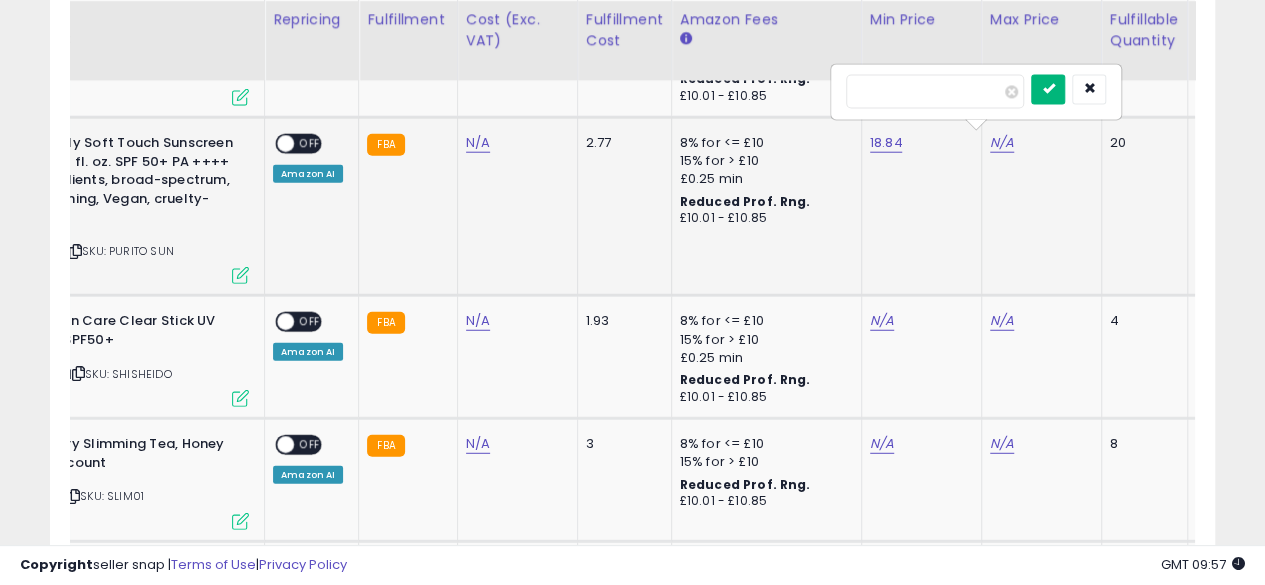 click at bounding box center (1048, 89) 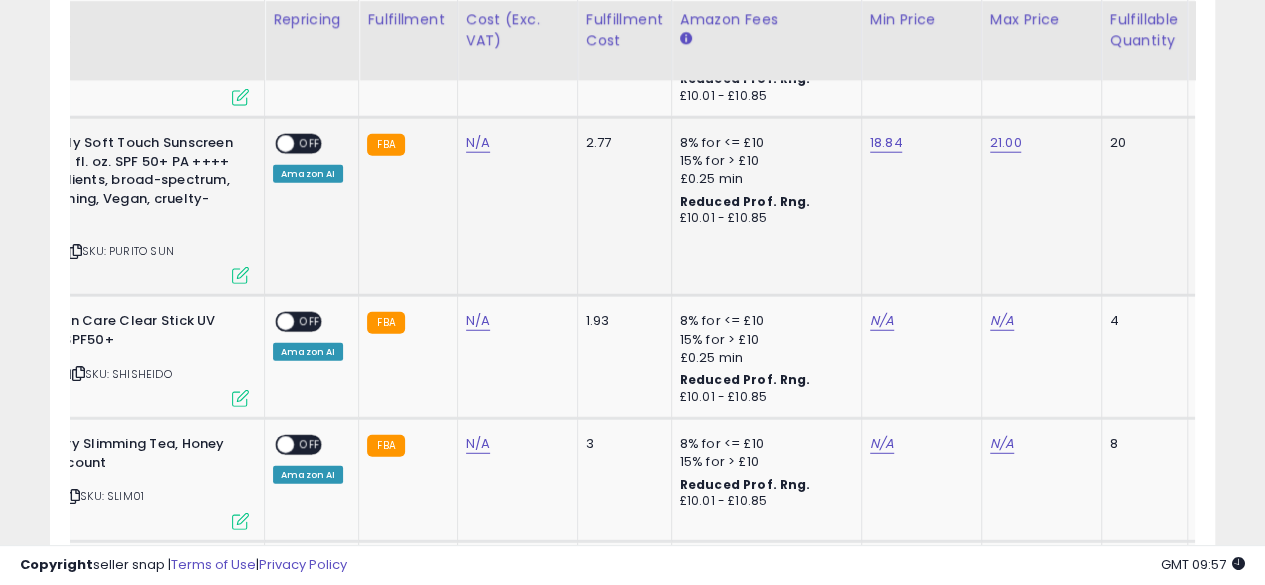 click at bounding box center (285, 144) 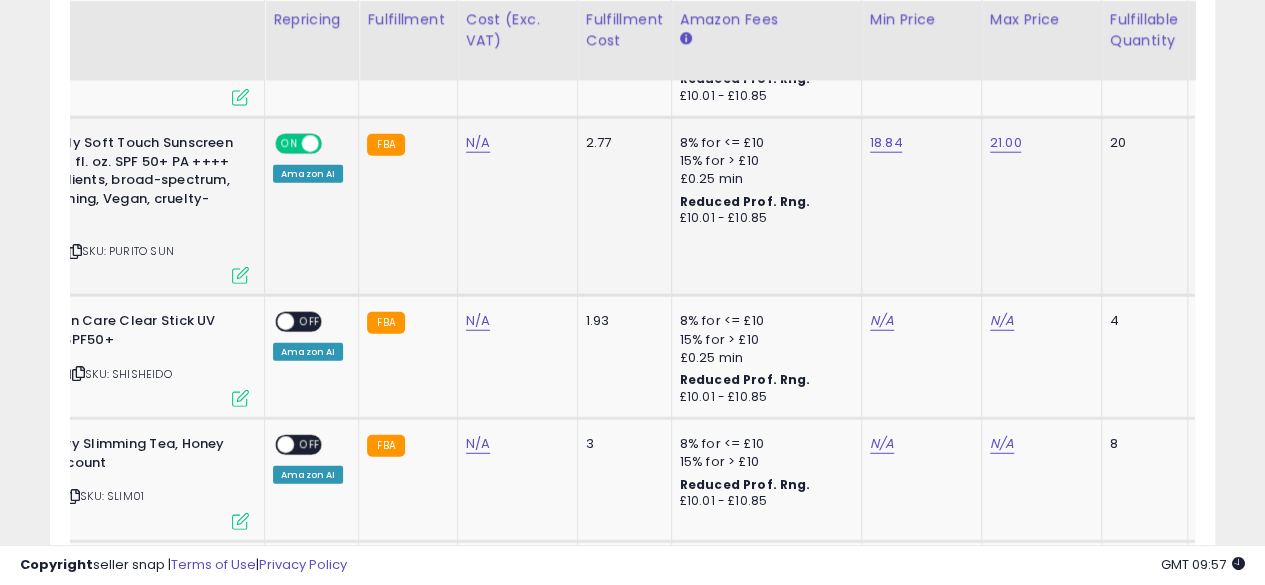 click on "ON   OFF Amazon AI" 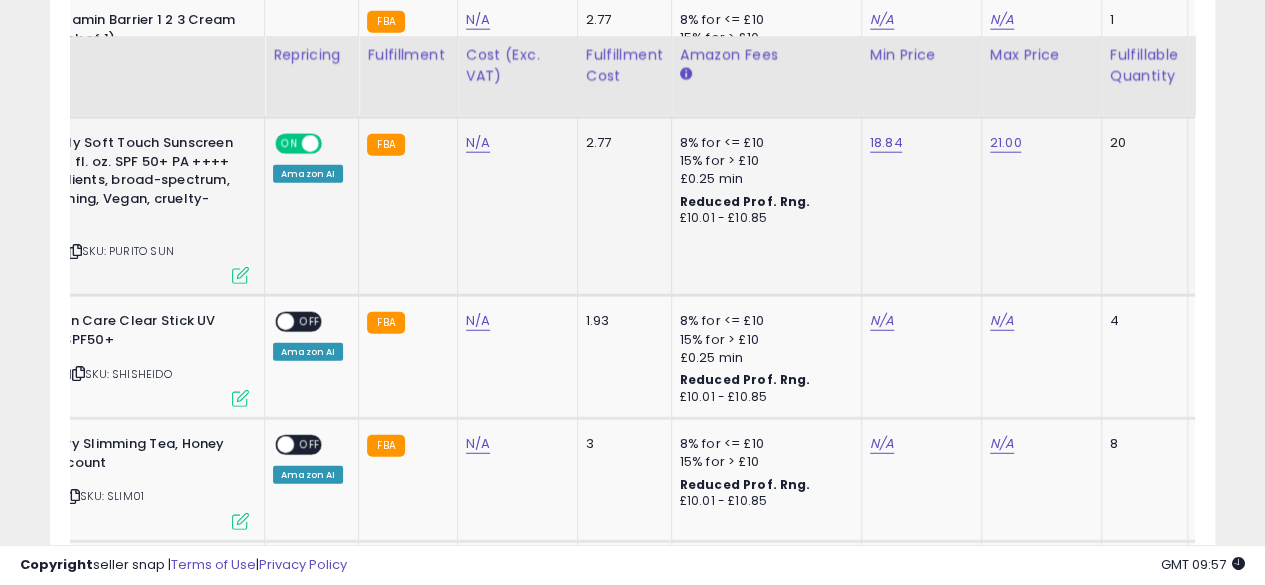 scroll, scrollTop: 2572, scrollLeft: 0, axis: vertical 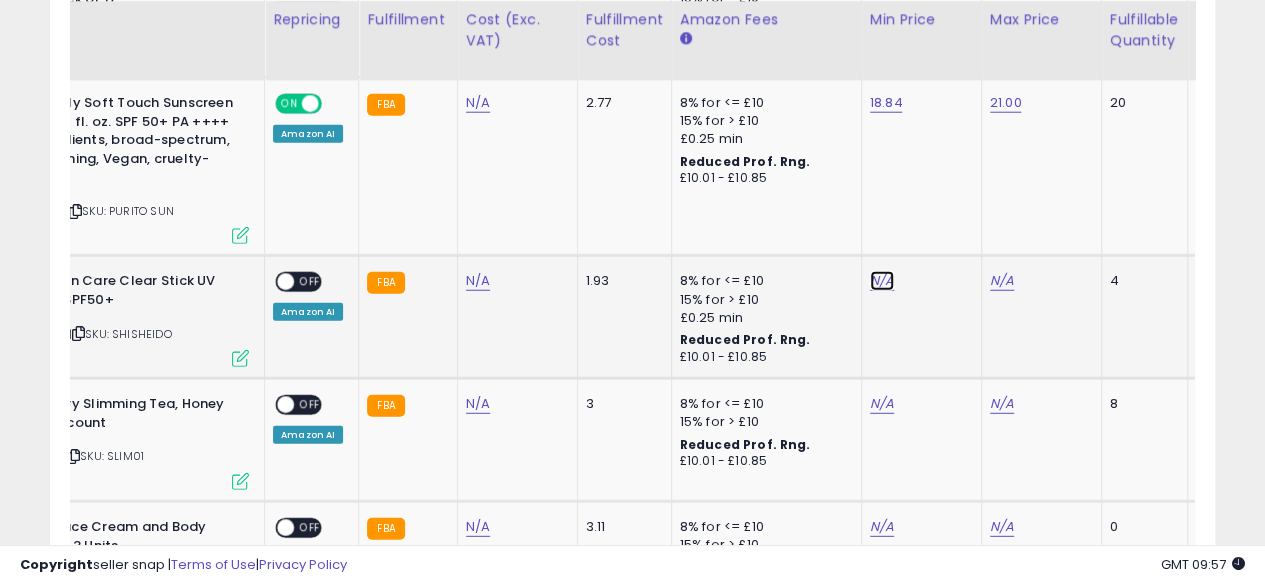 click on "N/A" at bounding box center [882, -20] 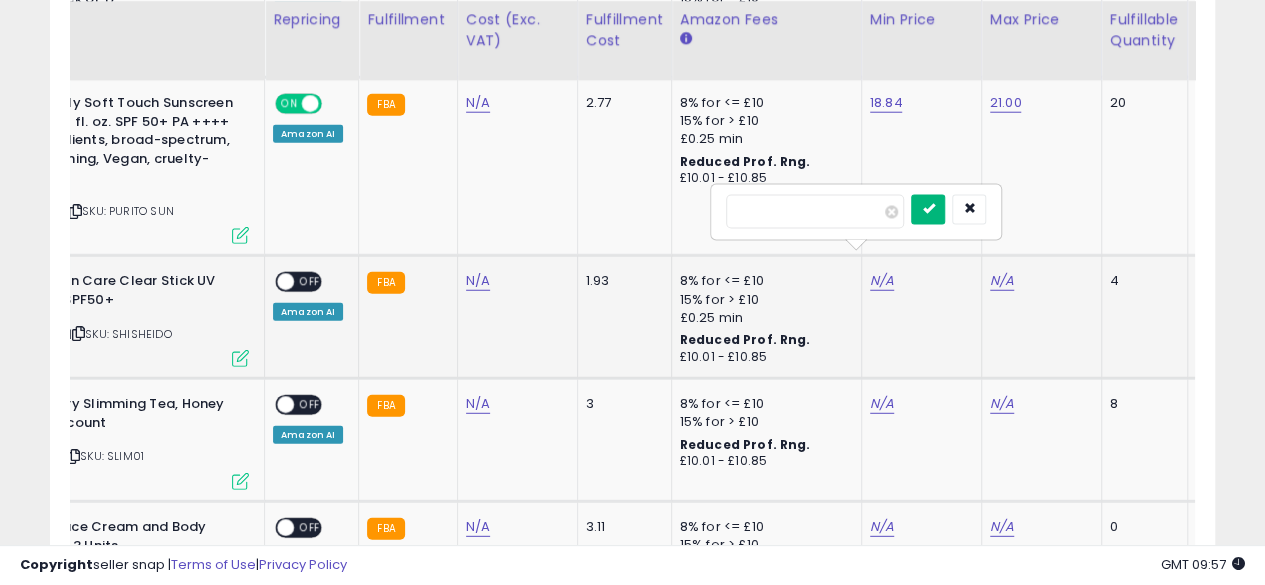type on "****" 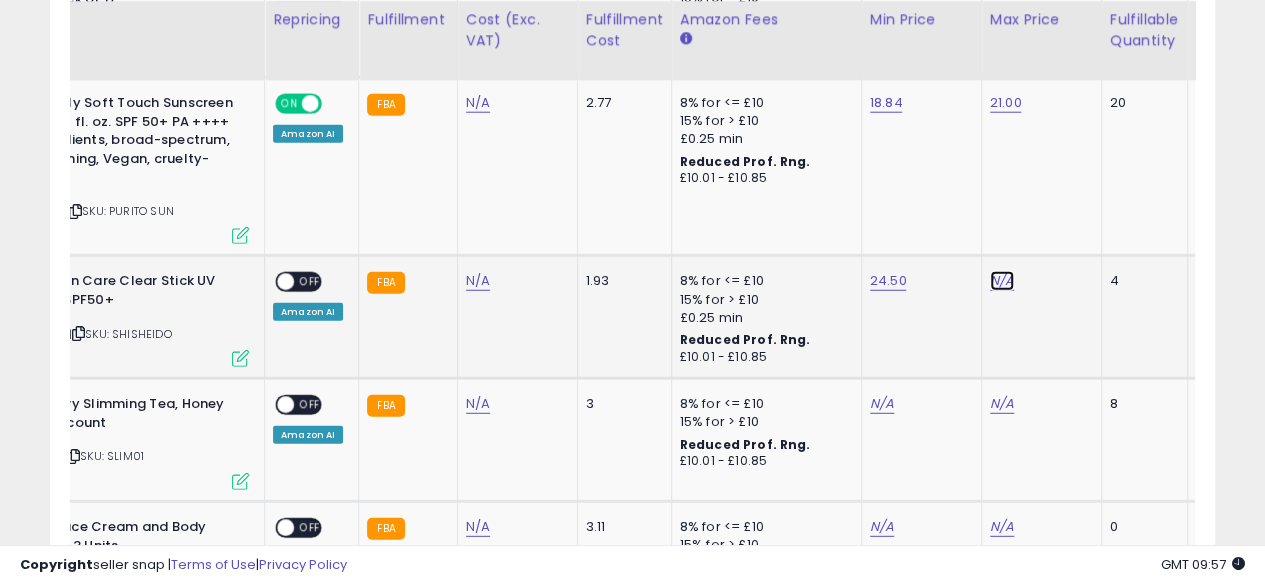 click on "N/A" at bounding box center (1002, -20) 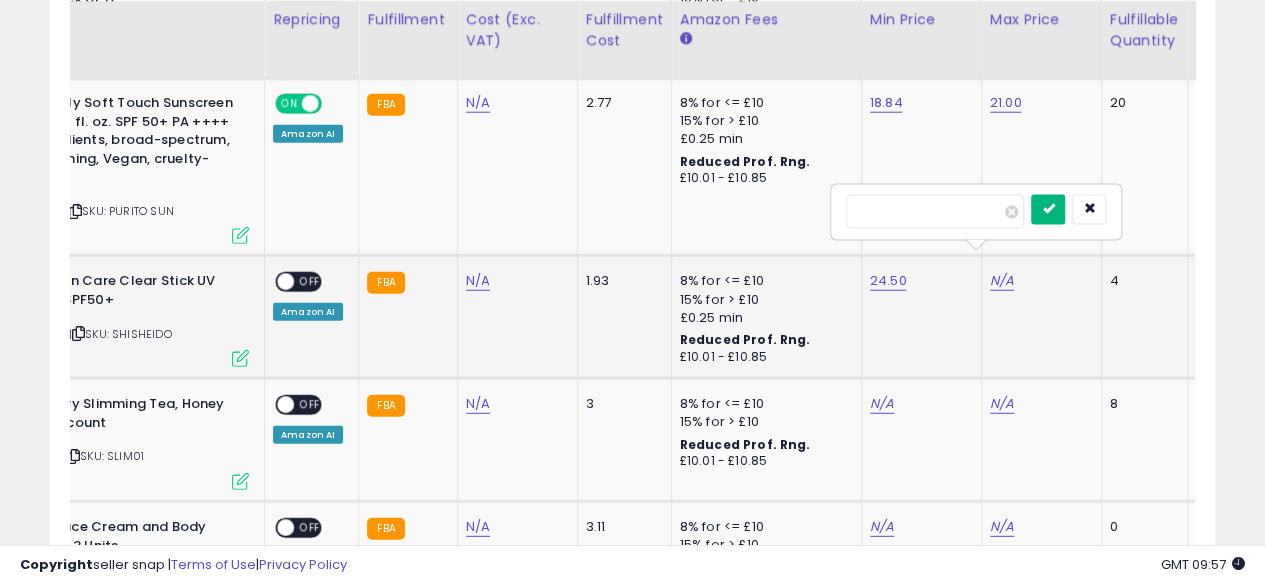 type on "**" 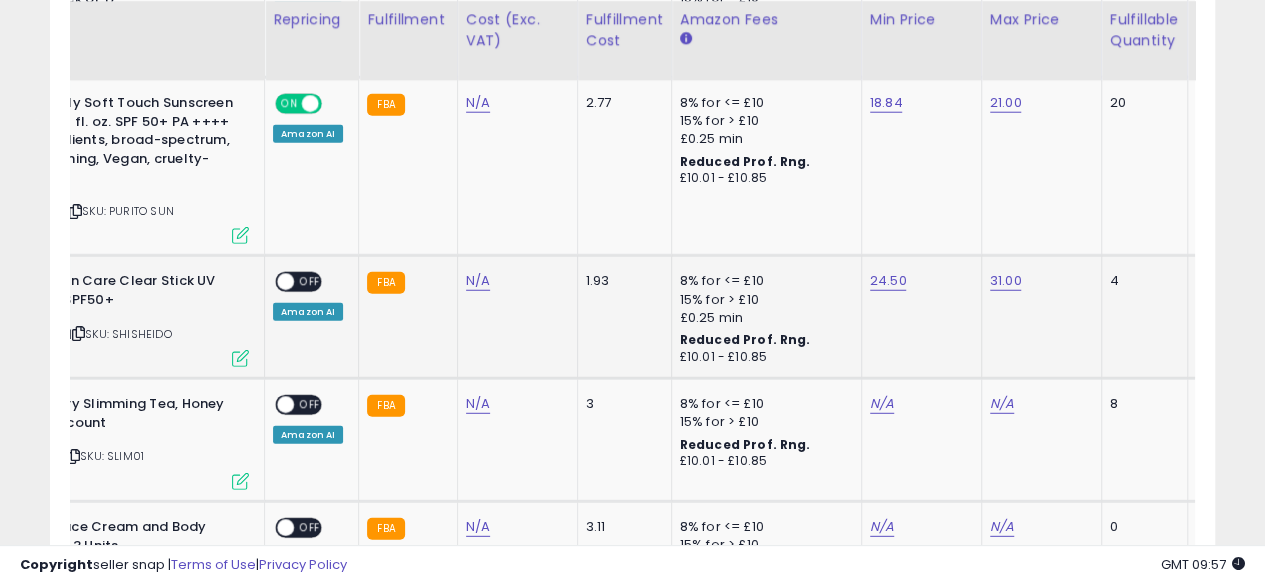 click on "OFF" at bounding box center [310, 282] 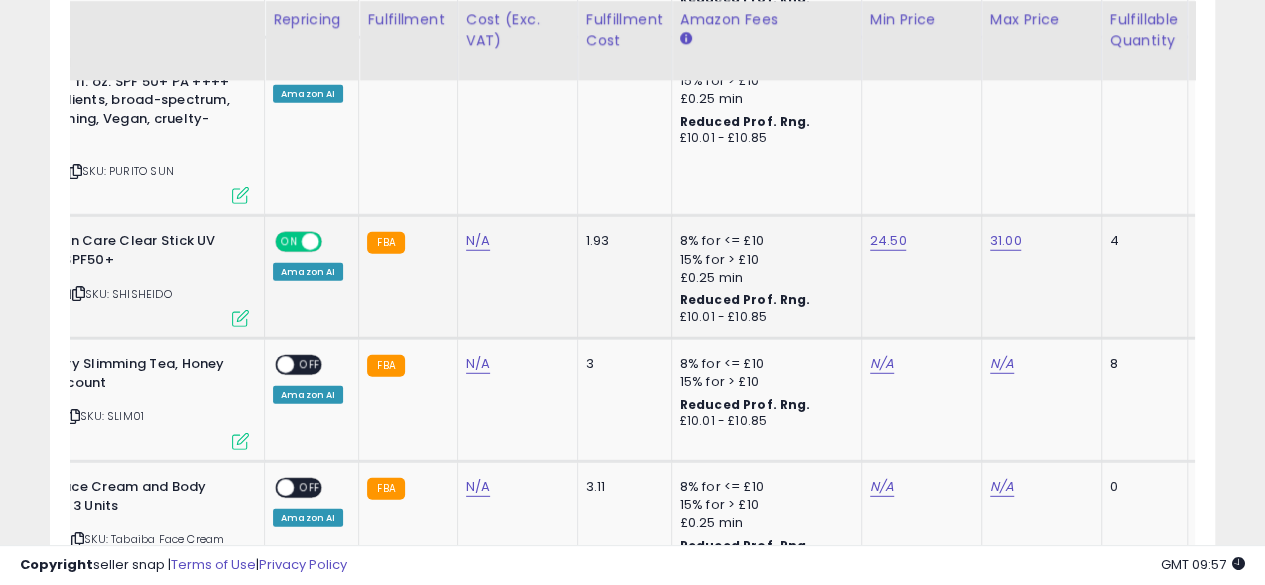 scroll, scrollTop: 2744, scrollLeft: 0, axis: vertical 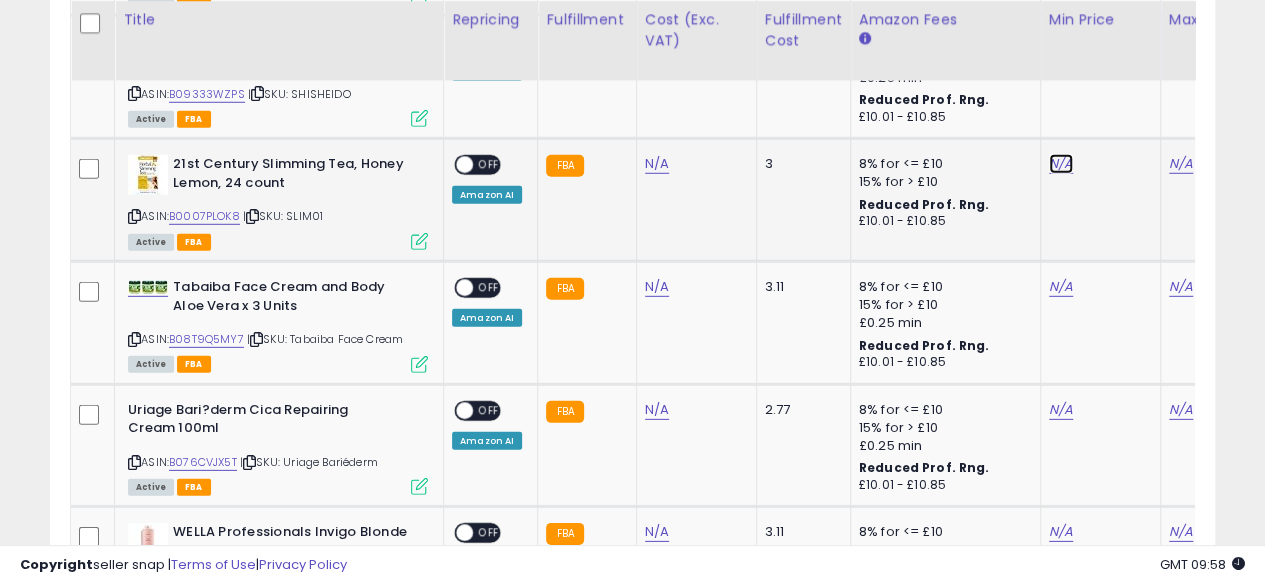 click on "N/A" at bounding box center [1061, -260] 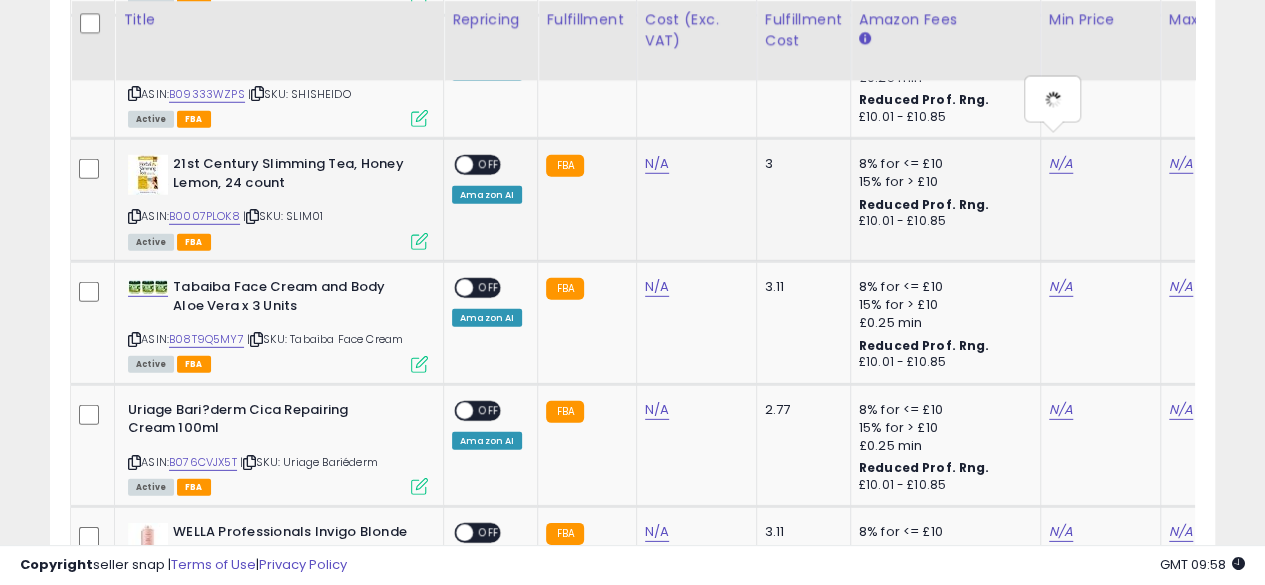 scroll, scrollTop: 0, scrollLeft: 59, axis: horizontal 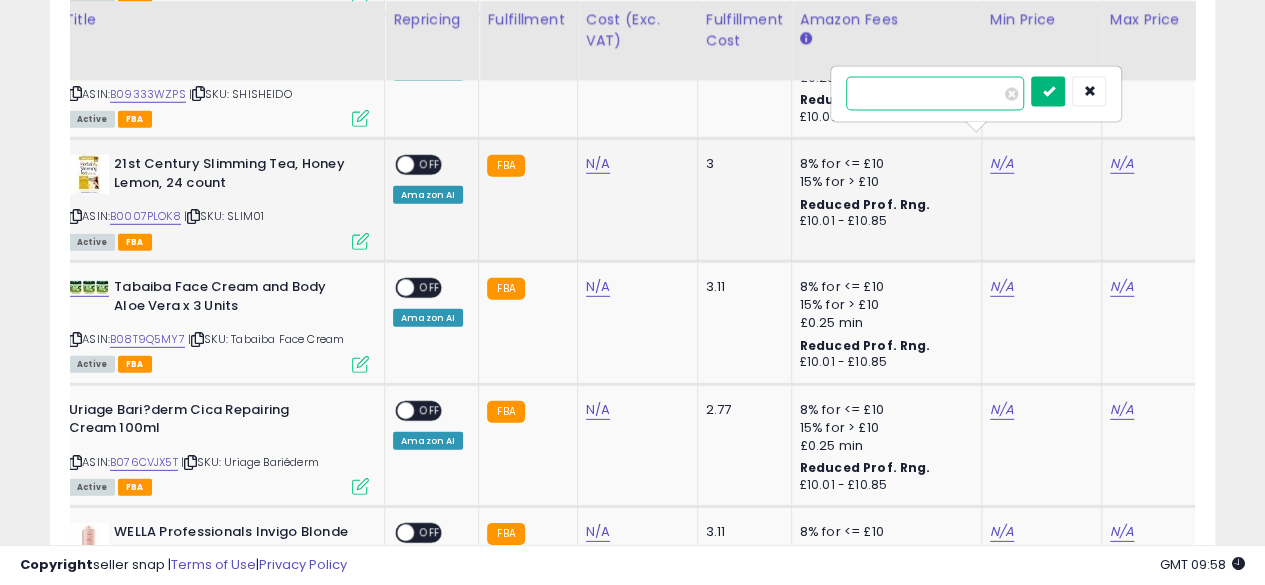 type on "****" 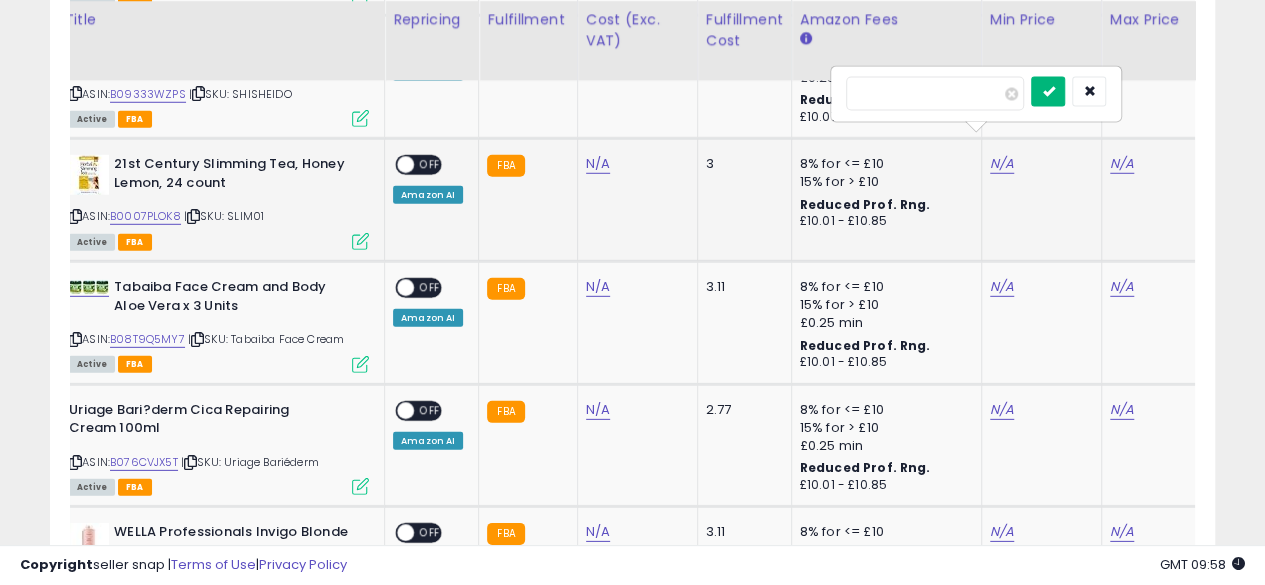 click at bounding box center (1048, 91) 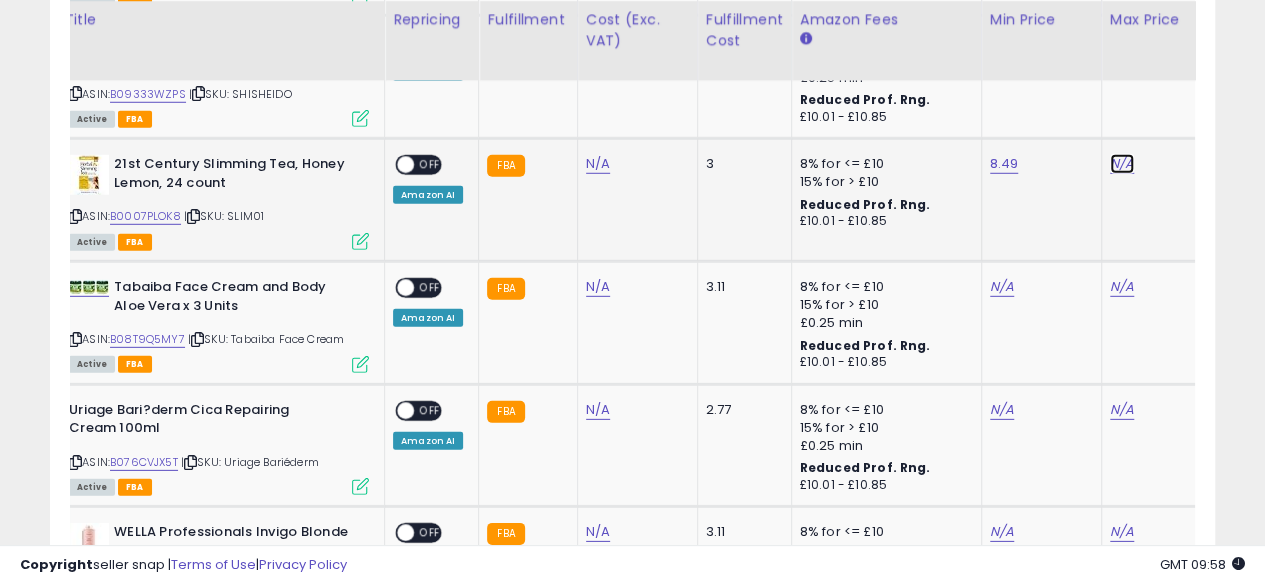 click on "N/A" at bounding box center [1122, -260] 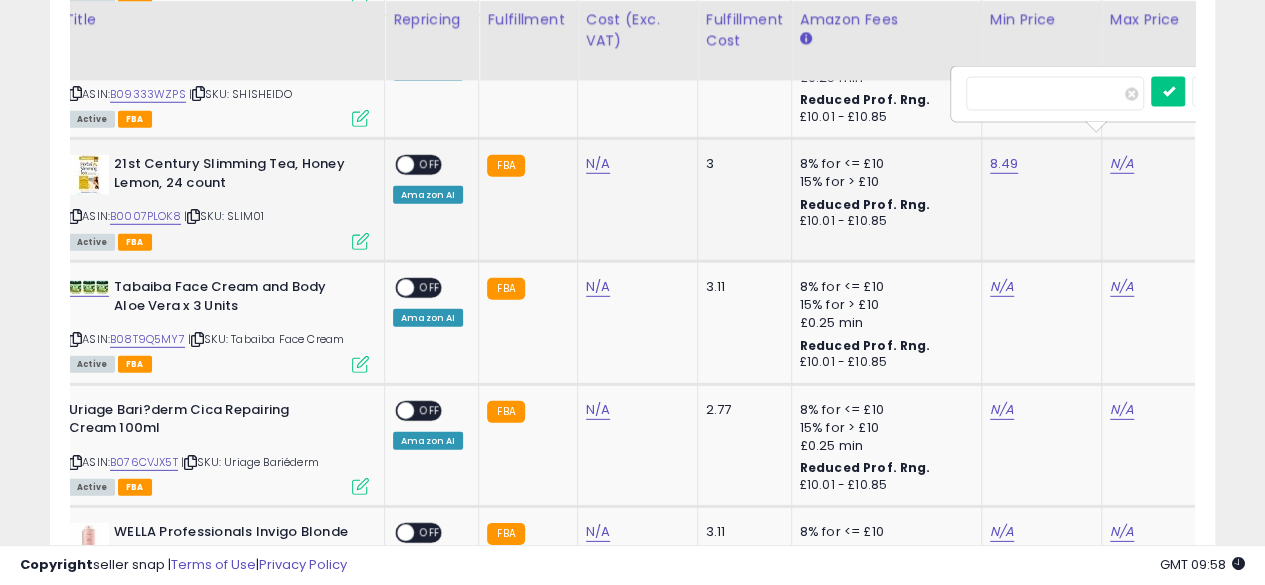 scroll, scrollTop: 0, scrollLeft: 179, axis: horizontal 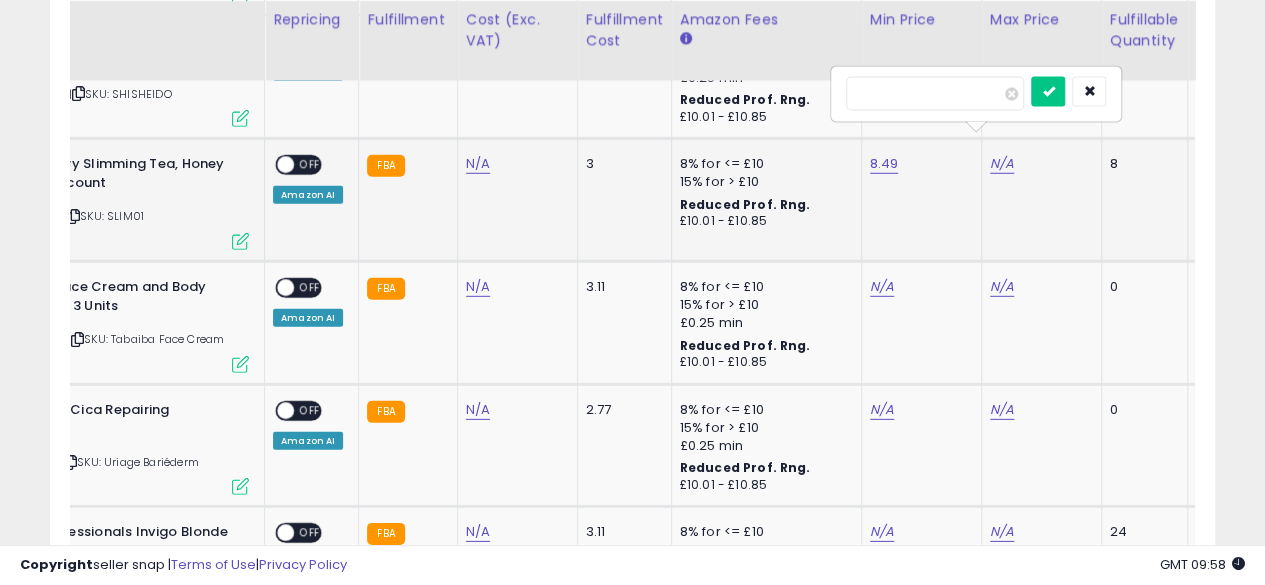 type on "**" 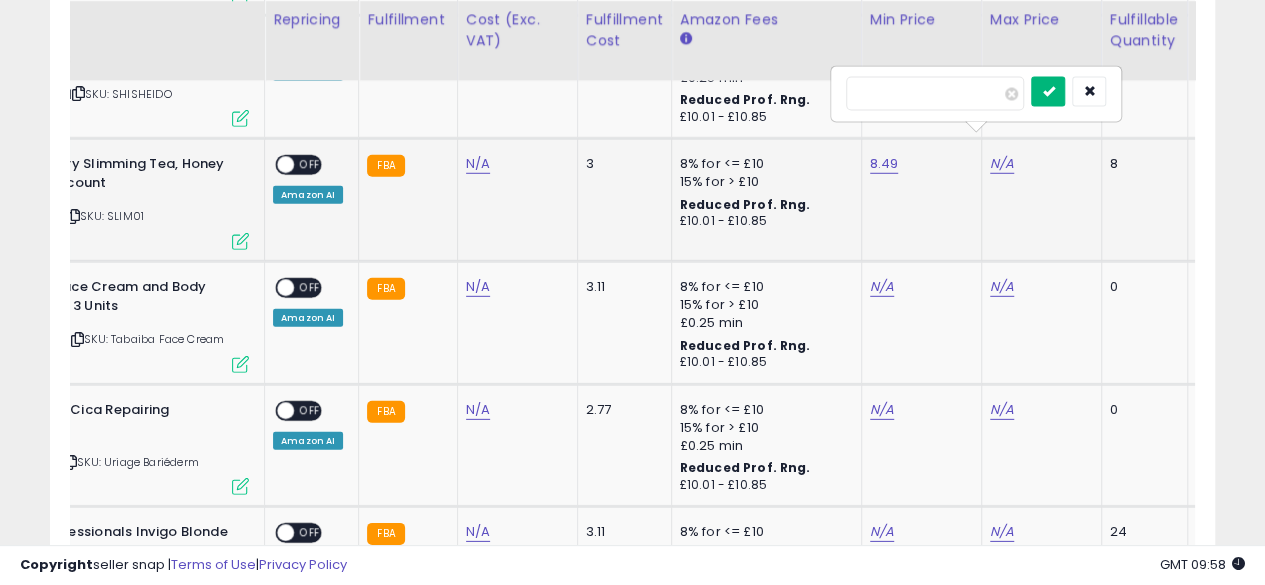click at bounding box center (1048, 91) 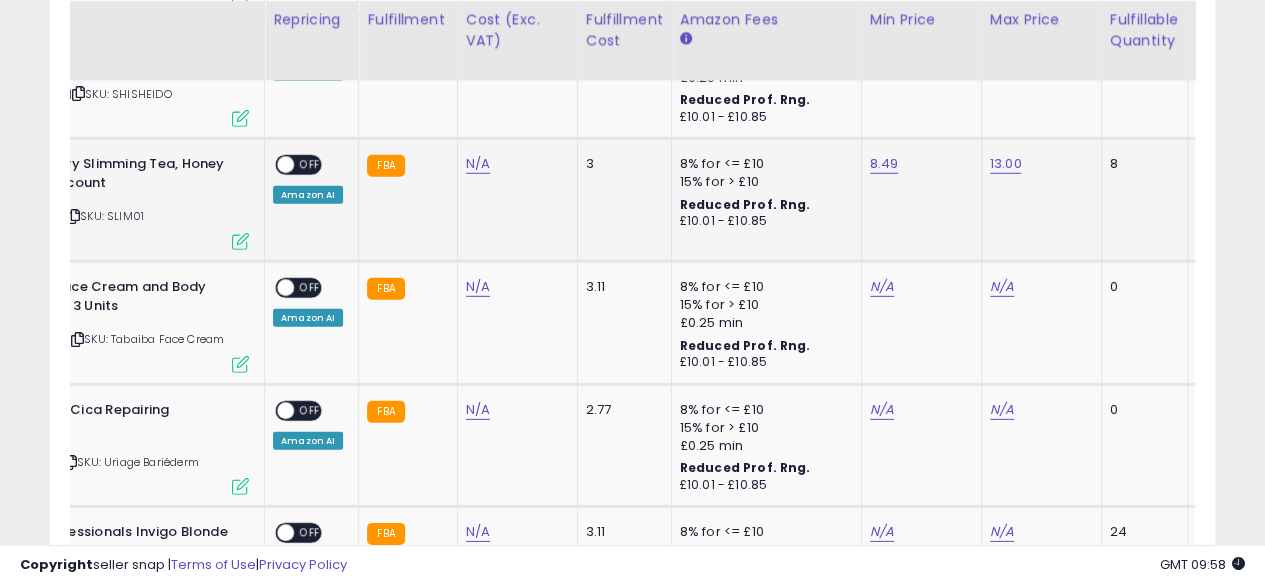 click on "OFF" at bounding box center [310, 165] 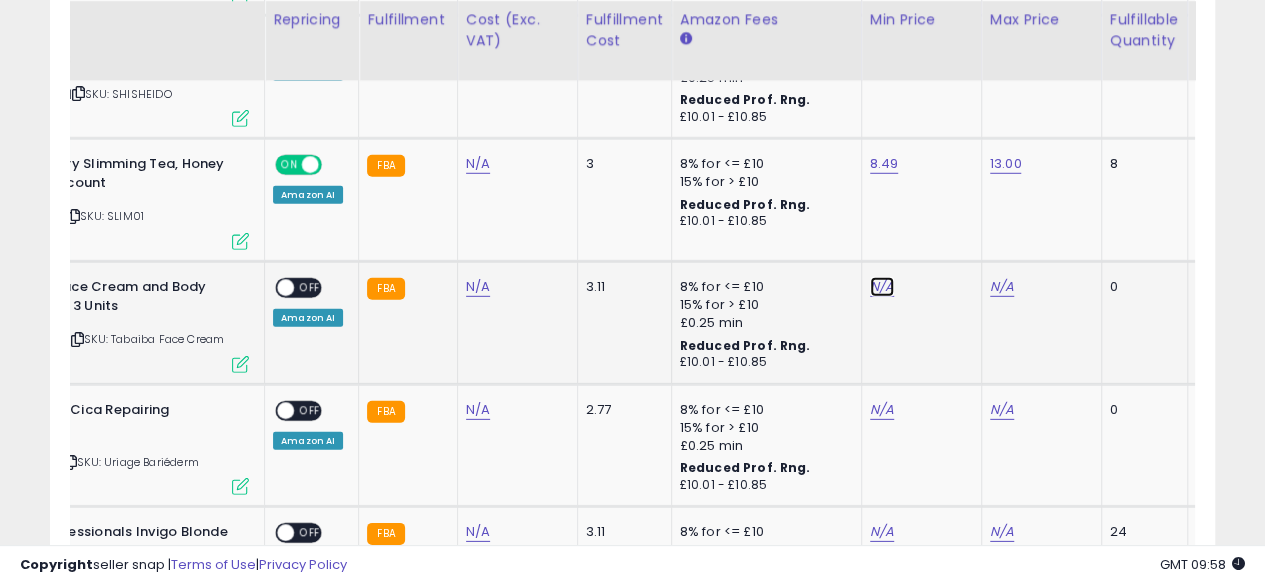 click on "N/A" at bounding box center (882, -260) 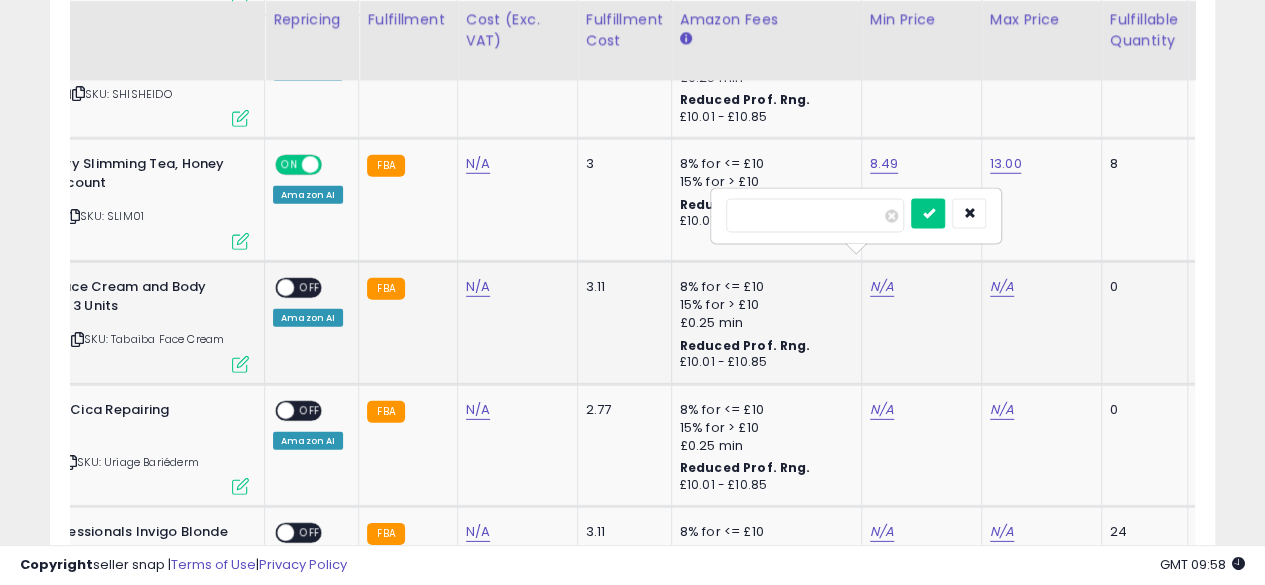 type on "*****" 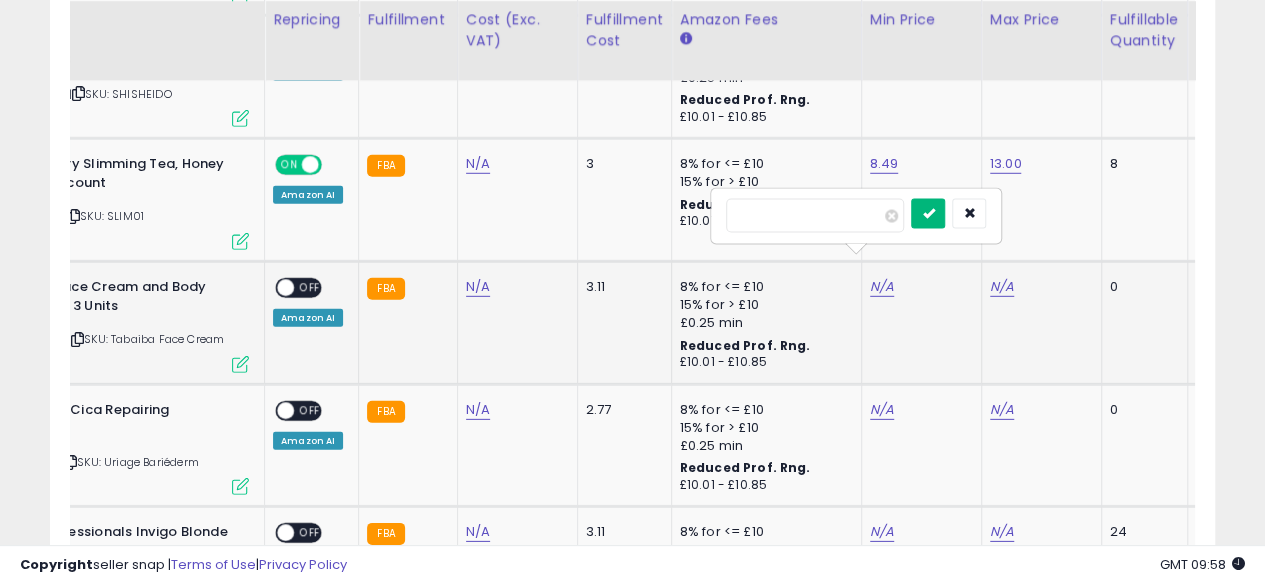 click at bounding box center [928, 214] 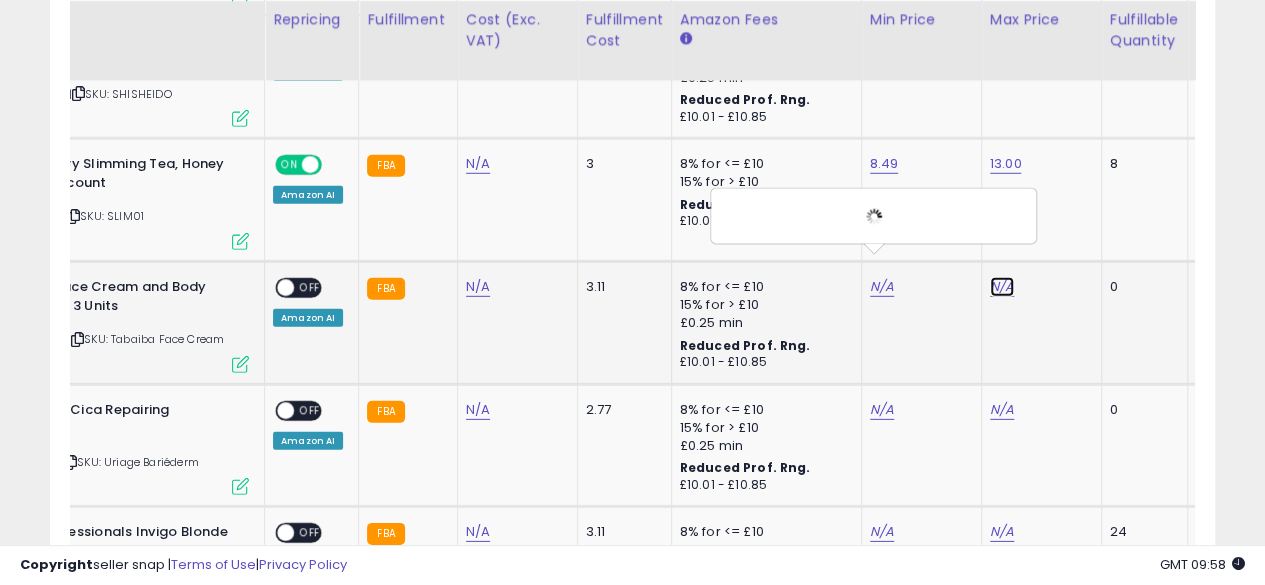 click on "N/A" at bounding box center [1002, -260] 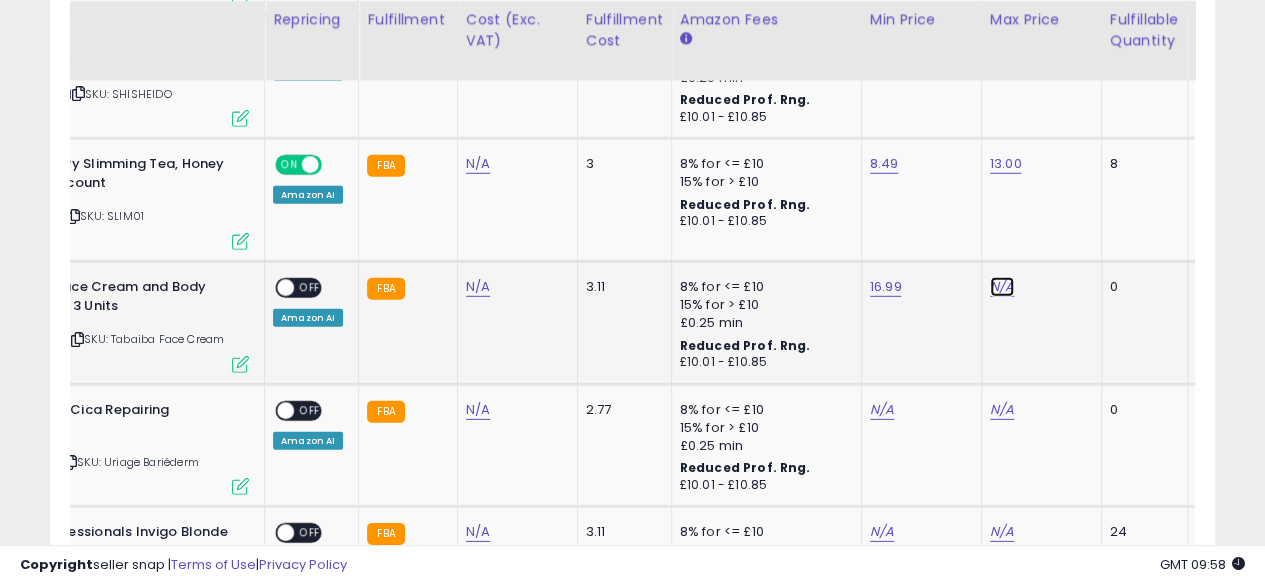 click on "N/A" at bounding box center [1002, -260] 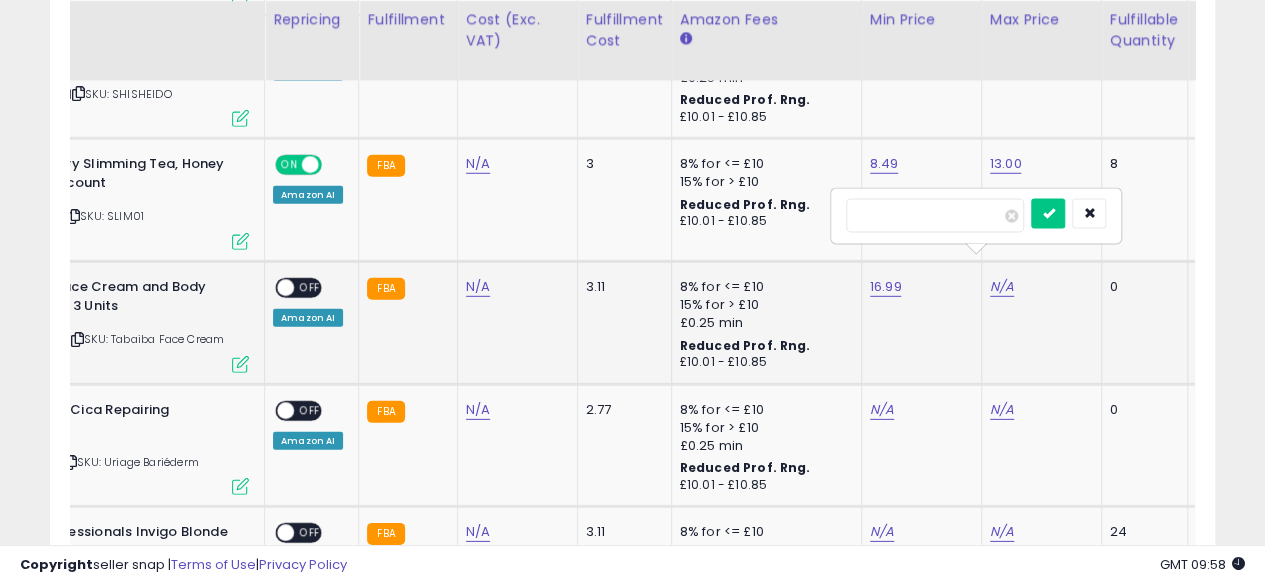 type on "*" 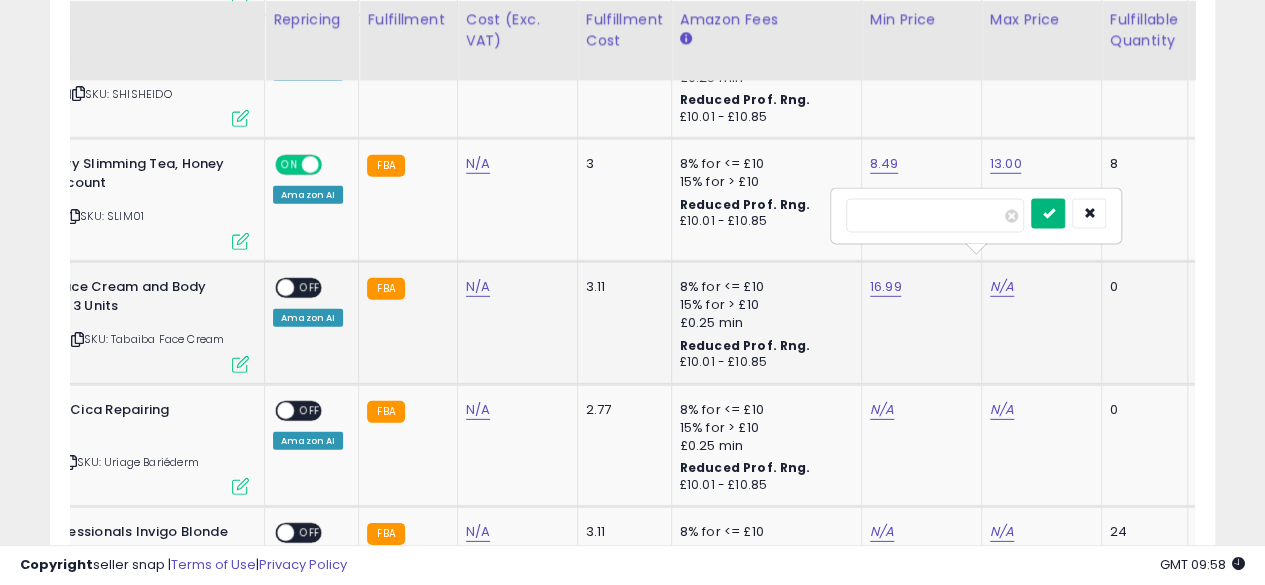 type on "**" 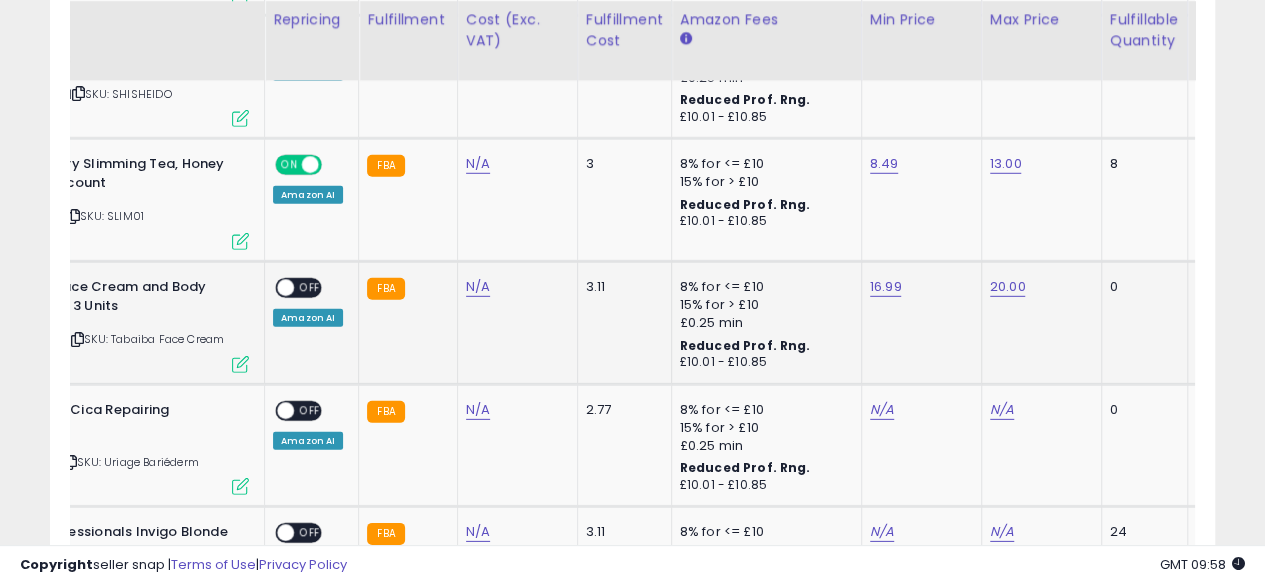 click on "OFF" at bounding box center [310, 288] 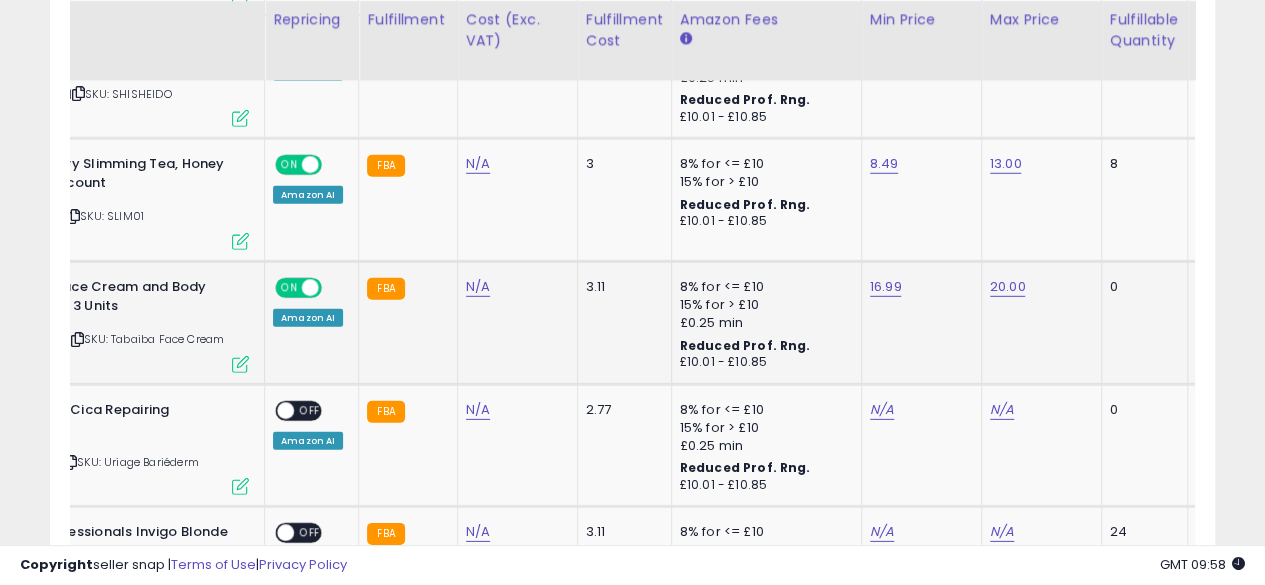 scroll, scrollTop: 2852, scrollLeft: 0, axis: vertical 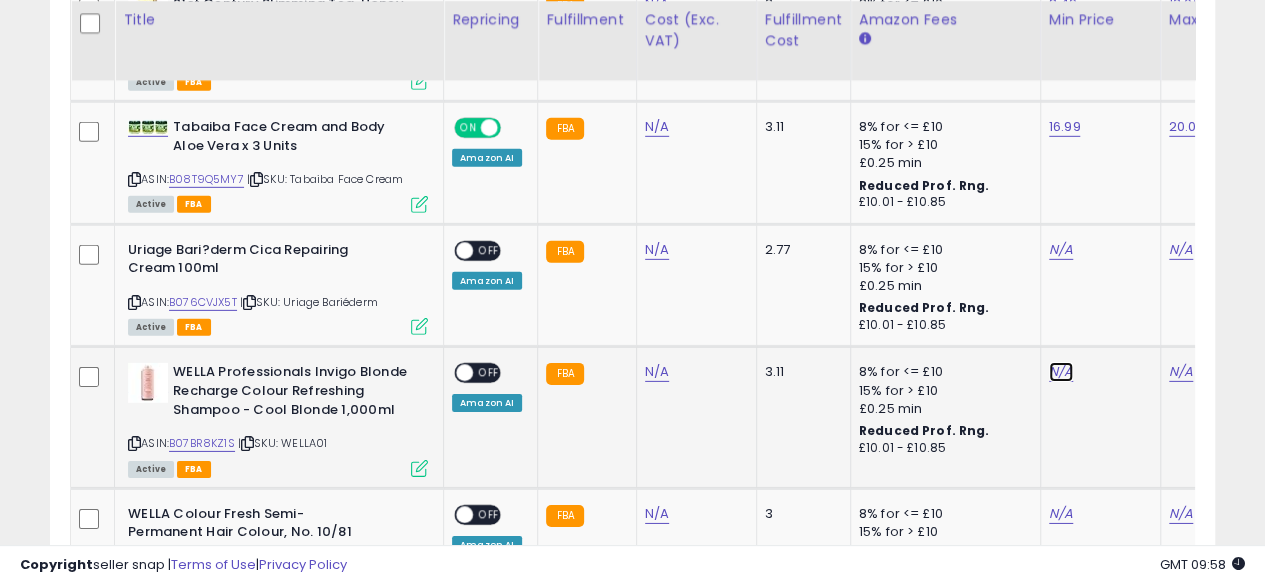 click on "N/A" at bounding box center [1061, -420] 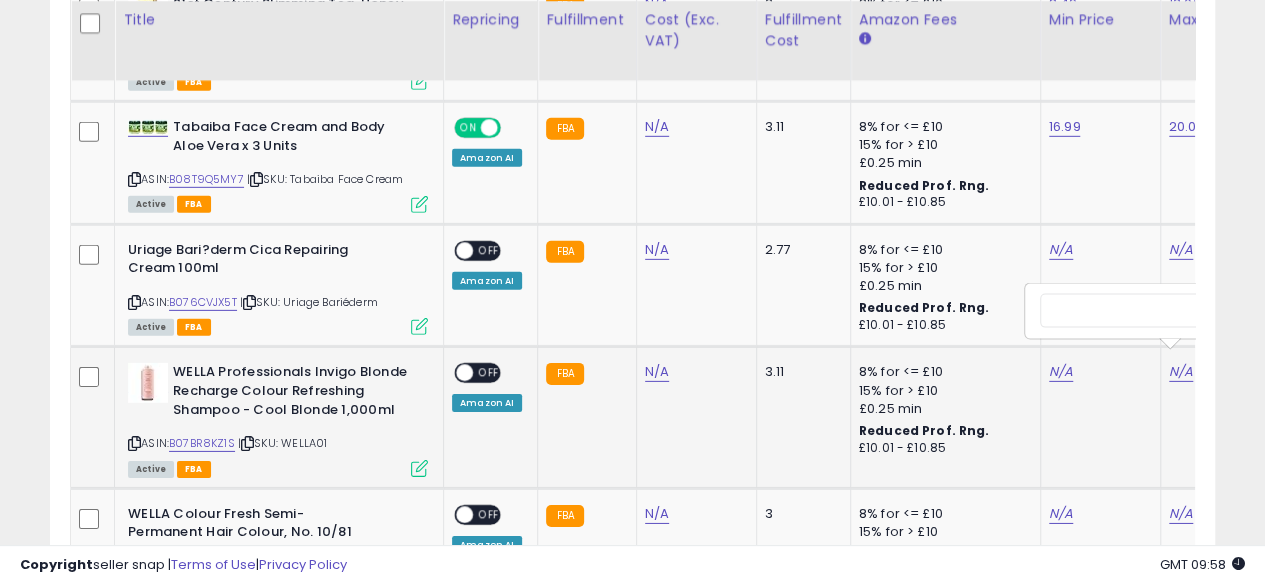scroll, scrollTop: 0, scrollLeft: 59, axis: horizontal 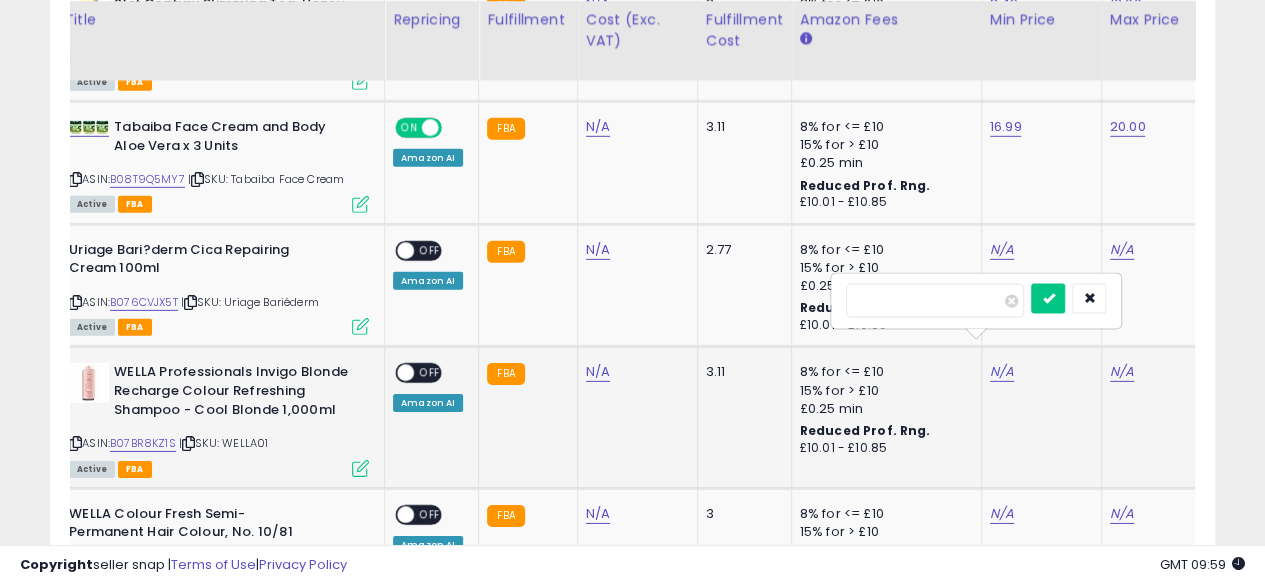 type on "*****" 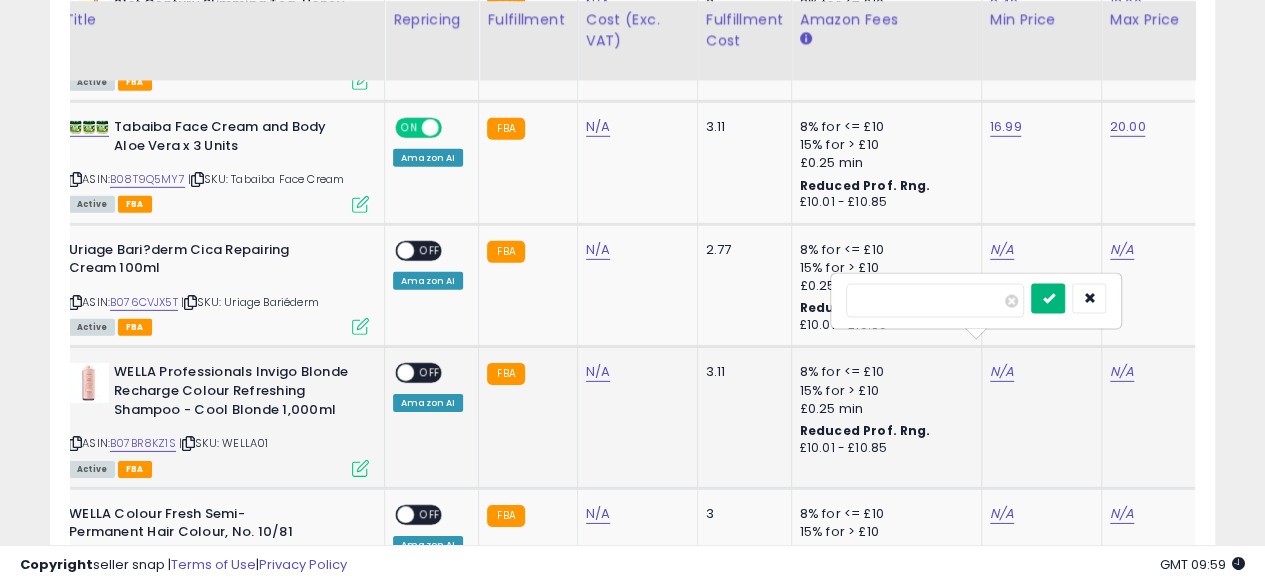 type 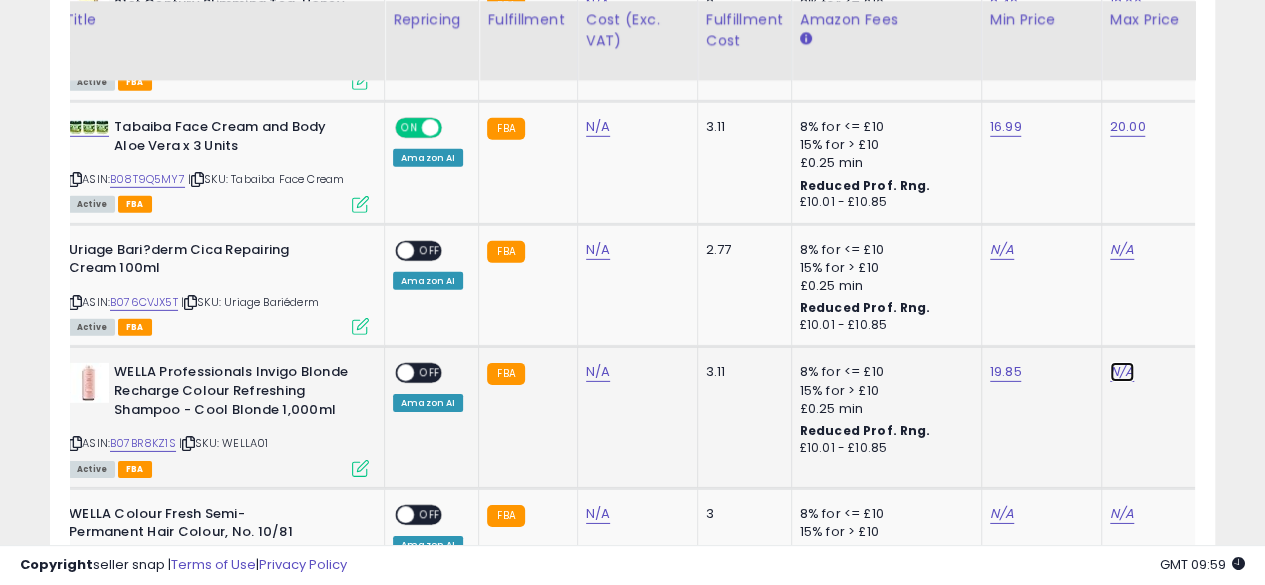 click on "N/A" at bounding box center [1122, -420] 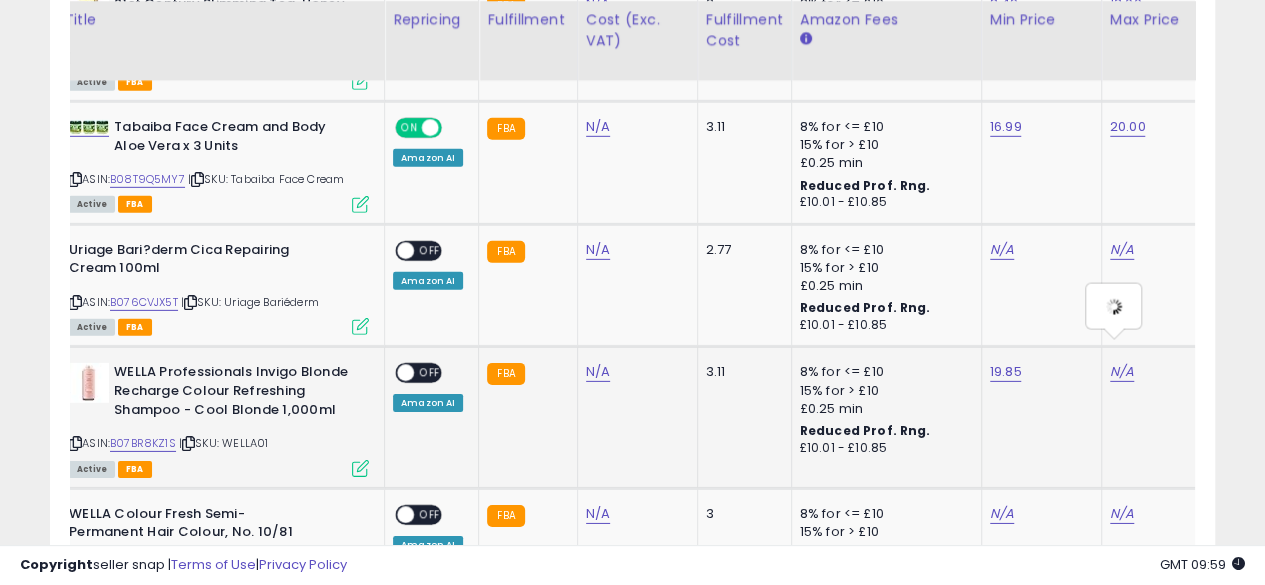 scroll, scrollTop: 0, scrollLeft: 179, axis: horizontal 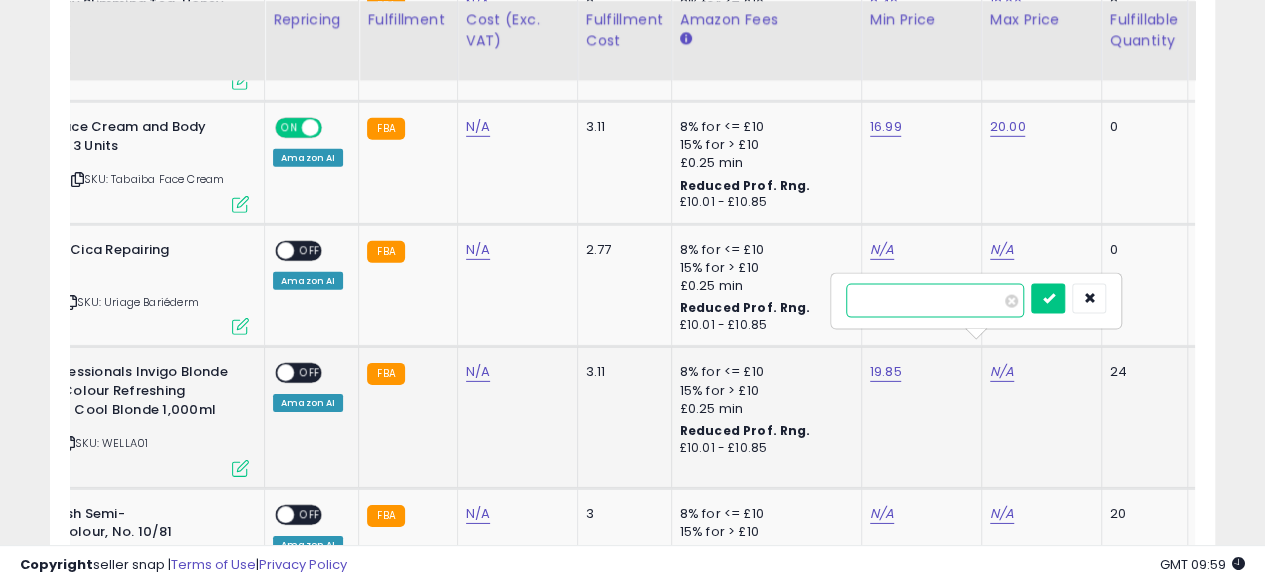 type on "**" 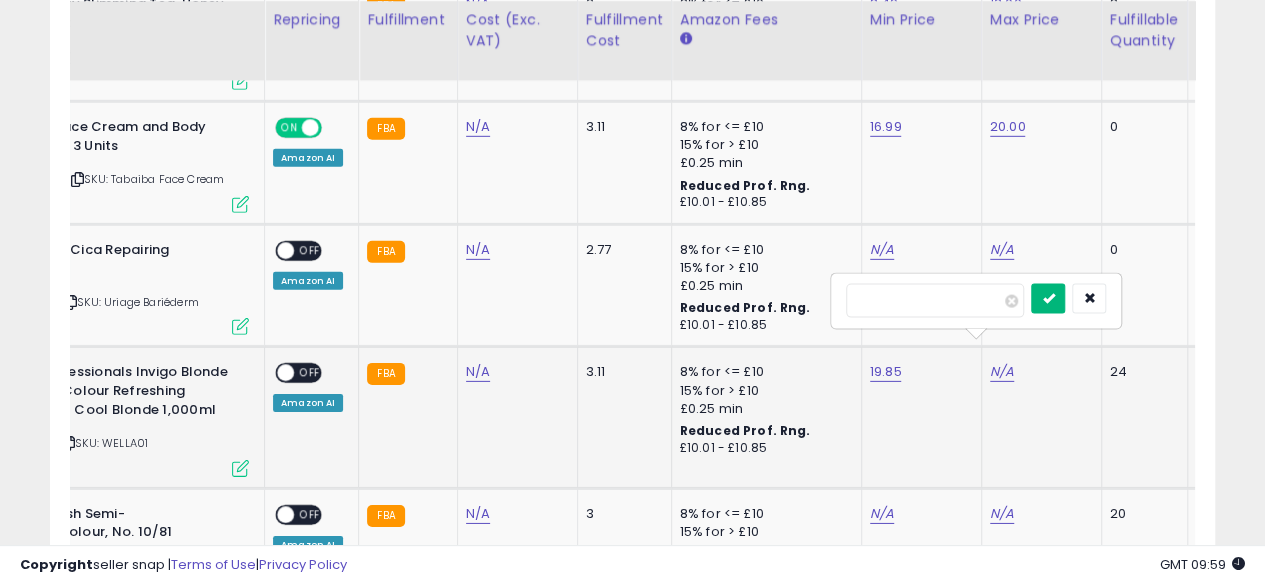 click at bounding box center (1048, 299) 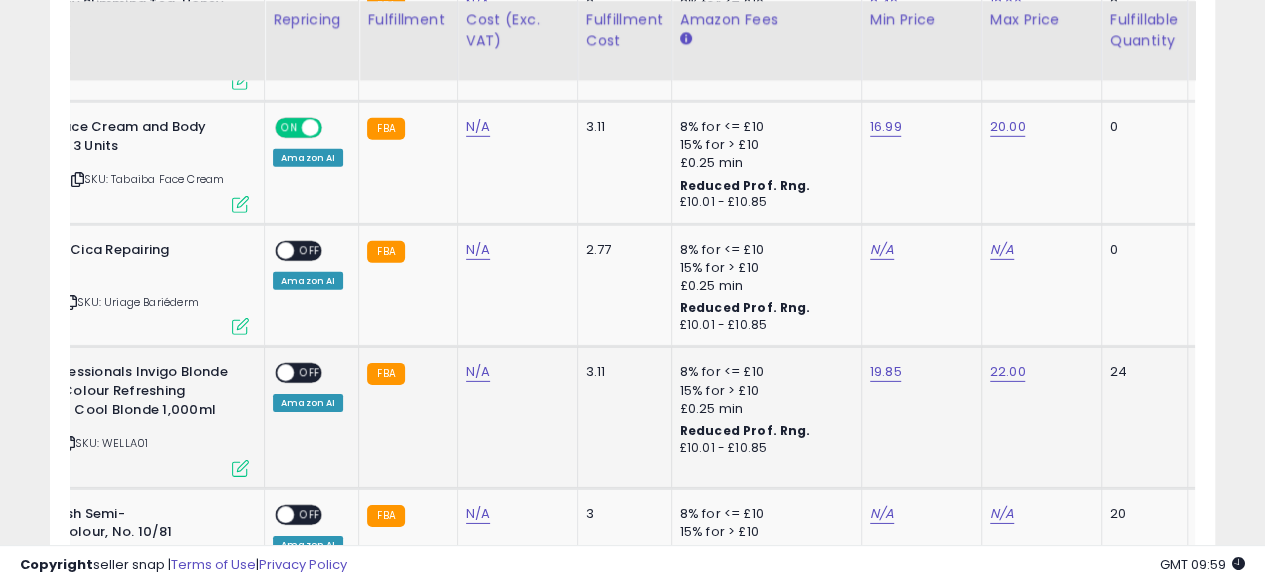 click on "OFF" at bounding box center [310, 373] 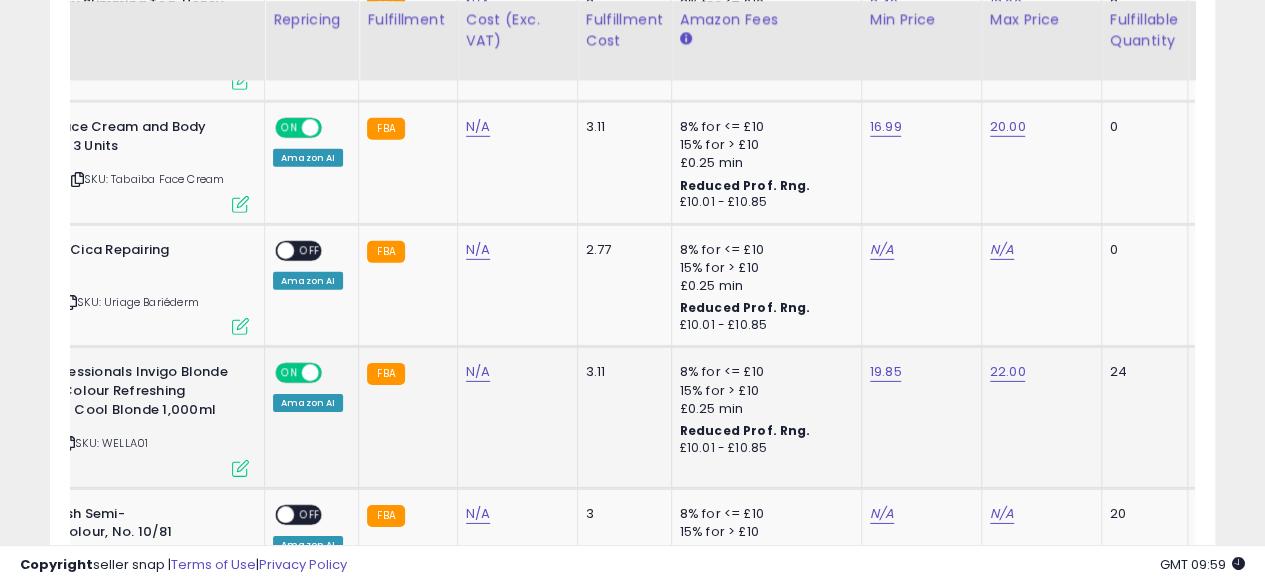 click on "N/A" 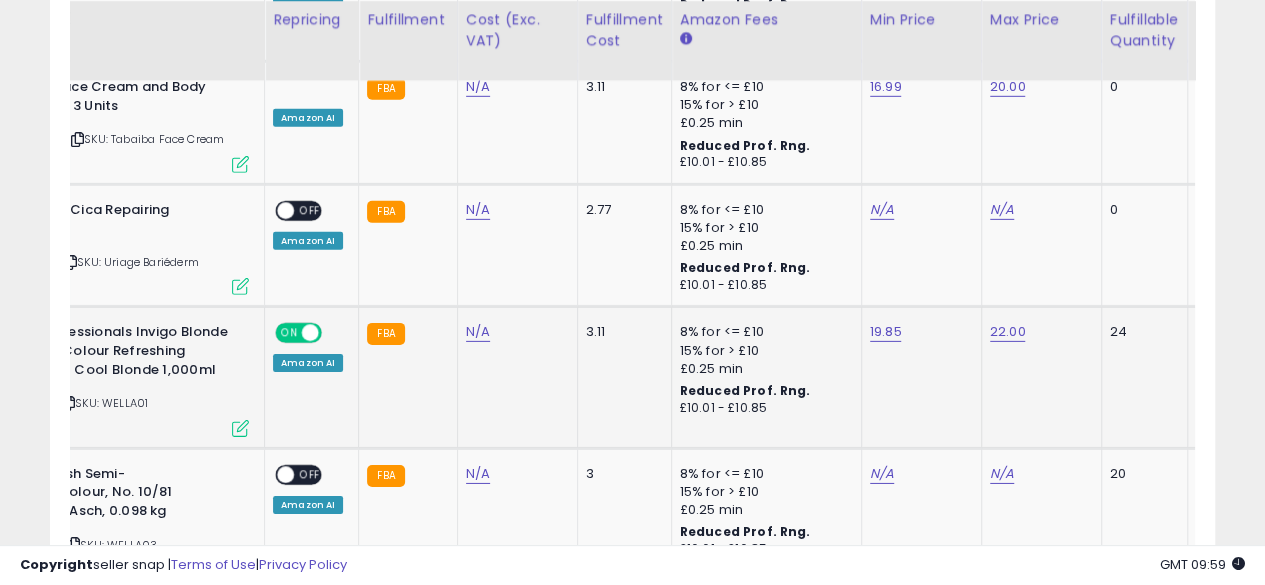 scroll, scrollTop: 0, scrollLeft: 143, axis: horizontal 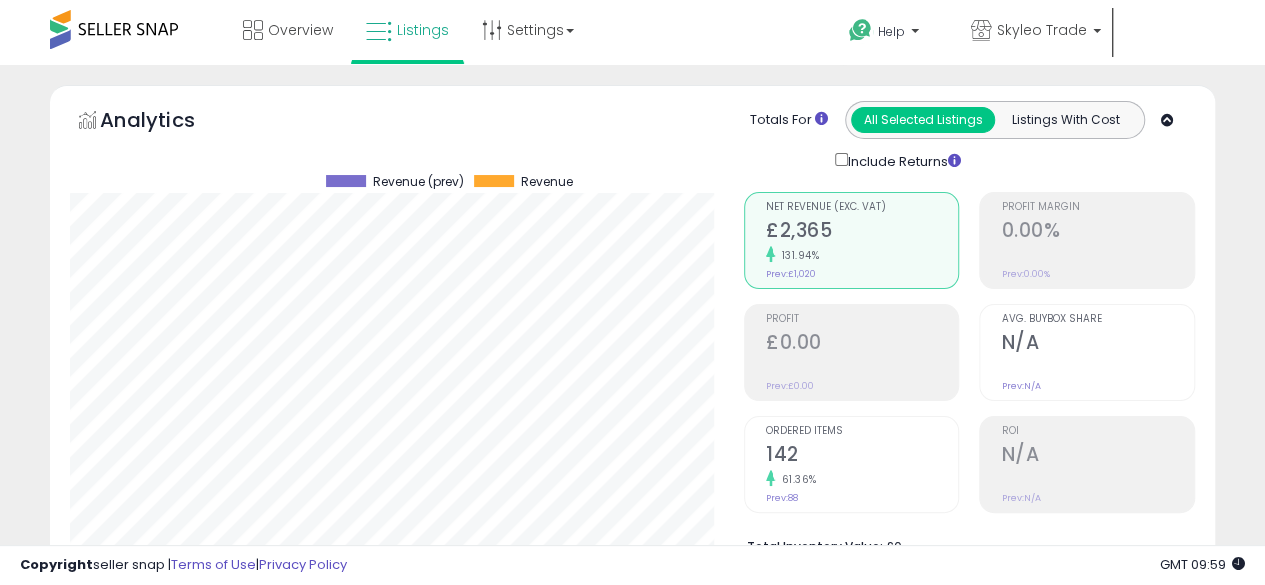 click on "Analytics
Totals For
All Selected Listings
Listings With Cost
Include Returns" 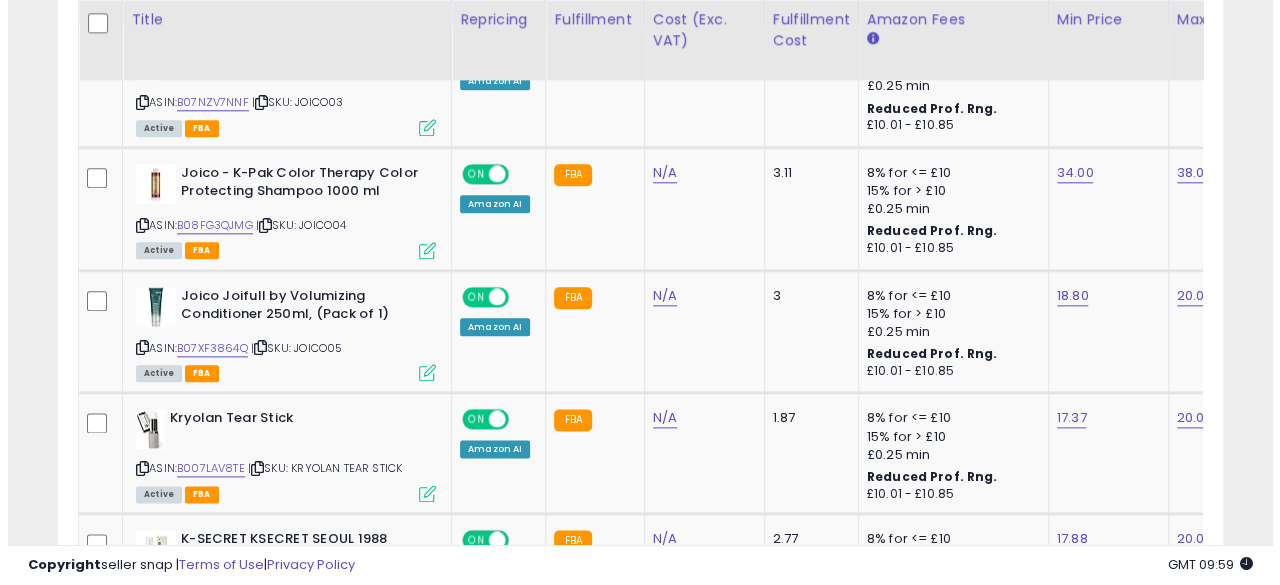 scroll, scrollTop: 512, scrollLeft: 0, axis: vertical 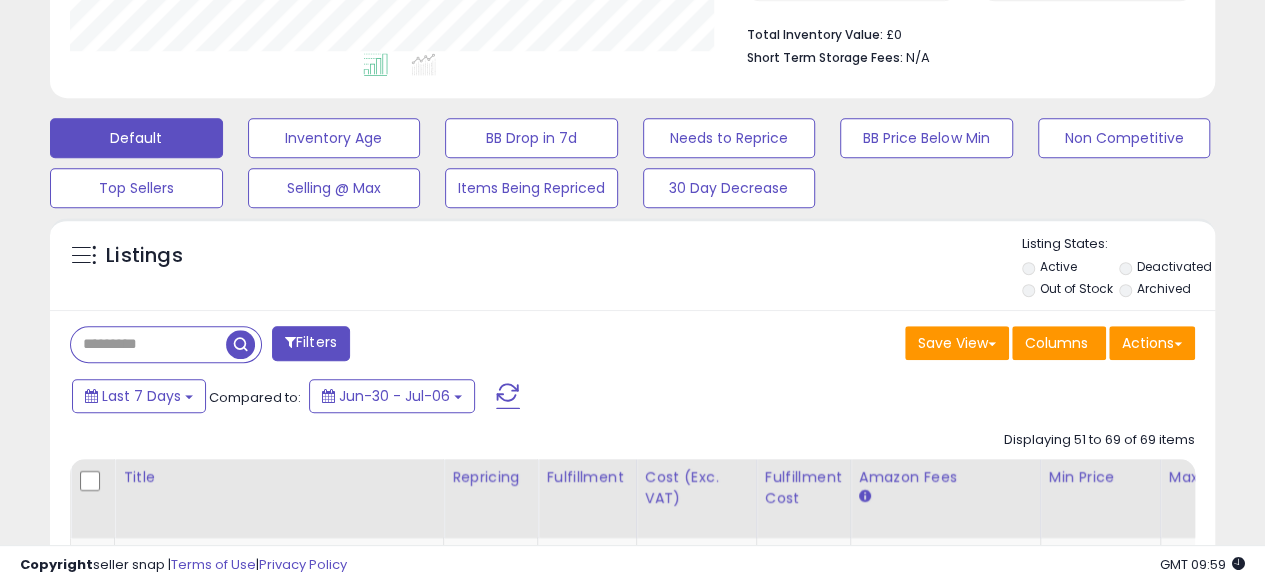 click at bounding box center [508, 396] 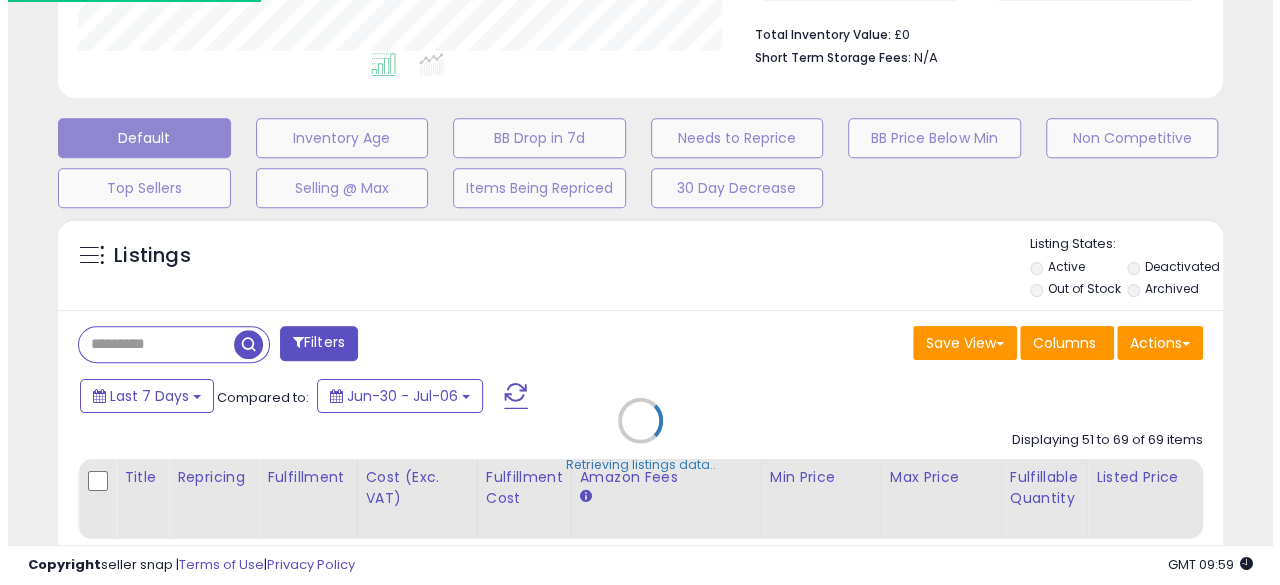 scroll, scrollTop: 999590, scrollLeft: 999317, axis: both 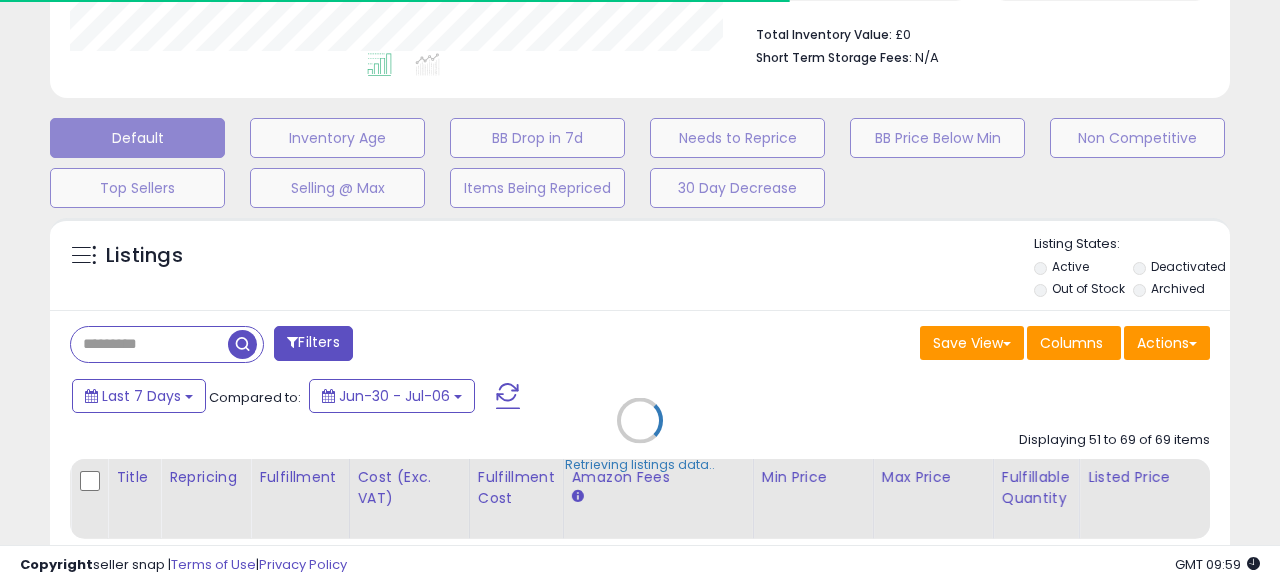 type 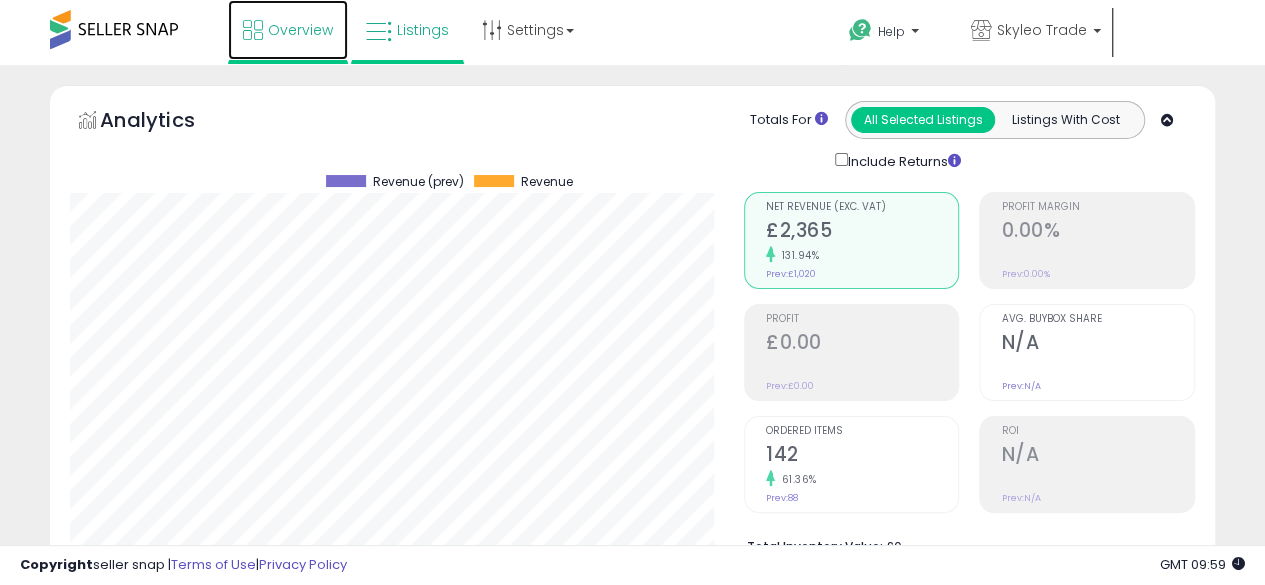 click on "Overview" at bounding box center (288, 30) 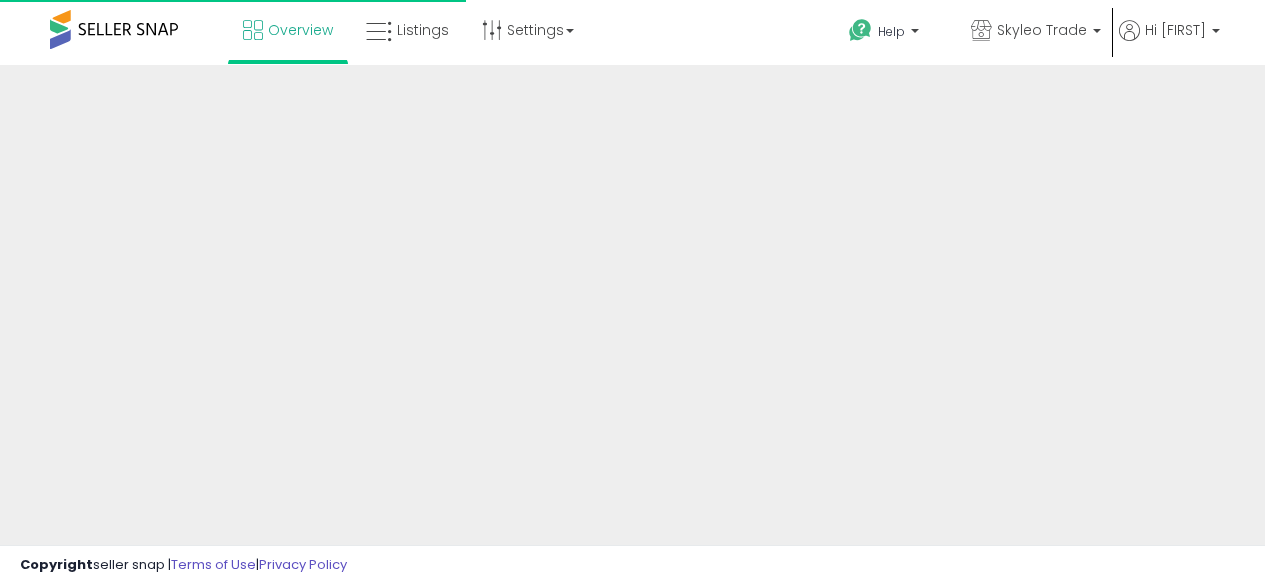 scroll, scrollTop: 0, scrollLeft: 0, axis: both 